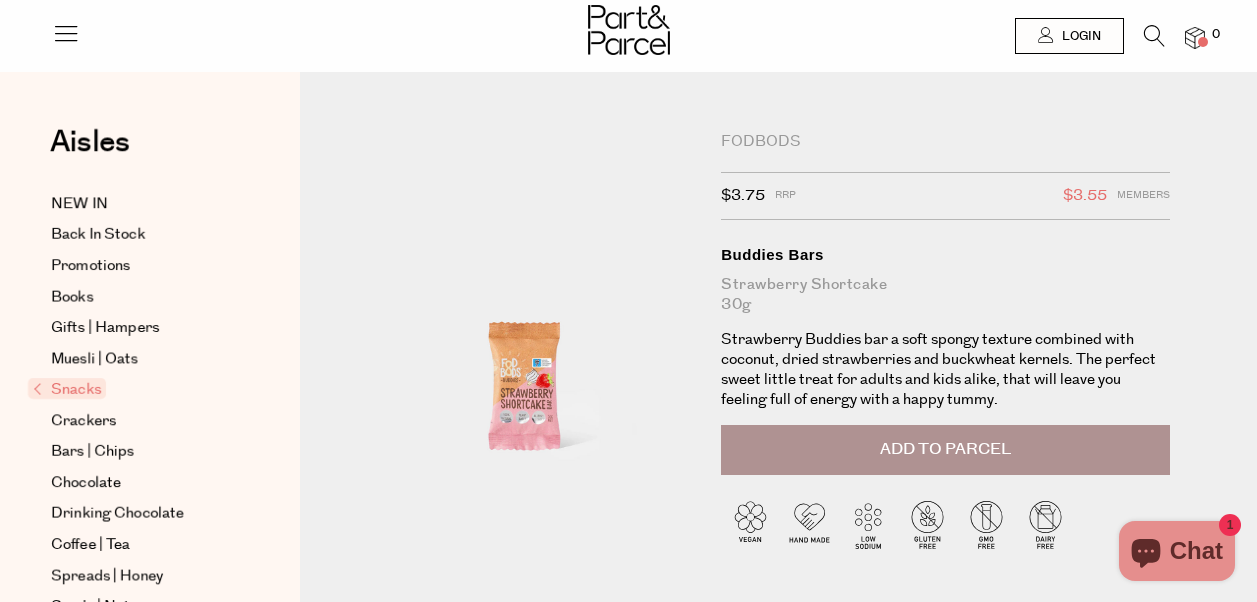 scroll, scrollTop: 0, scrollLeft: 0, axis: both 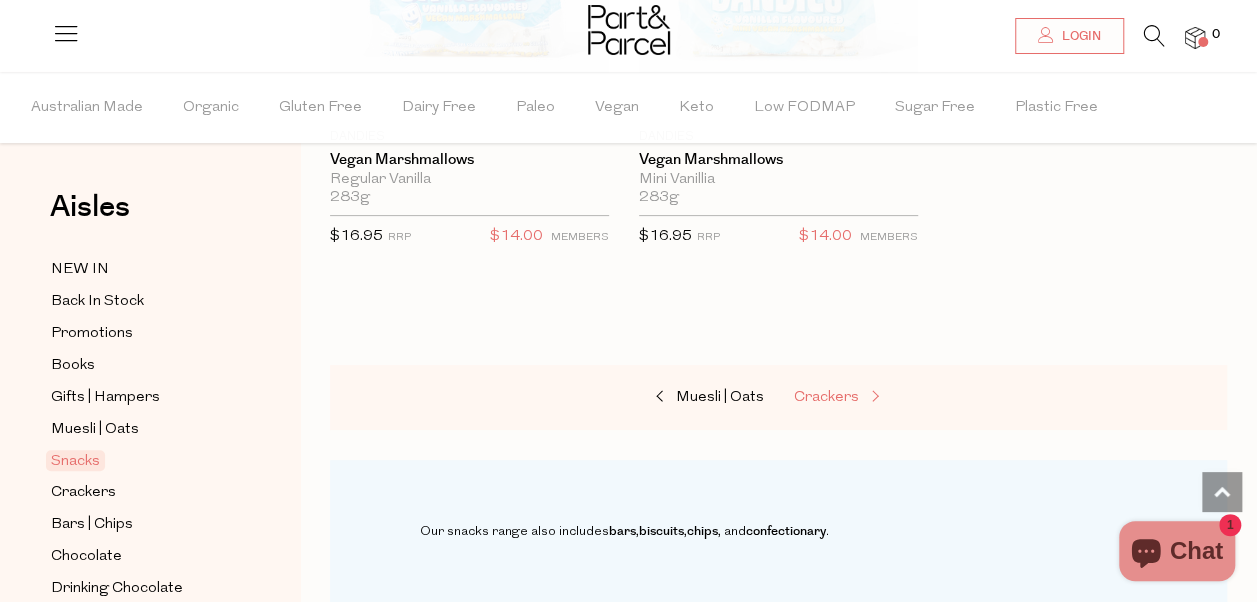 click on "Crackers" at bounding box center [826, 397] 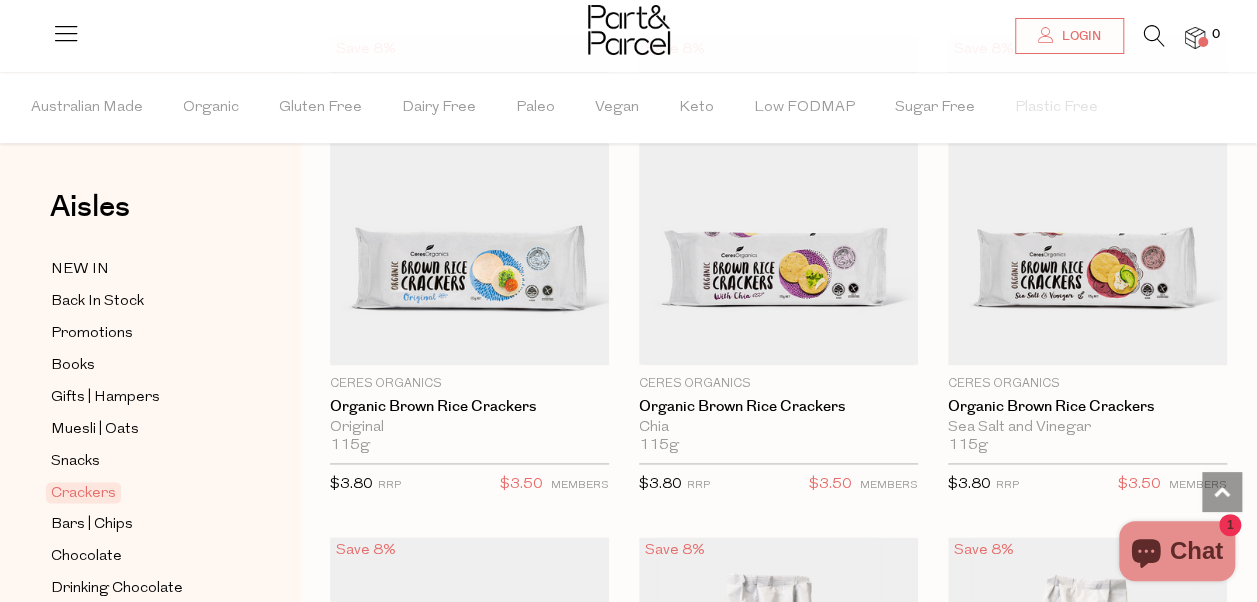 scroll, scrollTop: 1228, scrollLeft: 0, axis: vertical 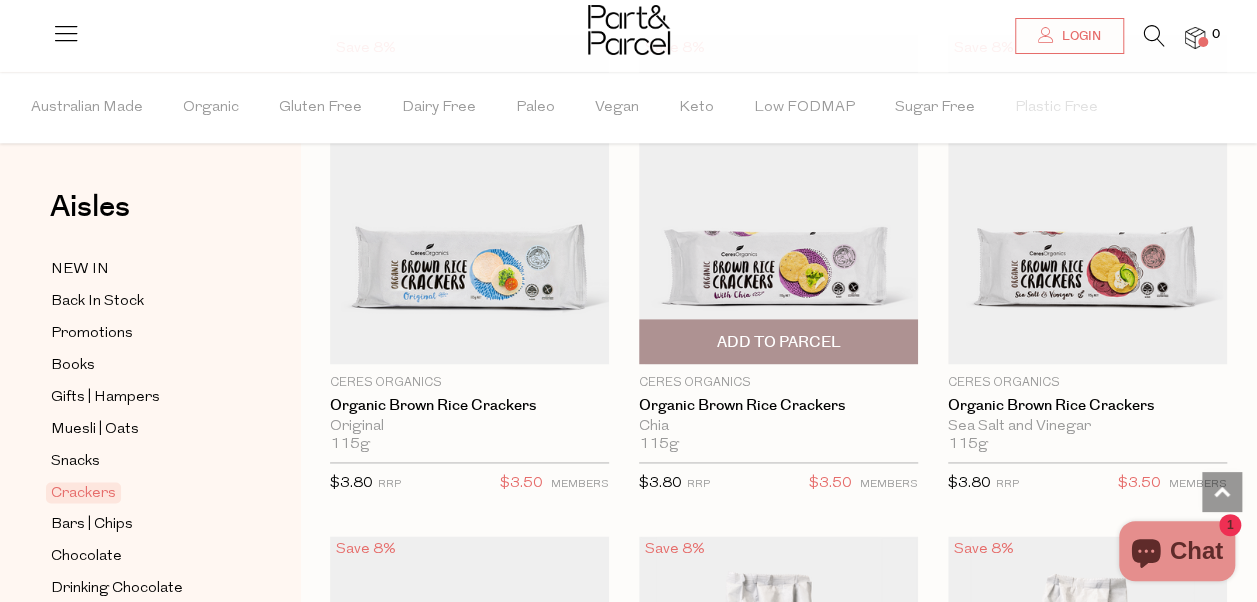 click on "Add To Parcel" at bounding box center [778, 342] 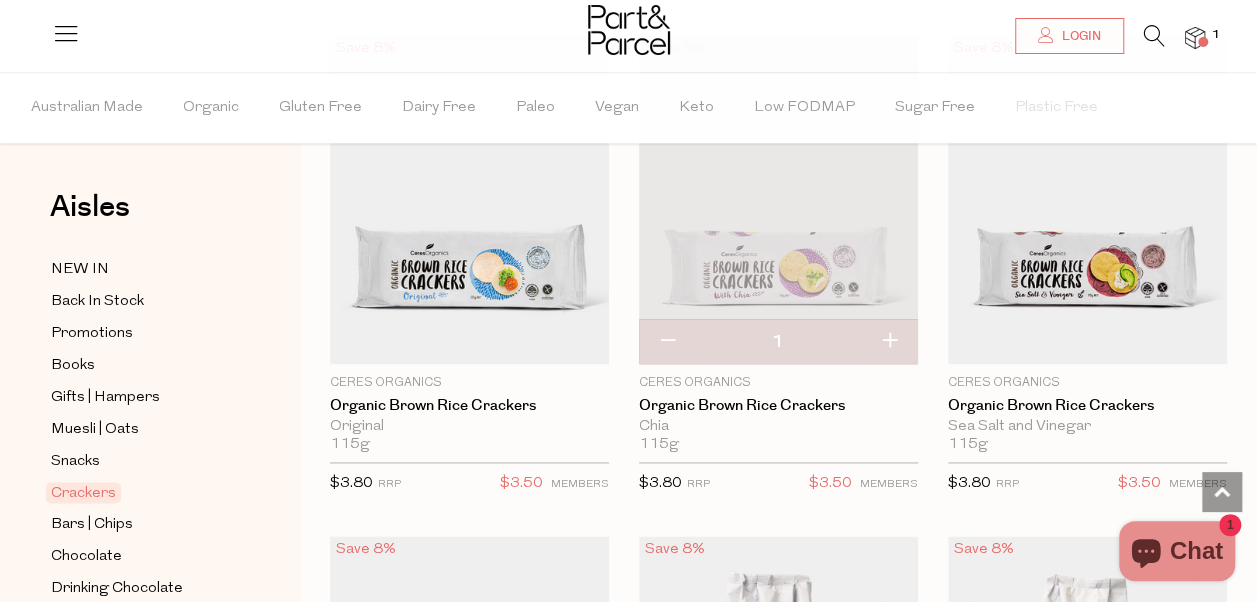 click at bounding box center (889, 342) 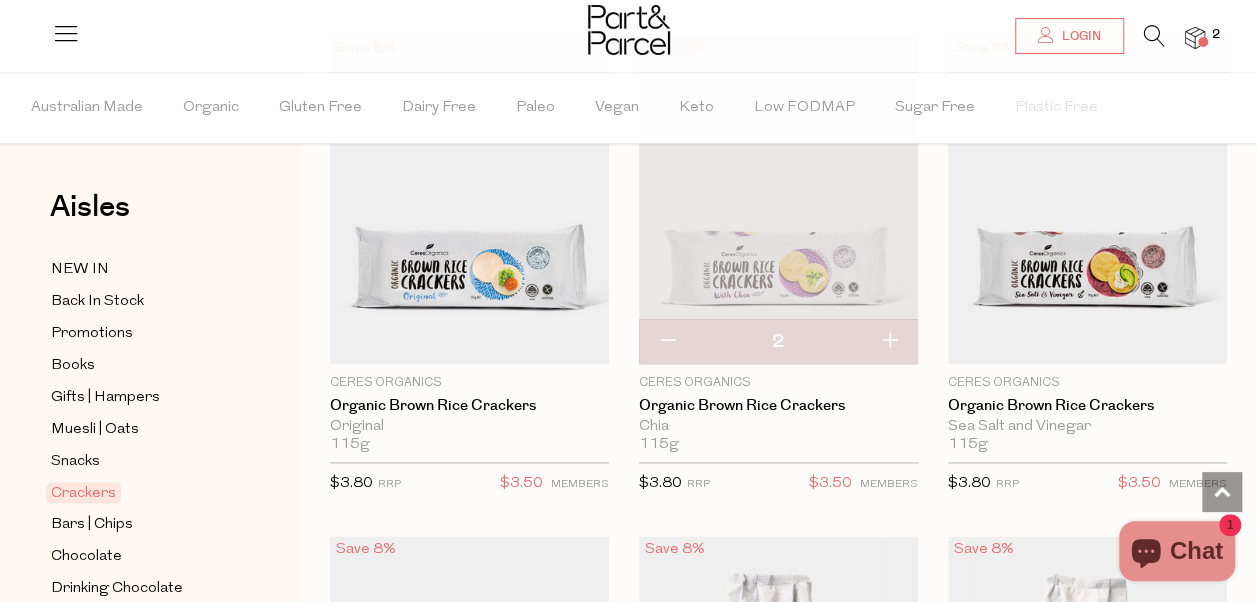 click at bounding box center (667, 342) 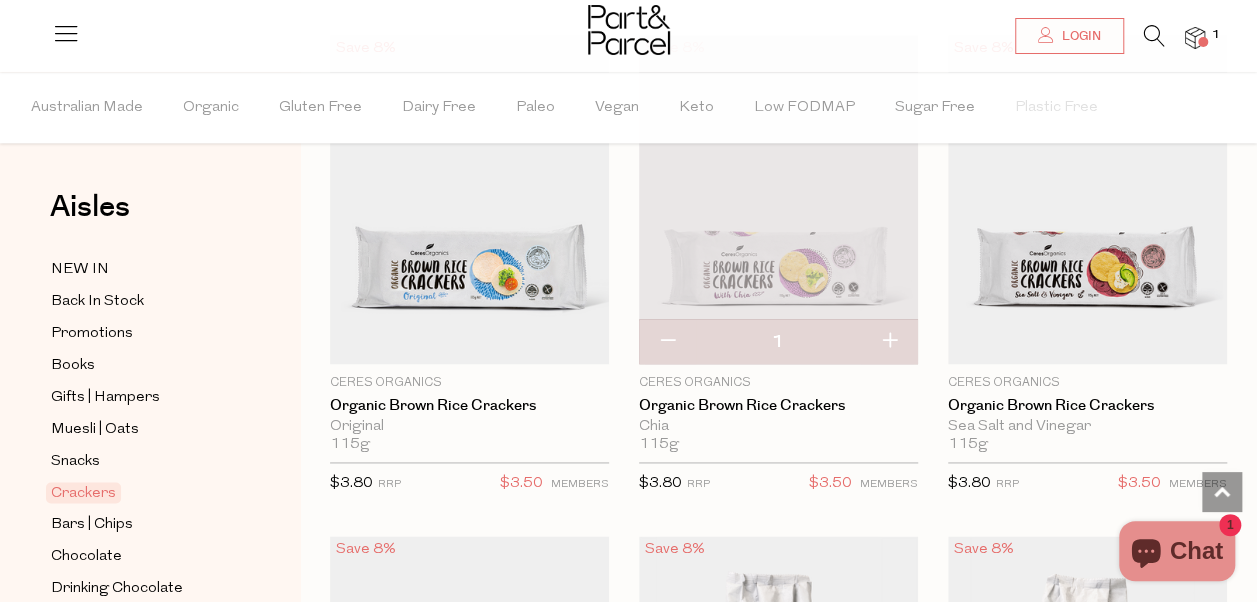 click at bounding box center (667, 342) 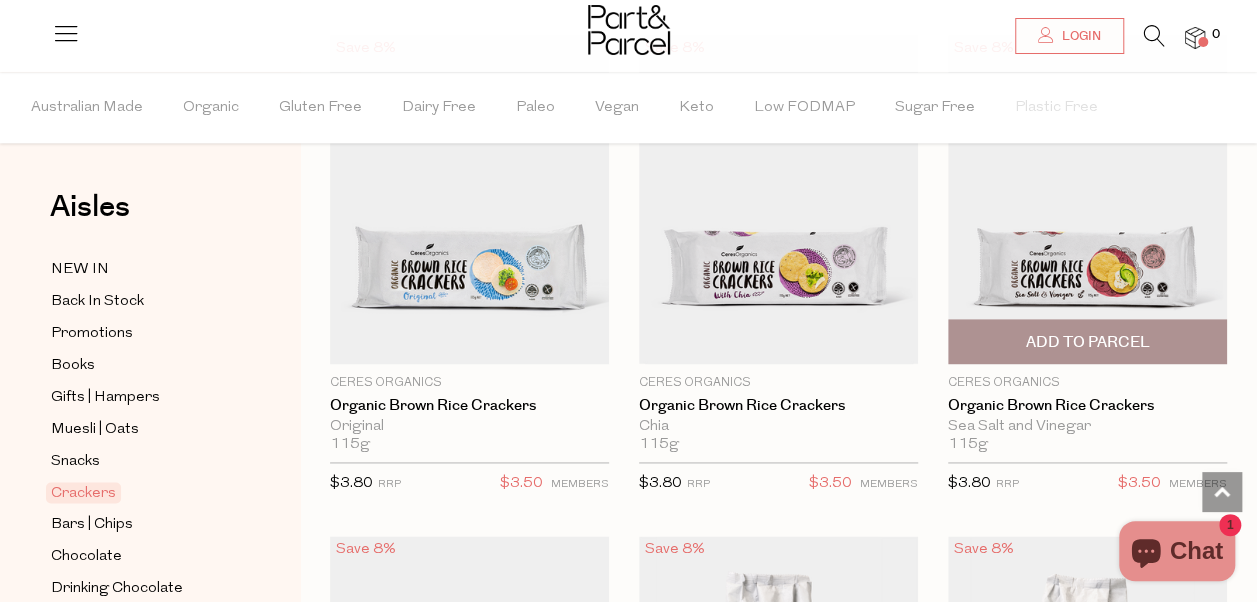 click on "Add To Parcel" at bounding box center [1087, 341] 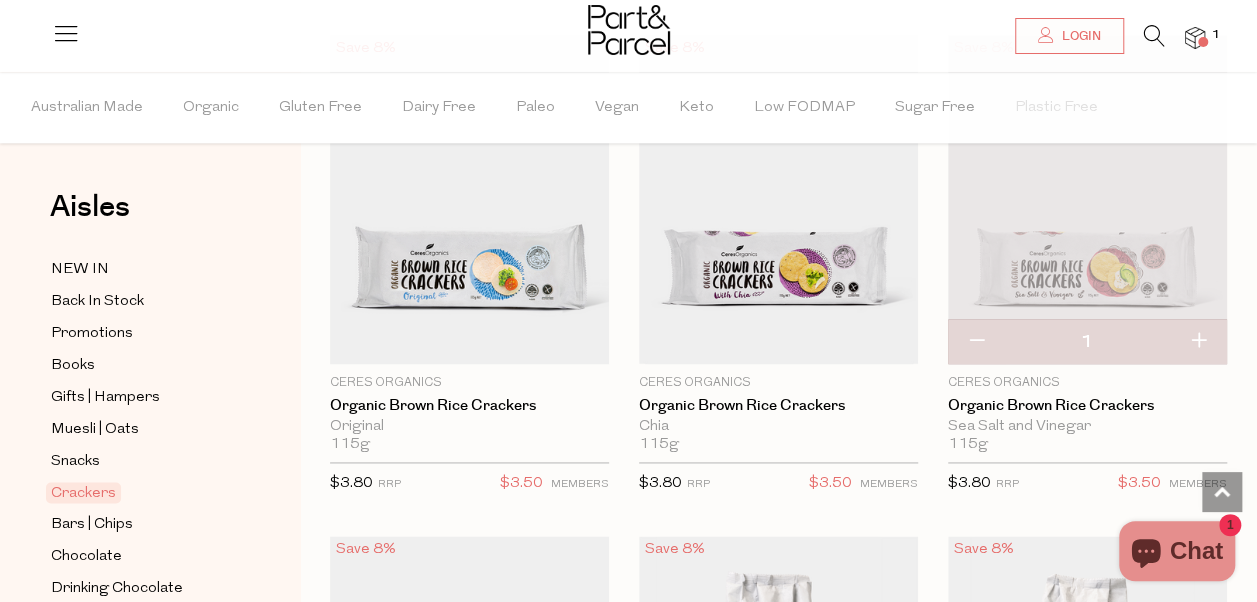 click at bounding box center (1198, 342) 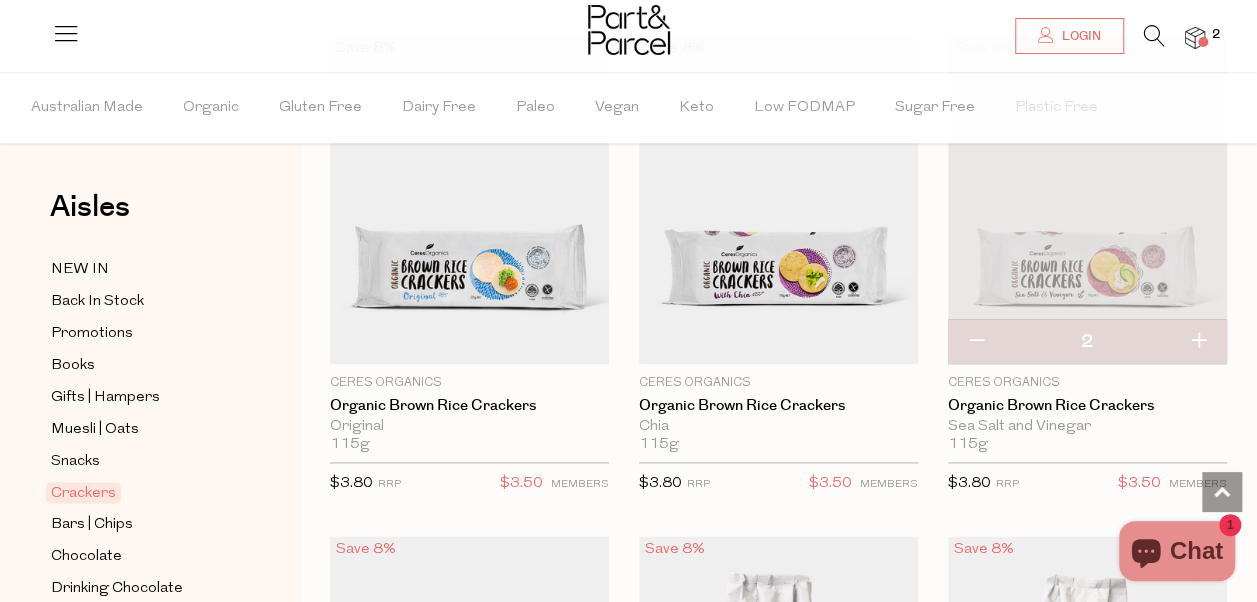 click at bounding box center (1198, 342) 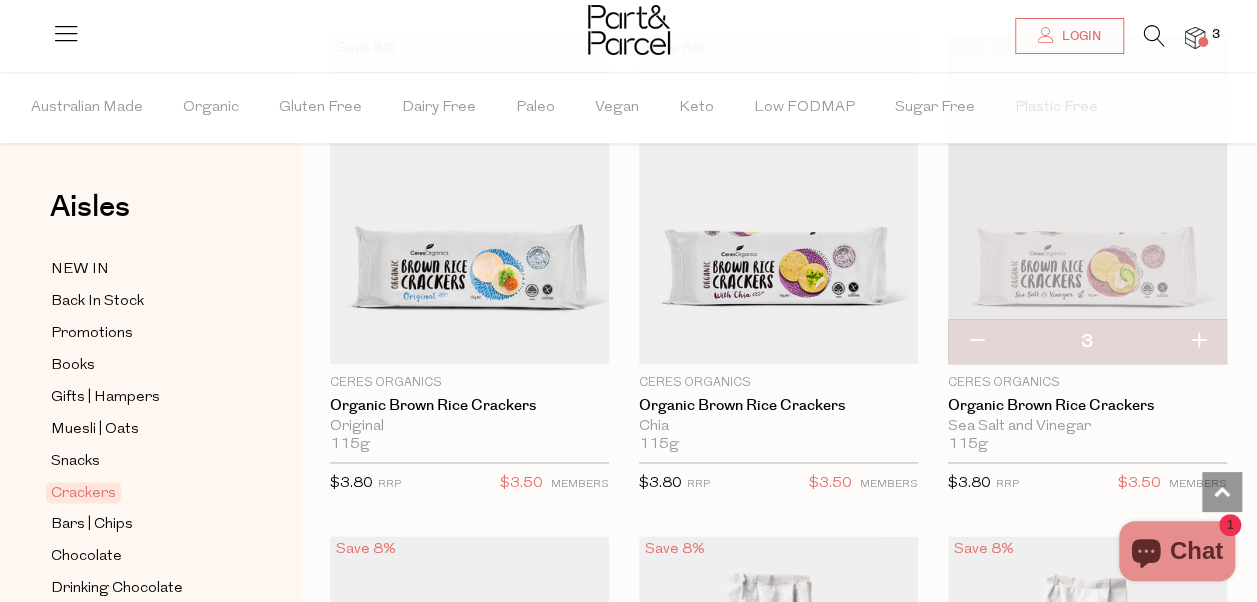click at bounding box center (1198, 342) 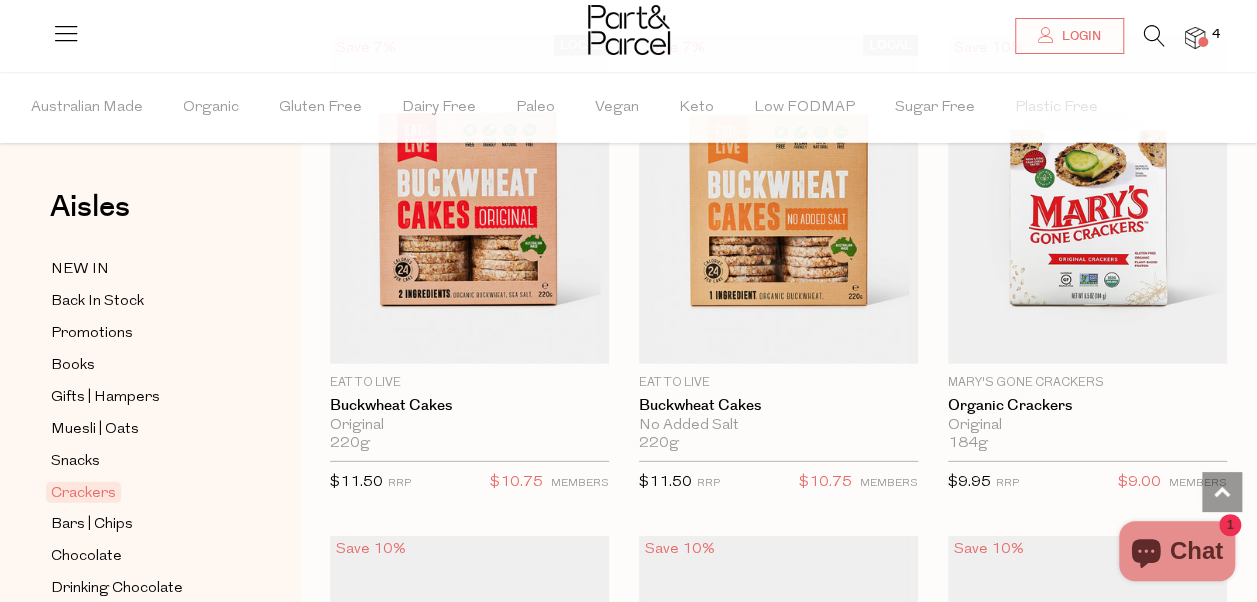 scroll, scrollTop: 2729, scrollLeft: 0, axis: vertical 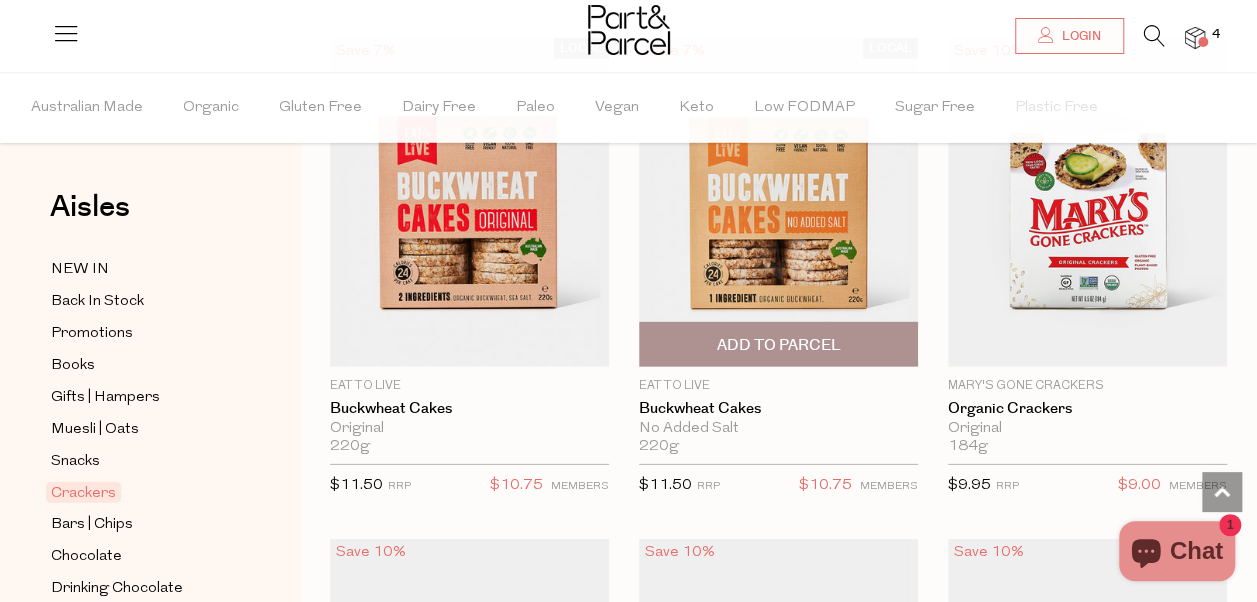 click on "Add To Parcel" at bounding box center [778, 345] 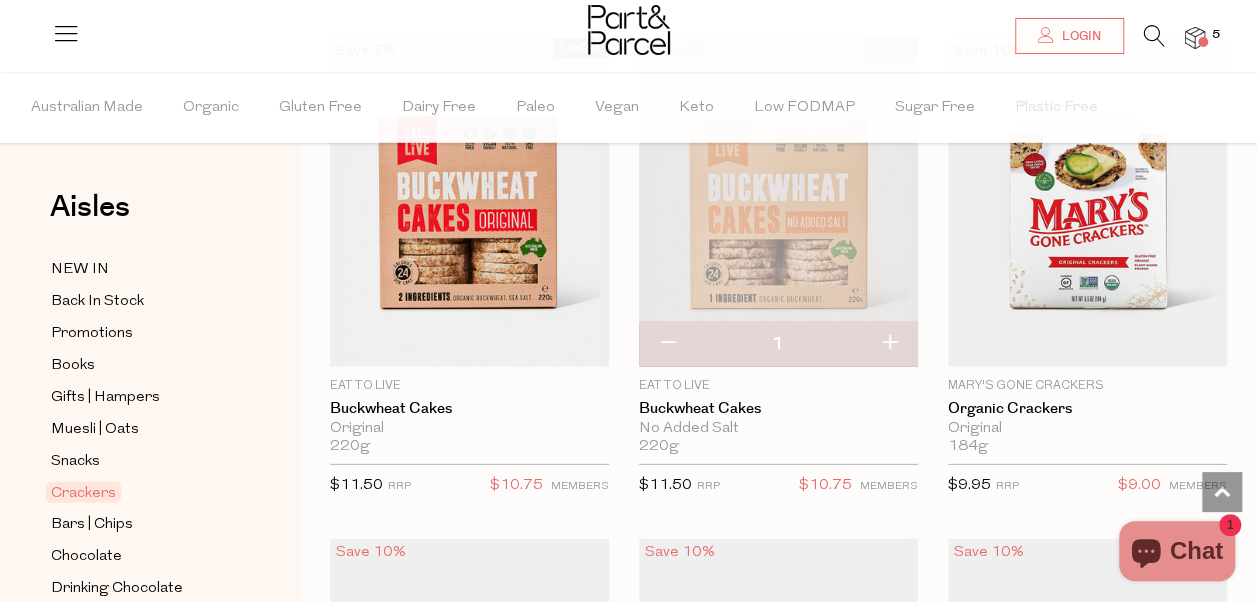click at bounding box center (889, 344) 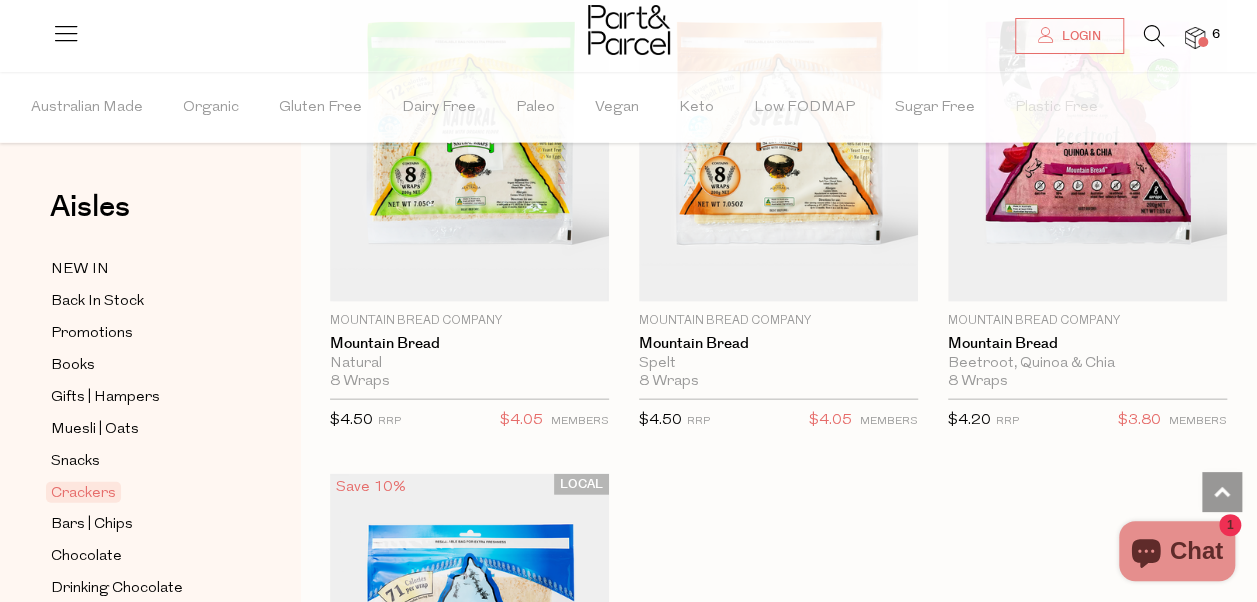 scroll, scrollTop: 5802, scrollLeft: 0, axis: vertical 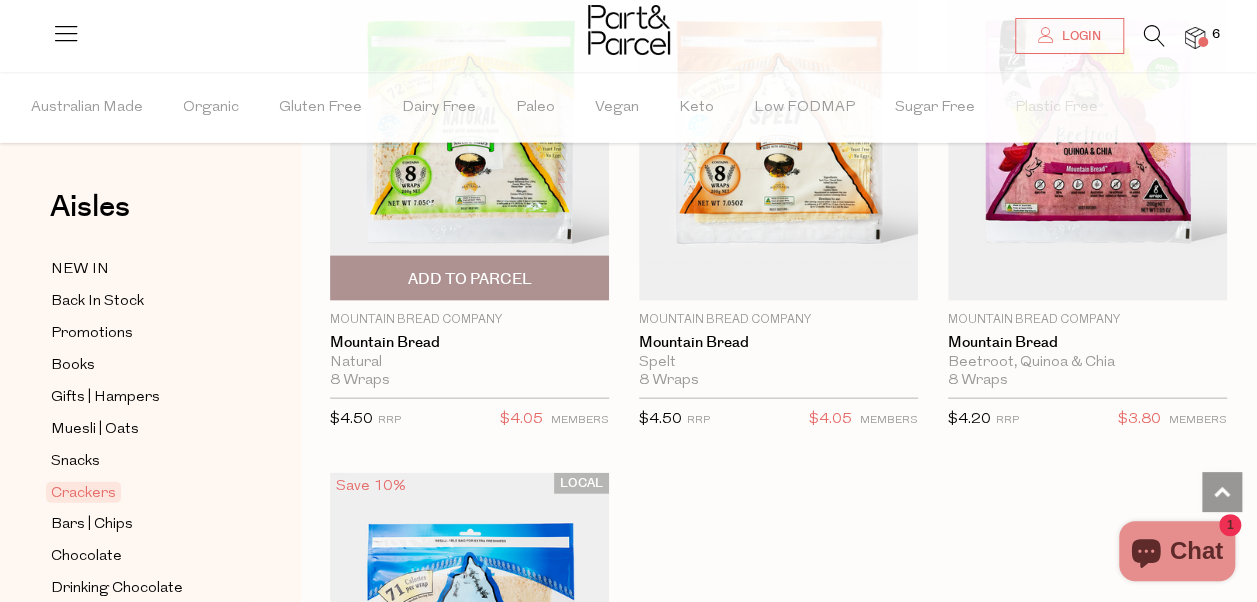 click on "Add To Parcel" at bounding box center (469, 279) 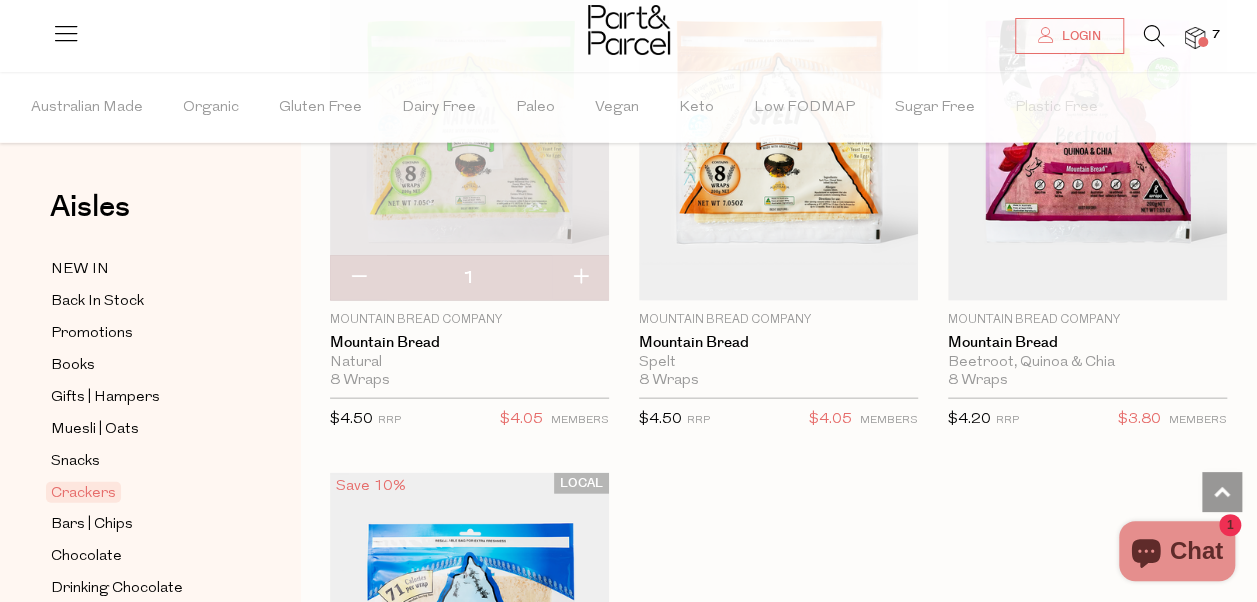 click at bounding box center (580, 278) 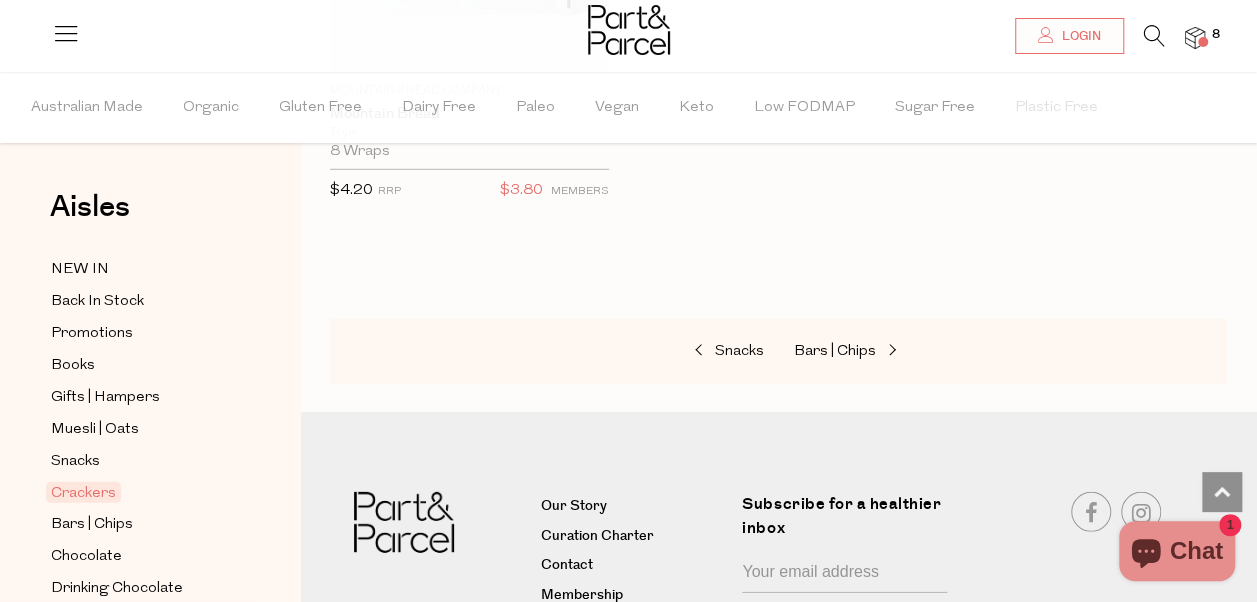 scroll, scrollTop: 6535, scrollLeft: 0, axis: vertical 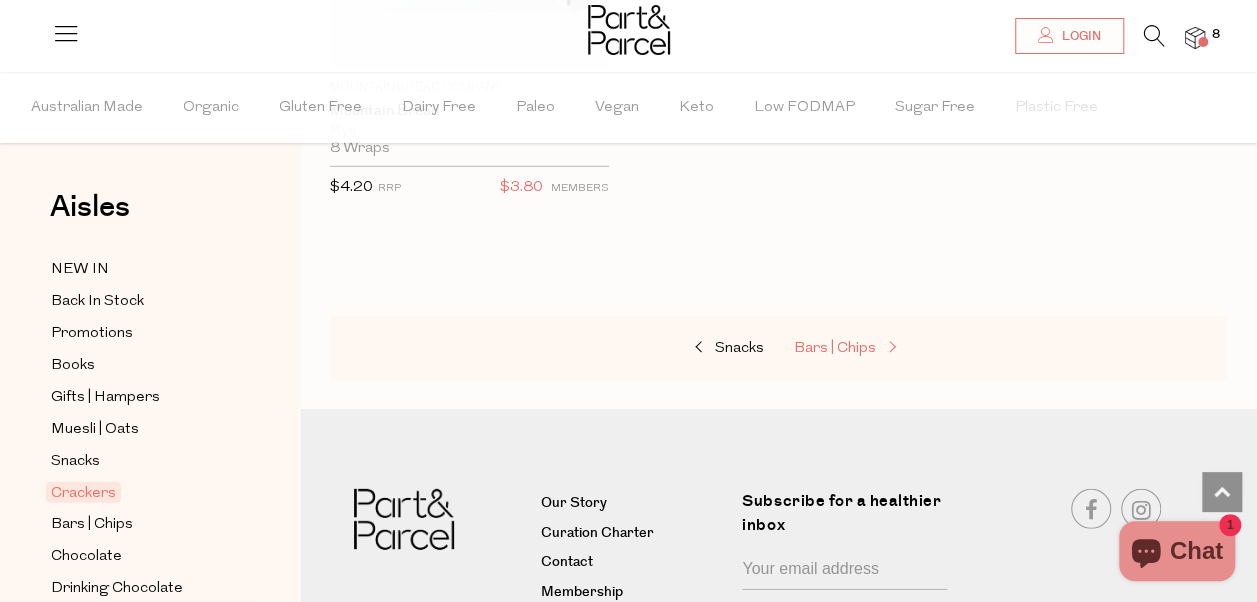 click on "Bars | Chips" at bounding box center [835, 348] 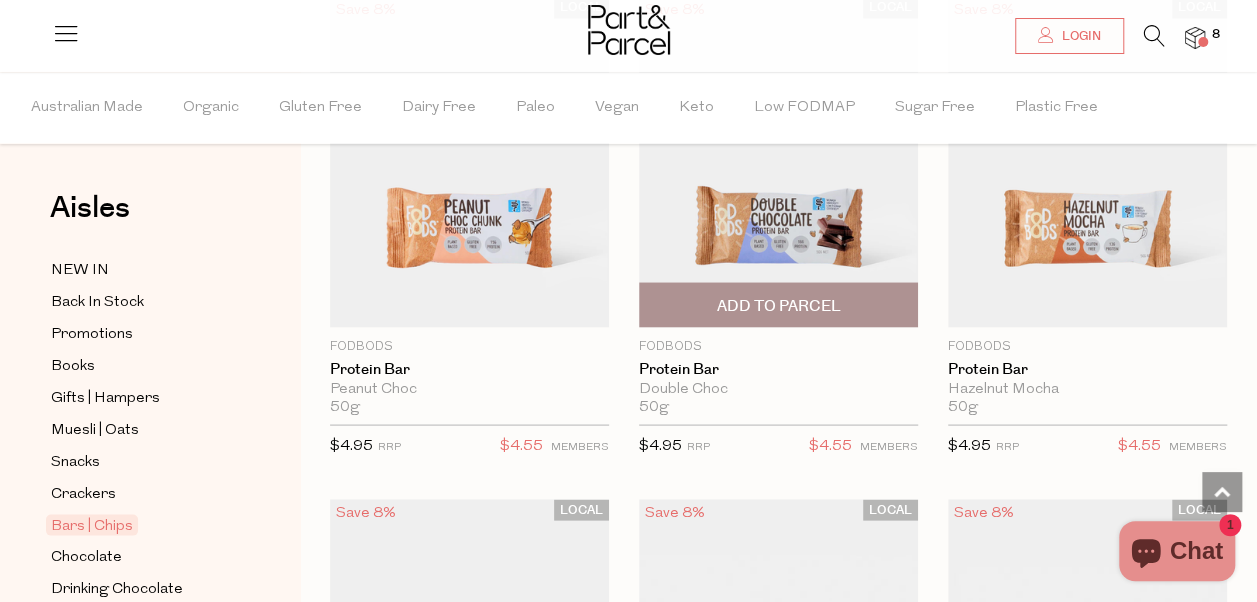 scroll, scrollTop: 1770, scrollLeft: 0, axis: vertical 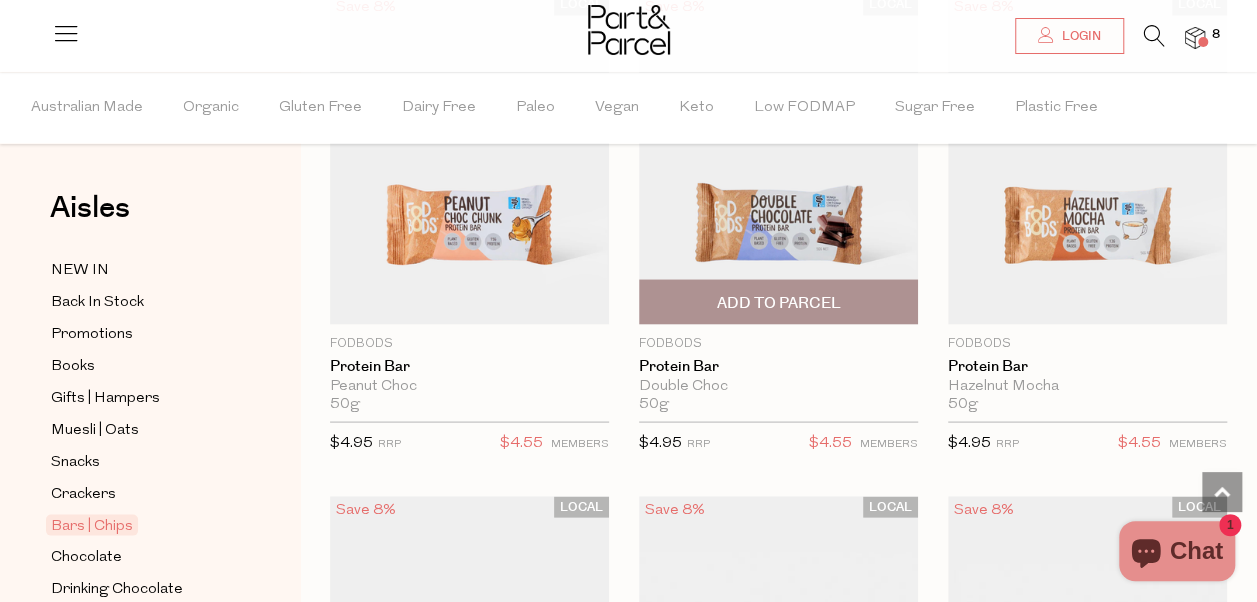 click on "Add To Parcel" at bounding box center [778, 302] 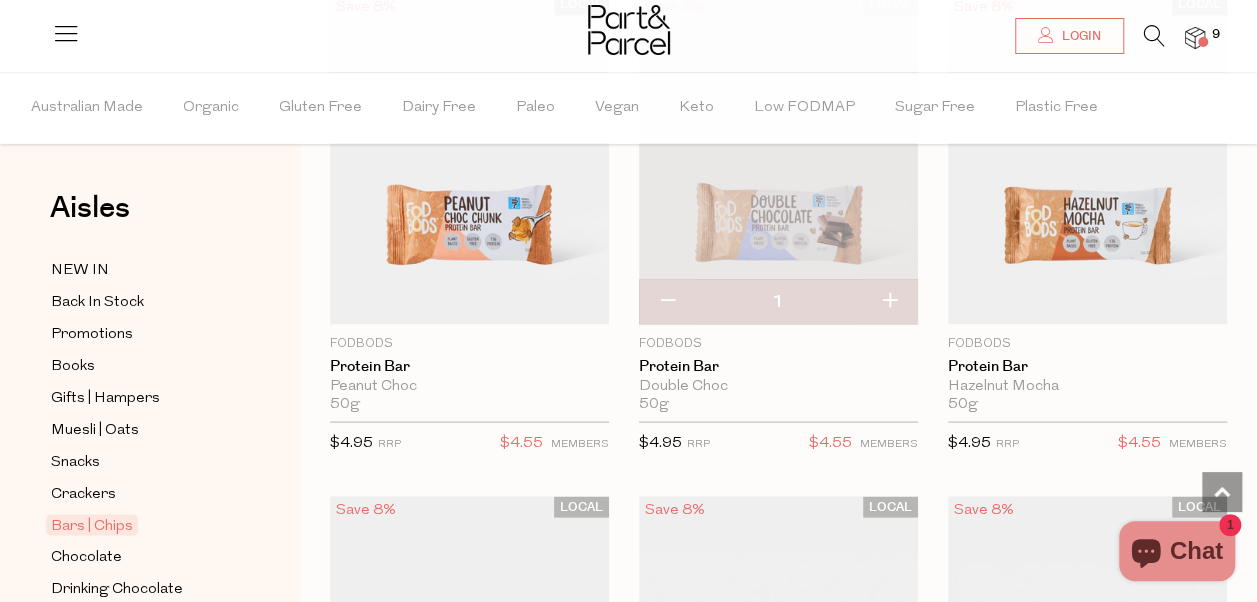 click at bounding box center (889, 301) 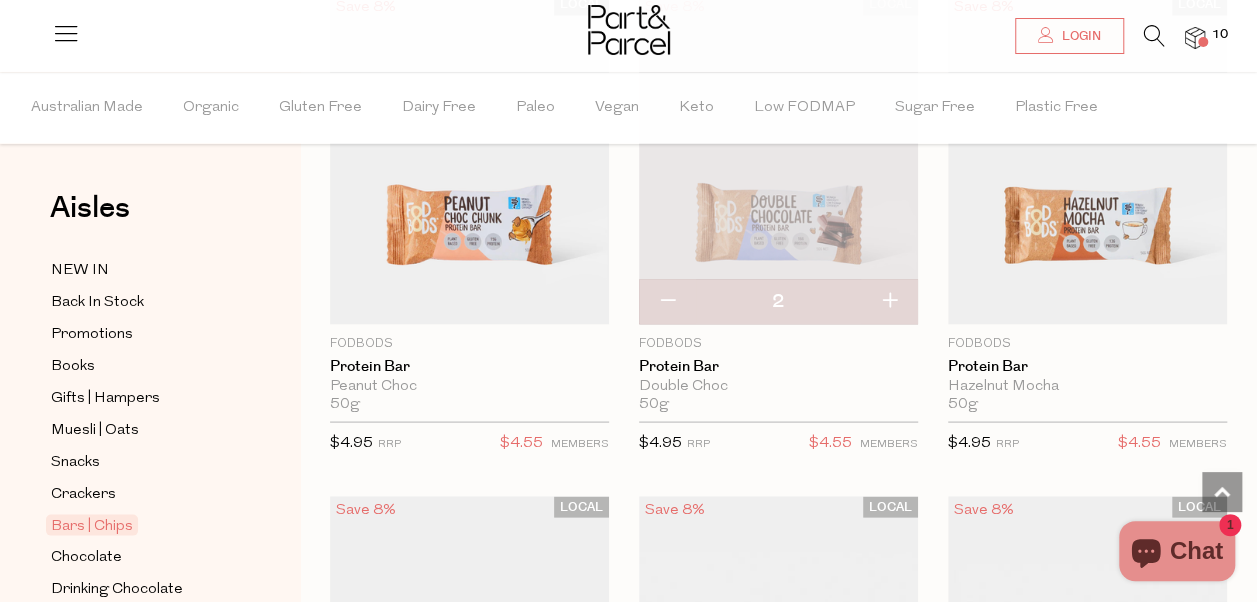 click at bounding box center [889, 301] 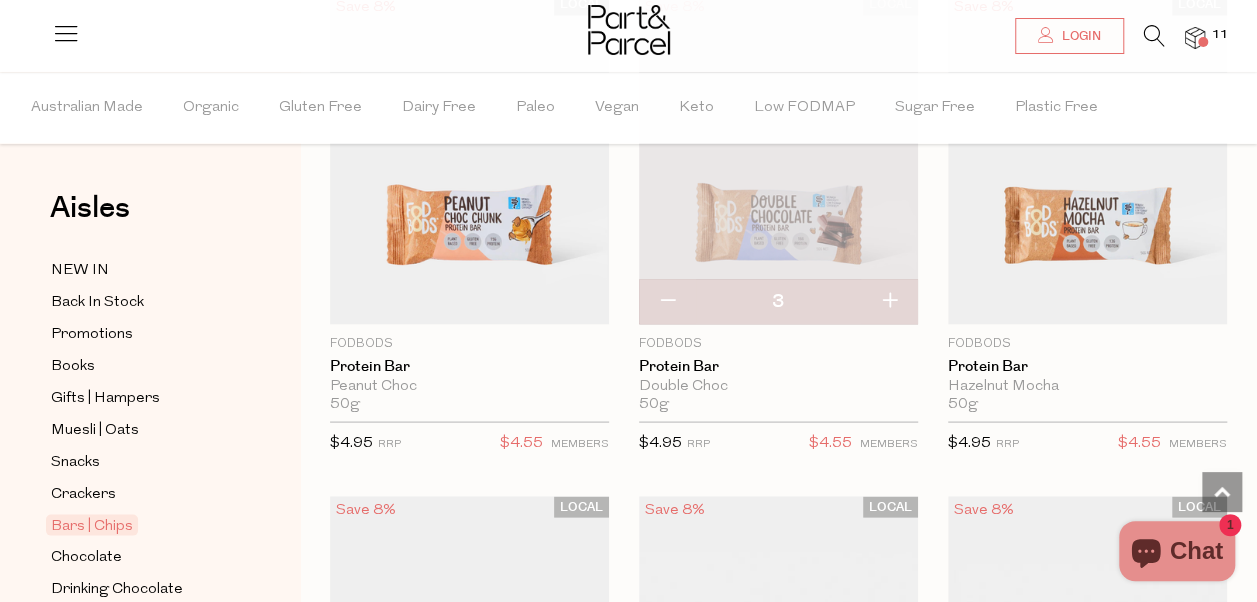 click at bounding box center (778, 158) 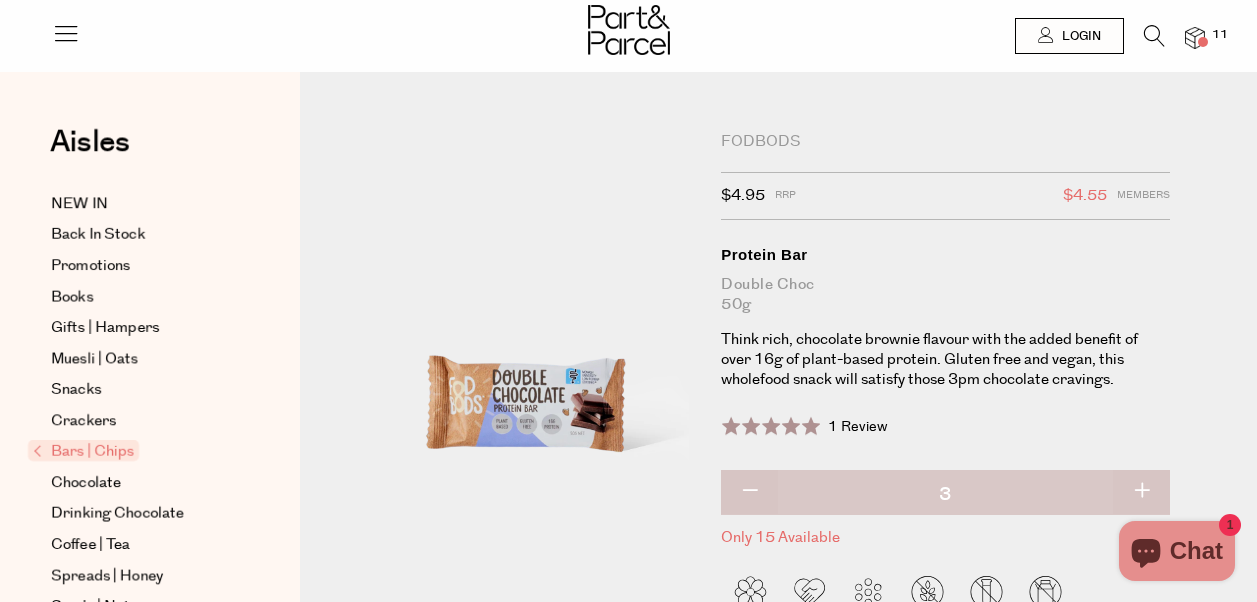 scroll, scrollTop: 0, scrollLeft: 0, axis: both 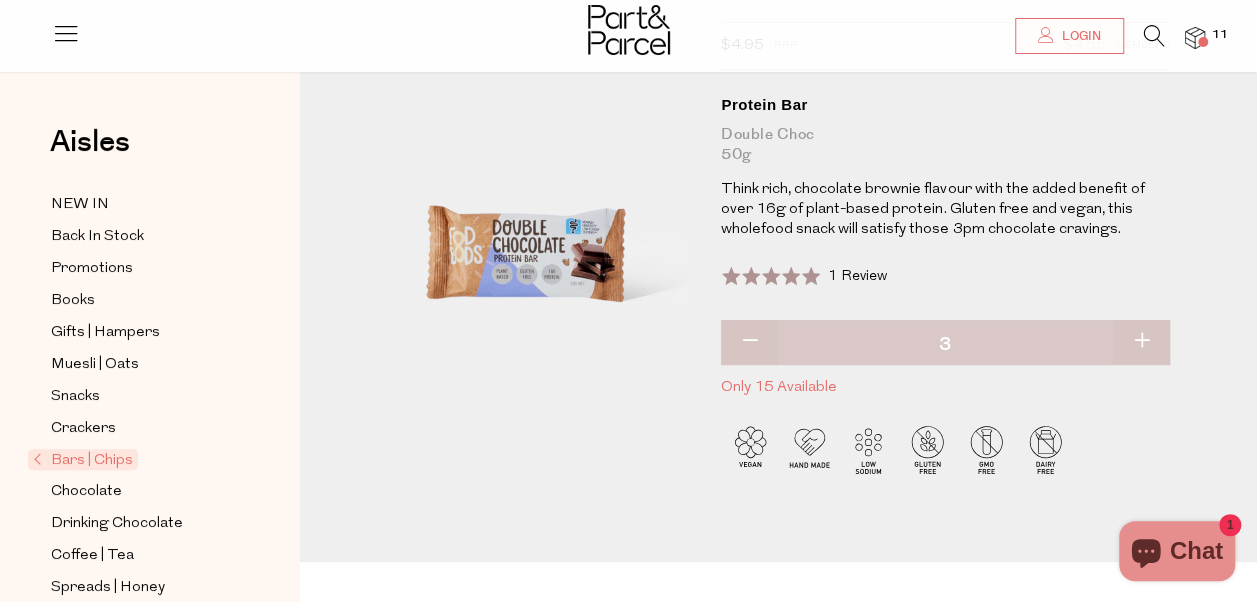 click at bounding box center (1141, 342) 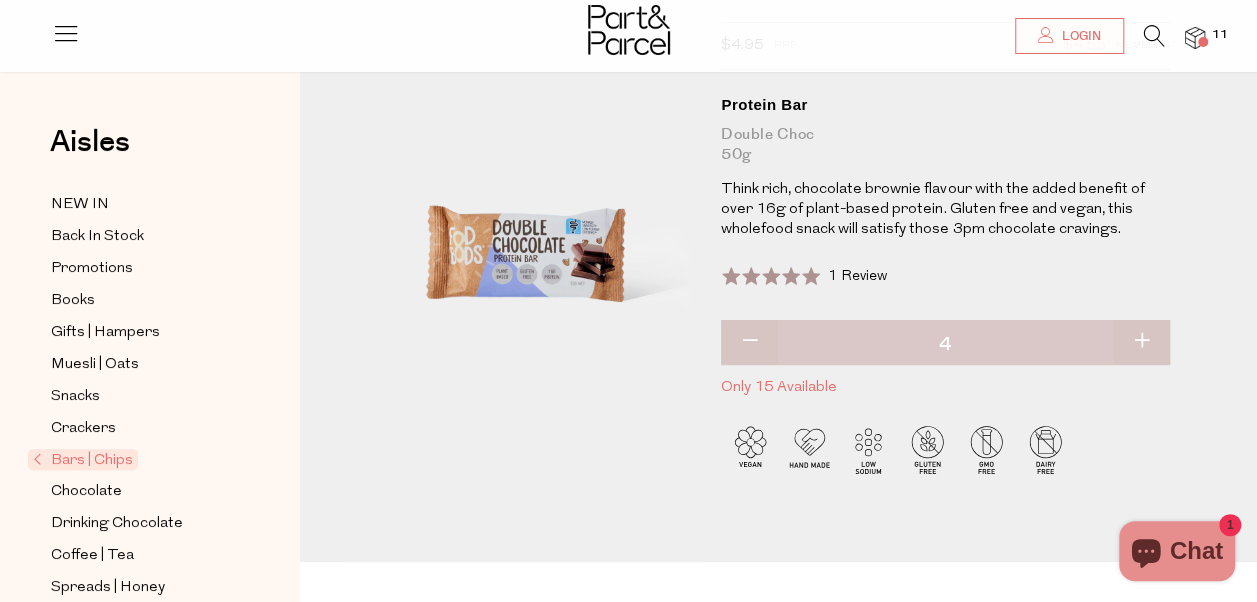 type on "4" 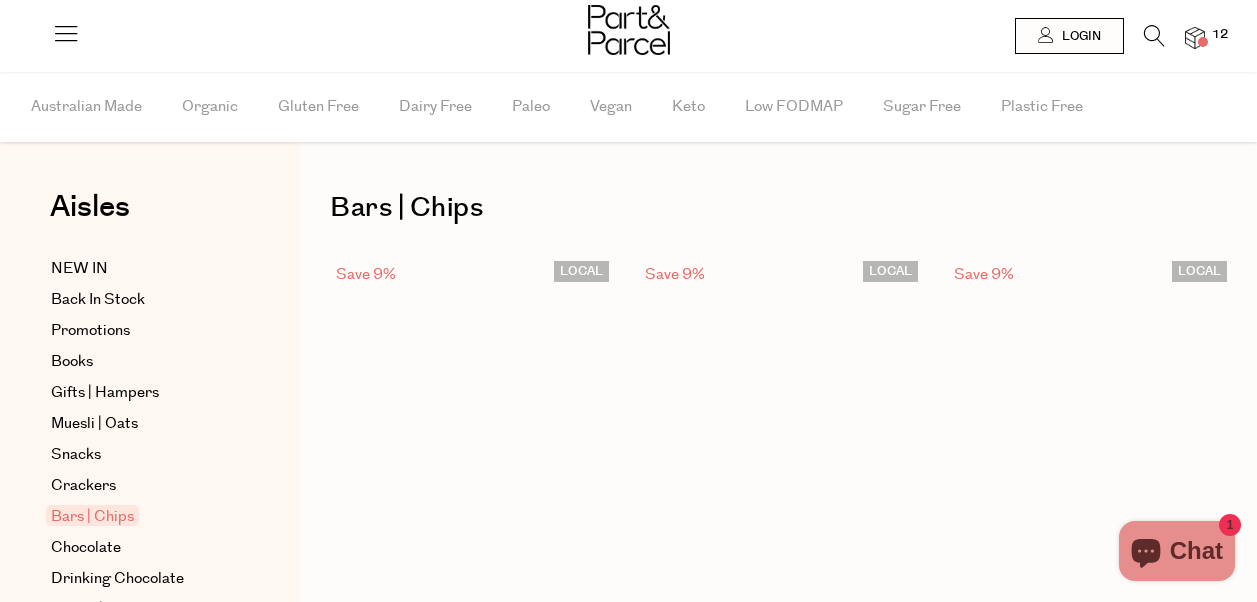 scroll, scrollTop: 1770, scrollLeft: 0, axis: vertical 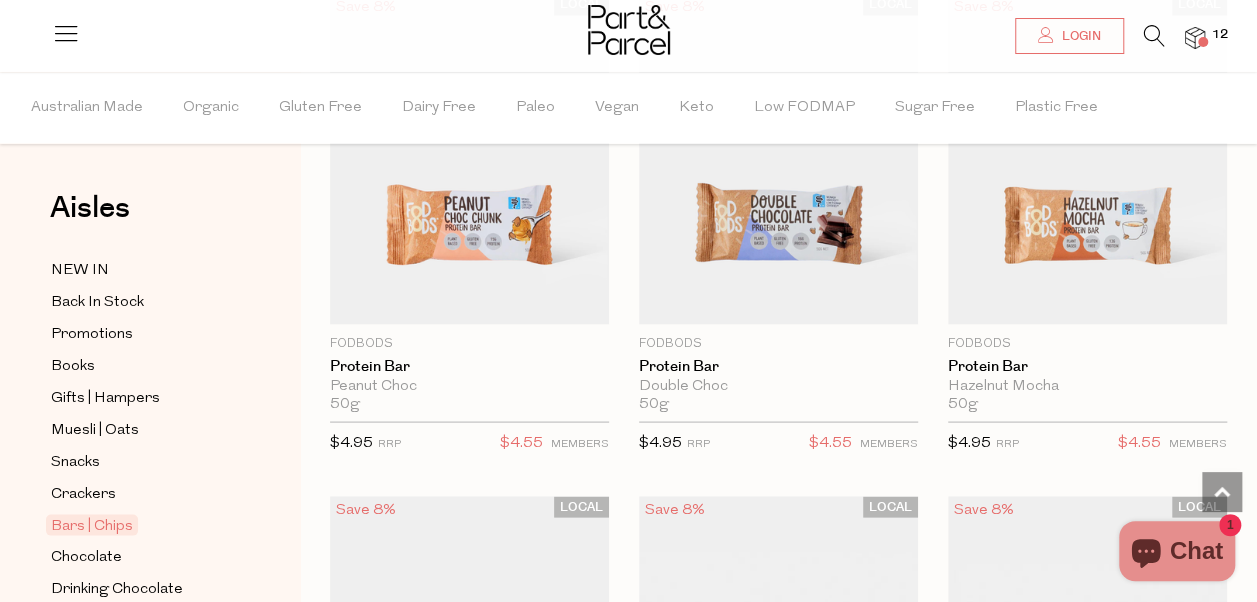 type on "4" 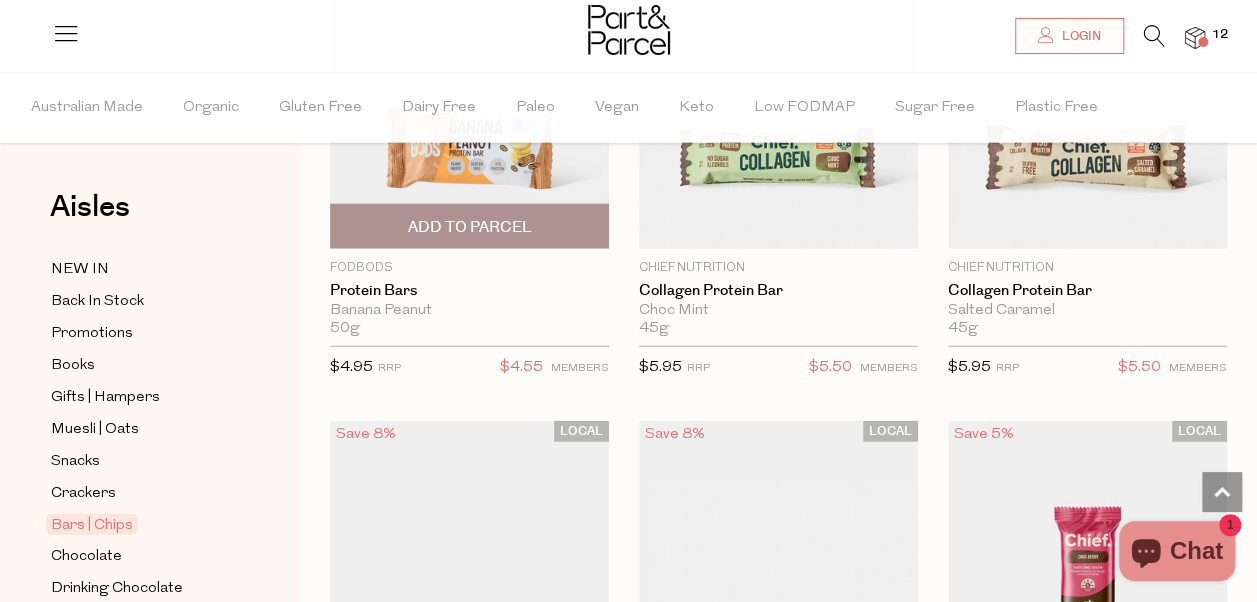 scroll, scrollTop: 2287, scrollLeft: 0, axis: vertical 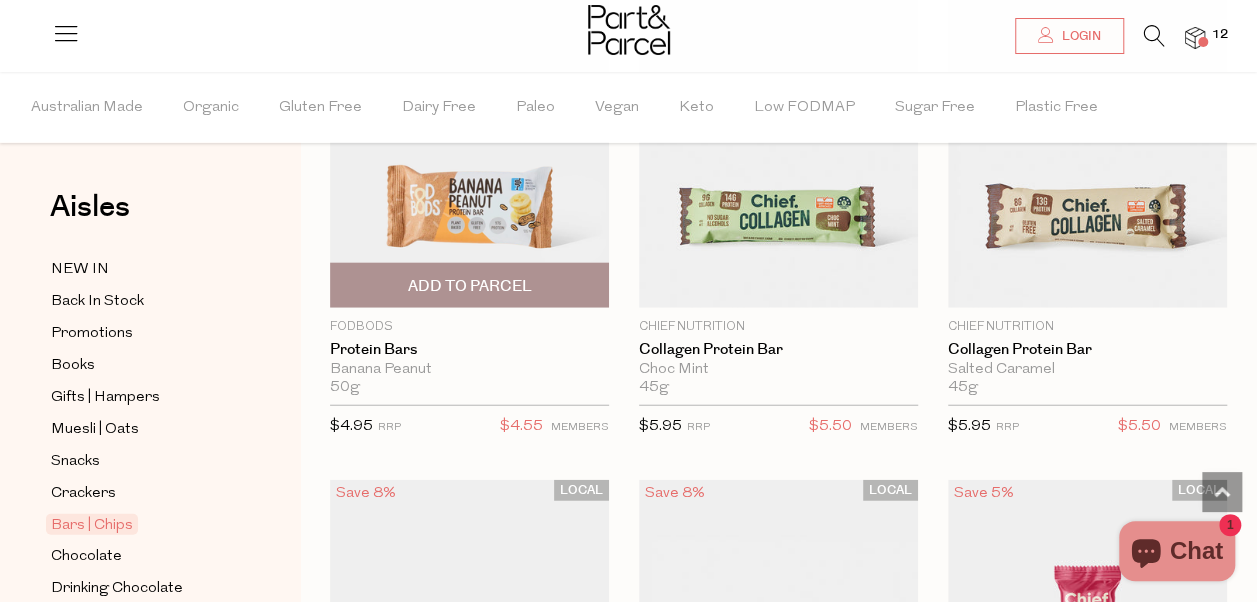 click on "Add To Parcel" at bounding box center [469, 286] 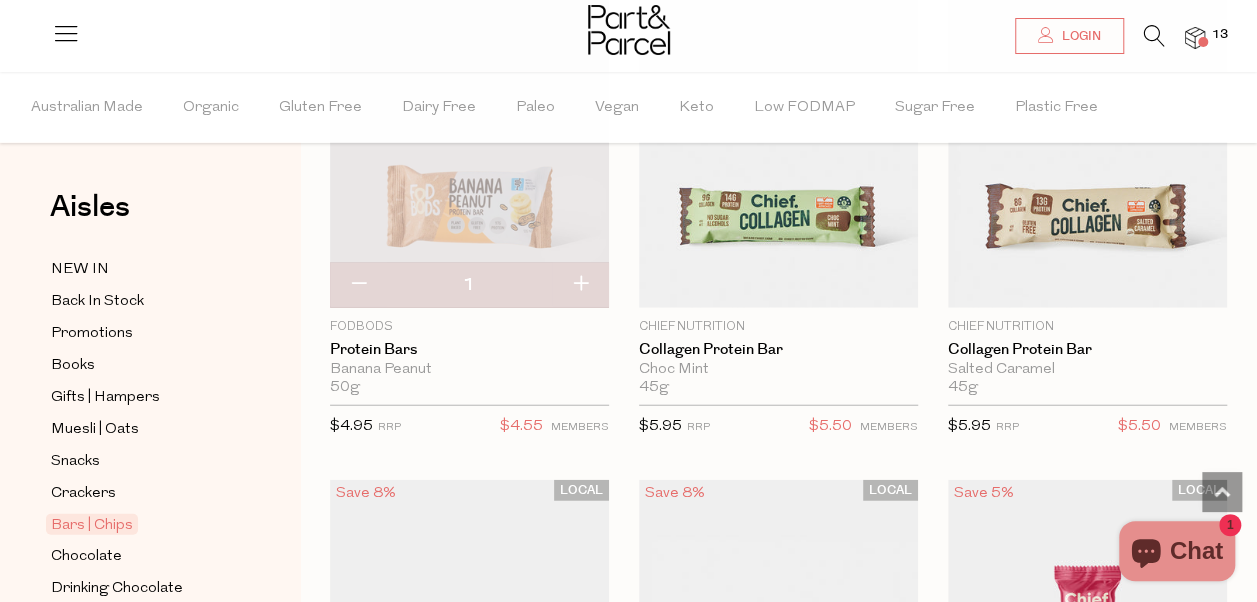 click at bounding box center [580, 285] 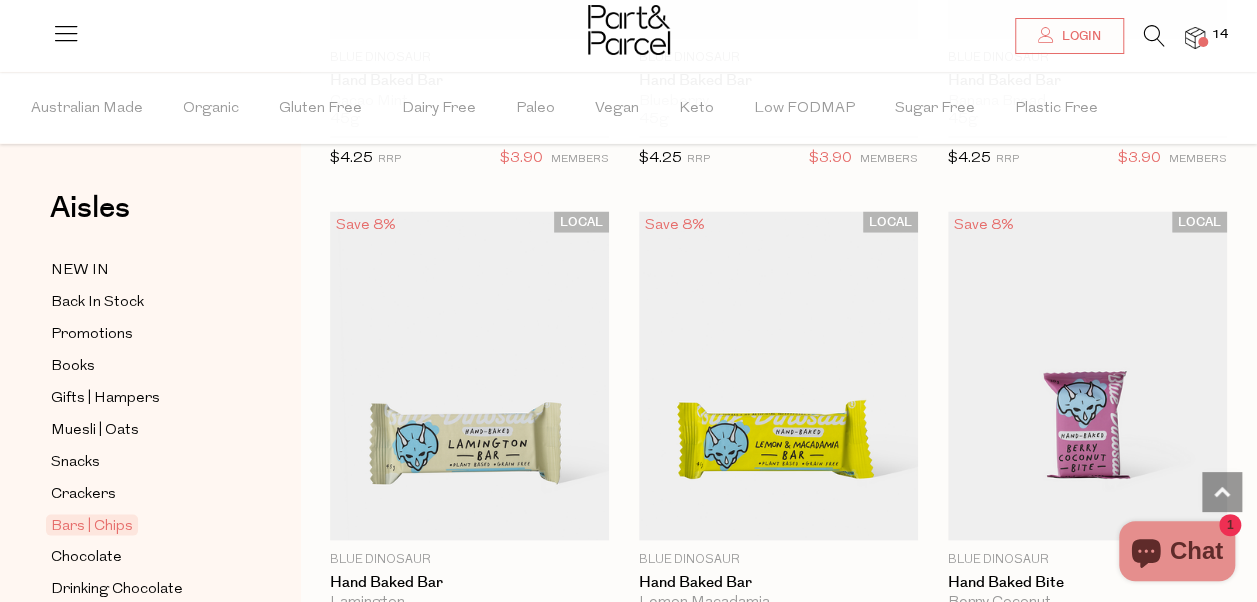scroll, scrollTop: 5564, scrollLeft: 0, axis: vertical 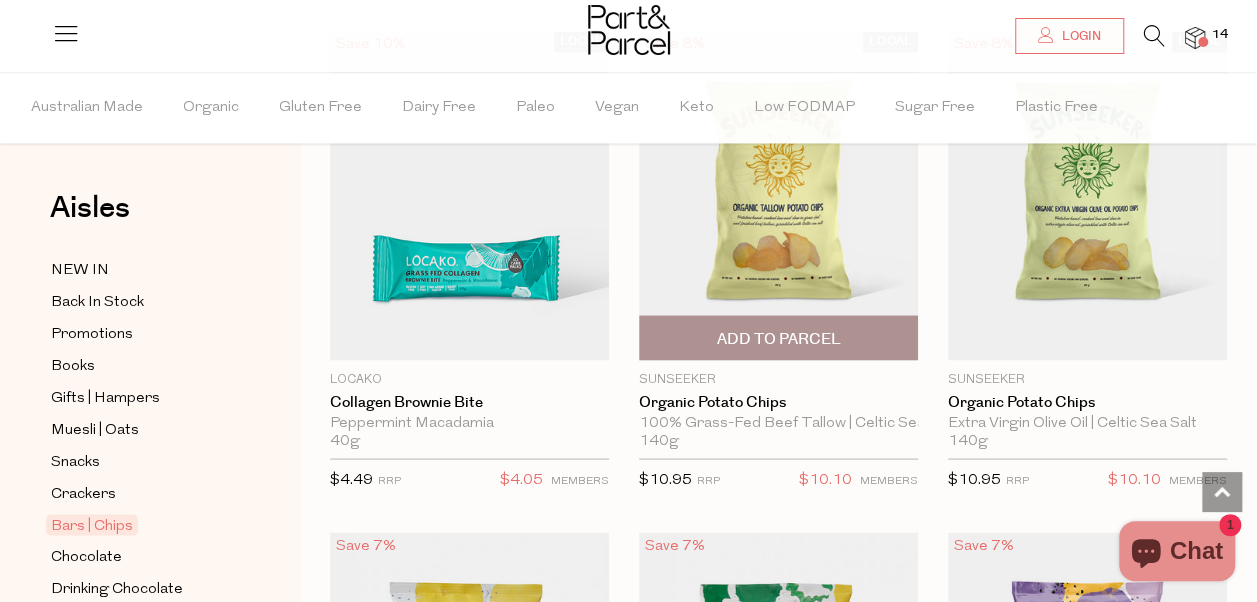 click on "Add To Parcel" at bounding box center (778, 338) 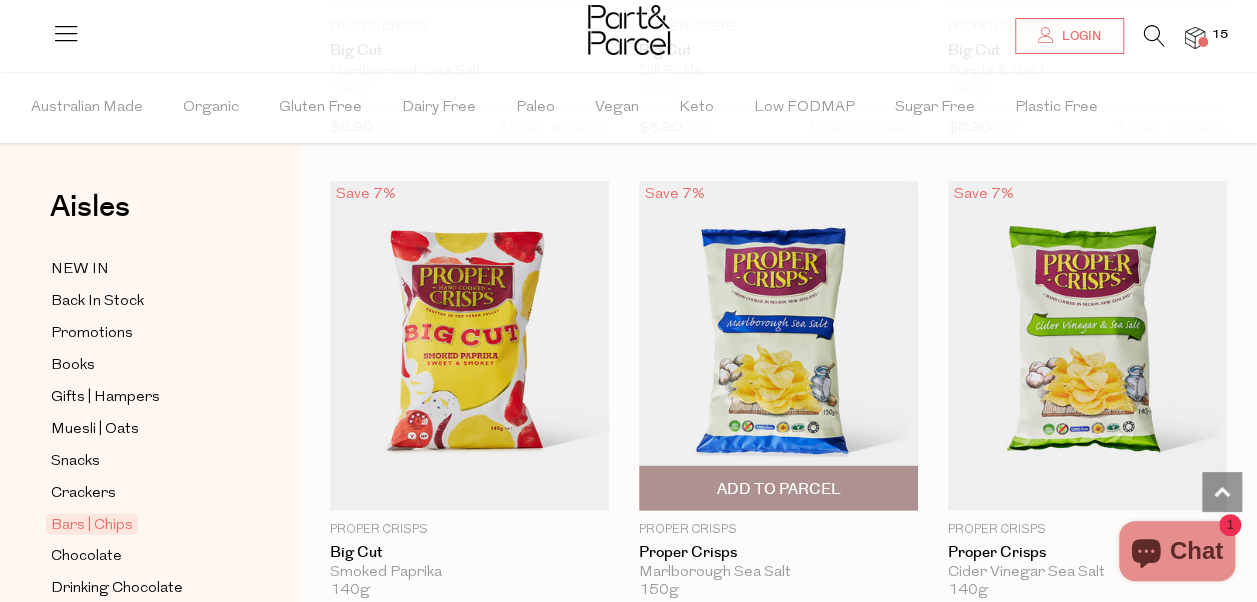 scroll, scrollTop: 10102, scrollLeft: 0, axis: vertical 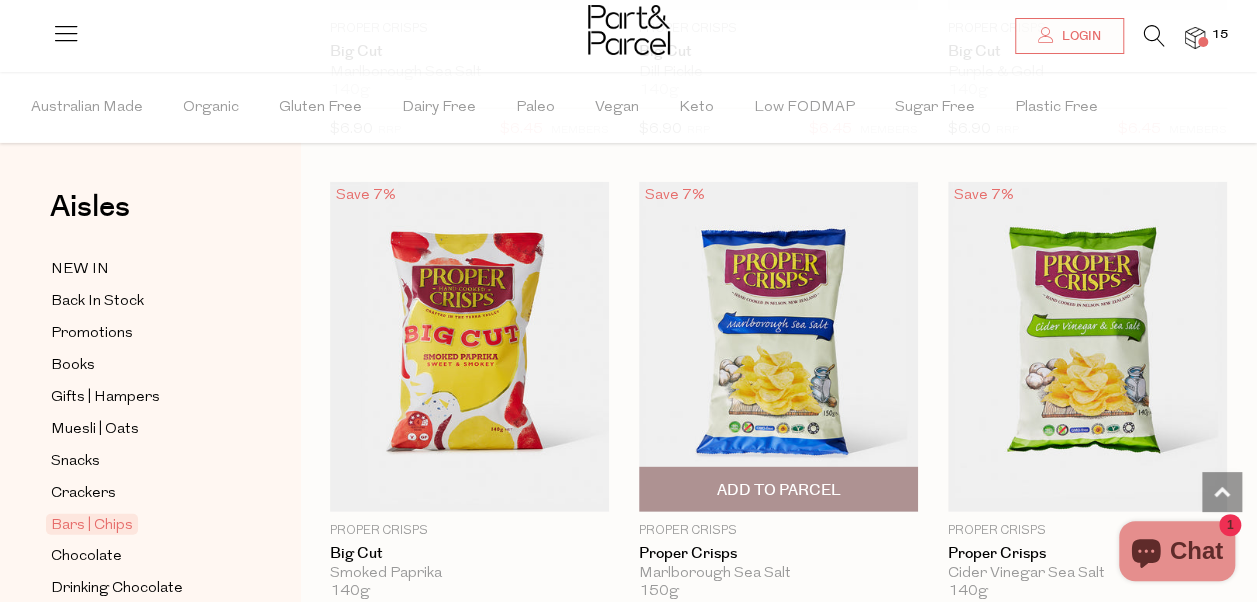 click on "Add To Parcel" at bounding box center [778, 490] 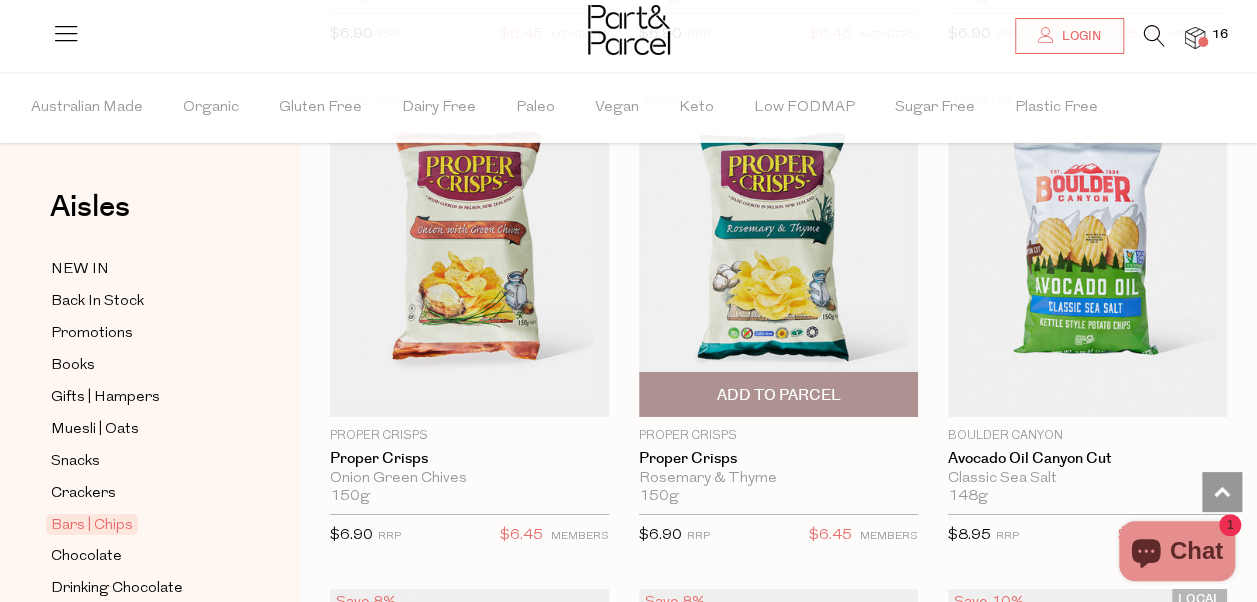 scroll, scrollTop: 10694, scrollLeft: 0, axis: vertical 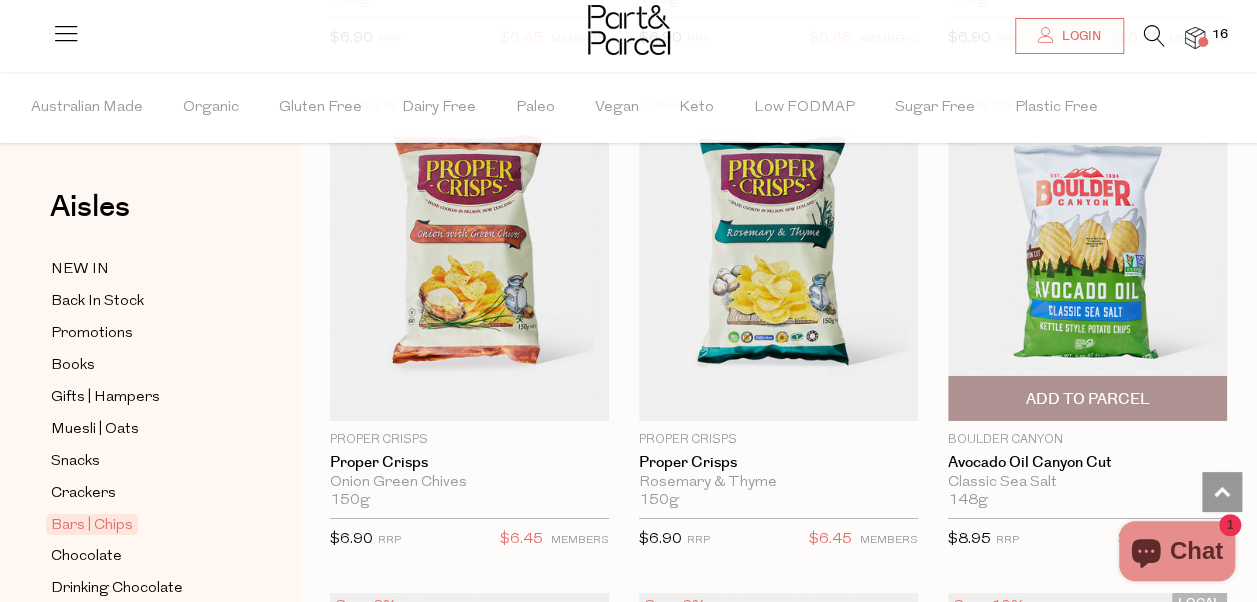 click on "Add To Parcel" at bounding box center (1087, 399) 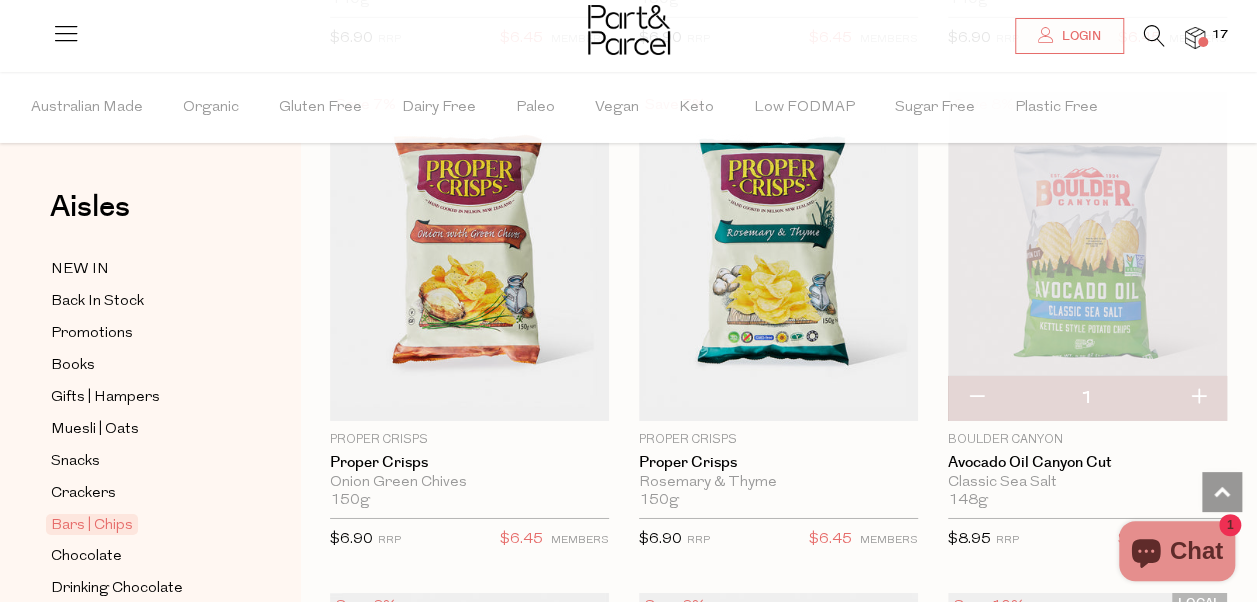 click at bounding box center [1198, 398] 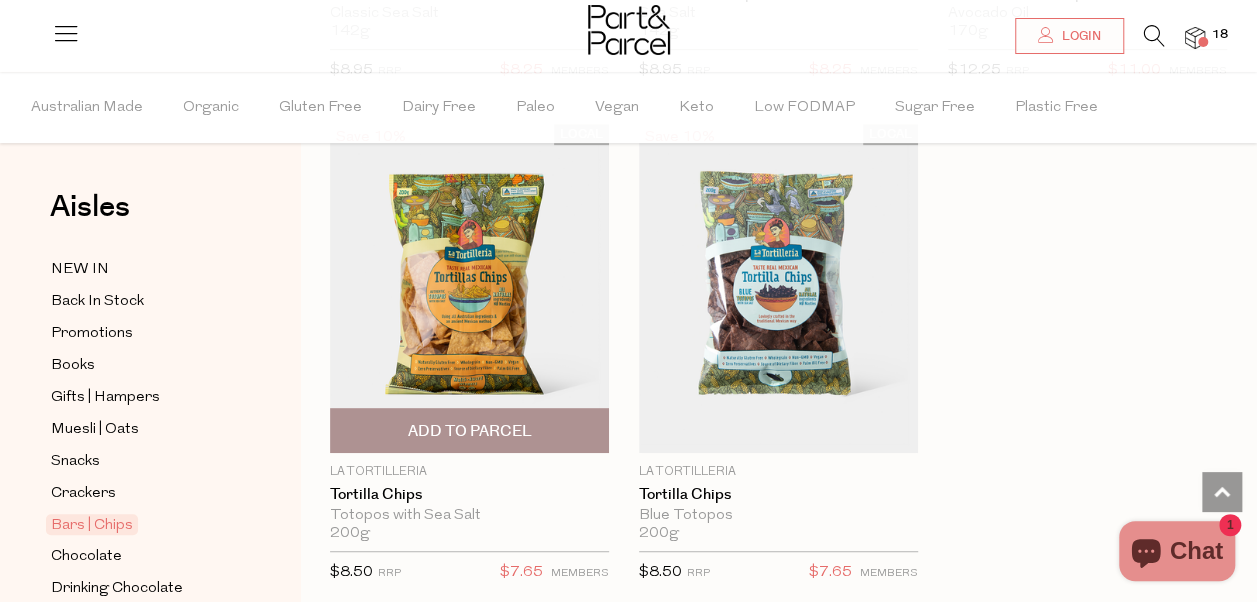 scroll, scrollTop: 11667, scrollLeft: 0, axis: vertical 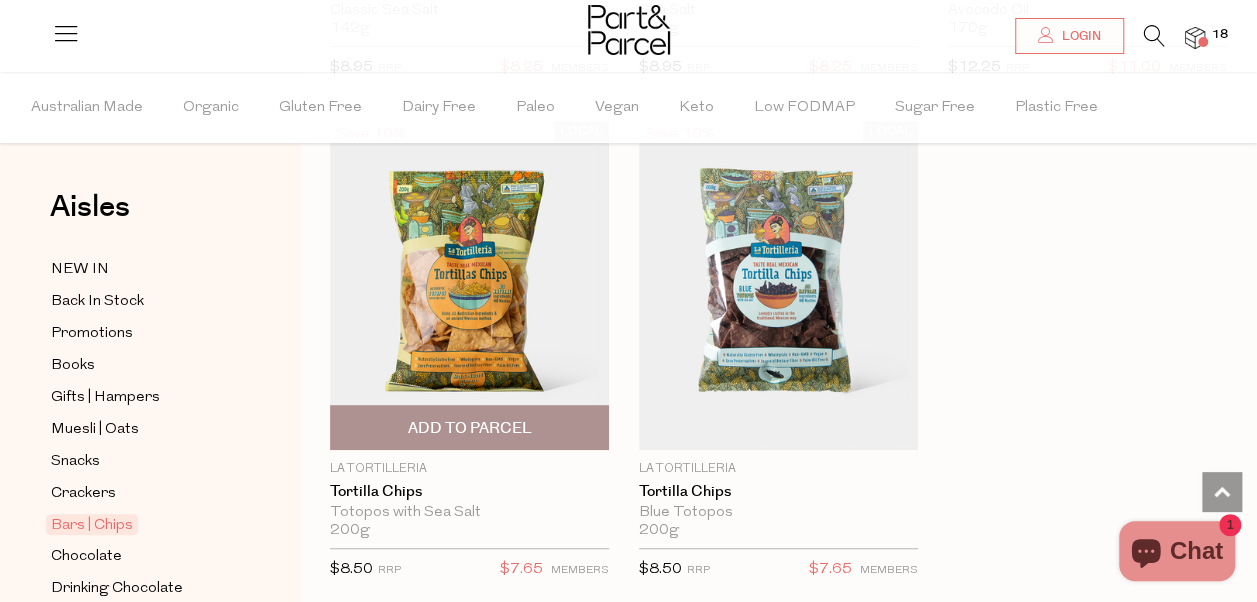 click on "Add To Parcel" at bounding box center [469, 428] 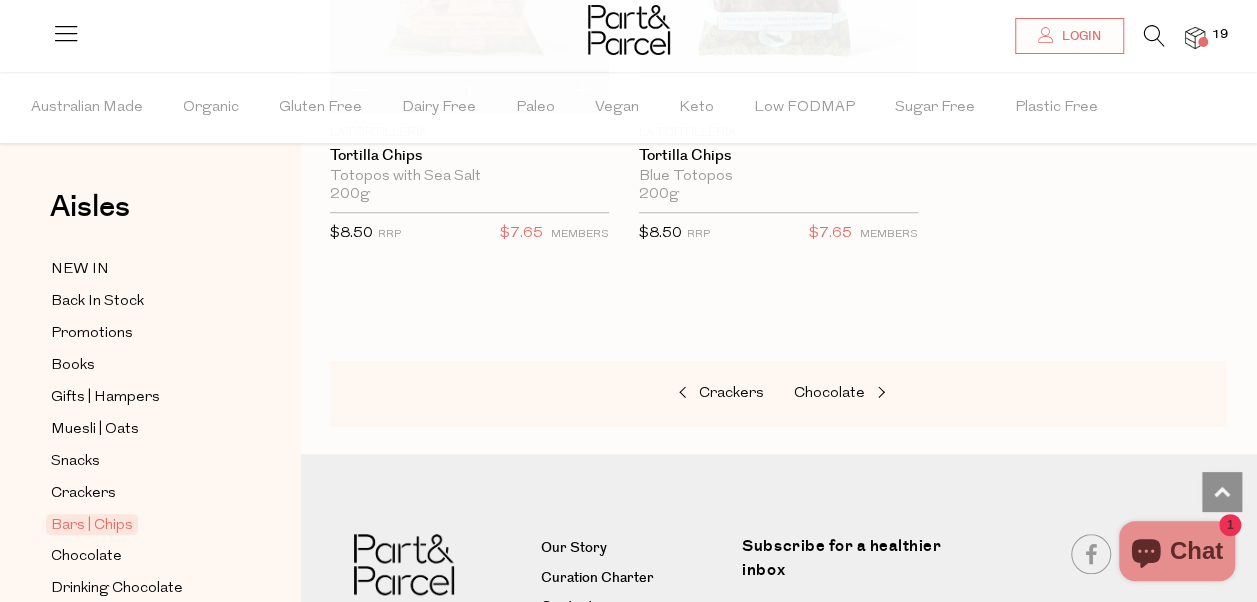 scroll, scrollTop: 12005, scrollLeft: 0, axis: vertical 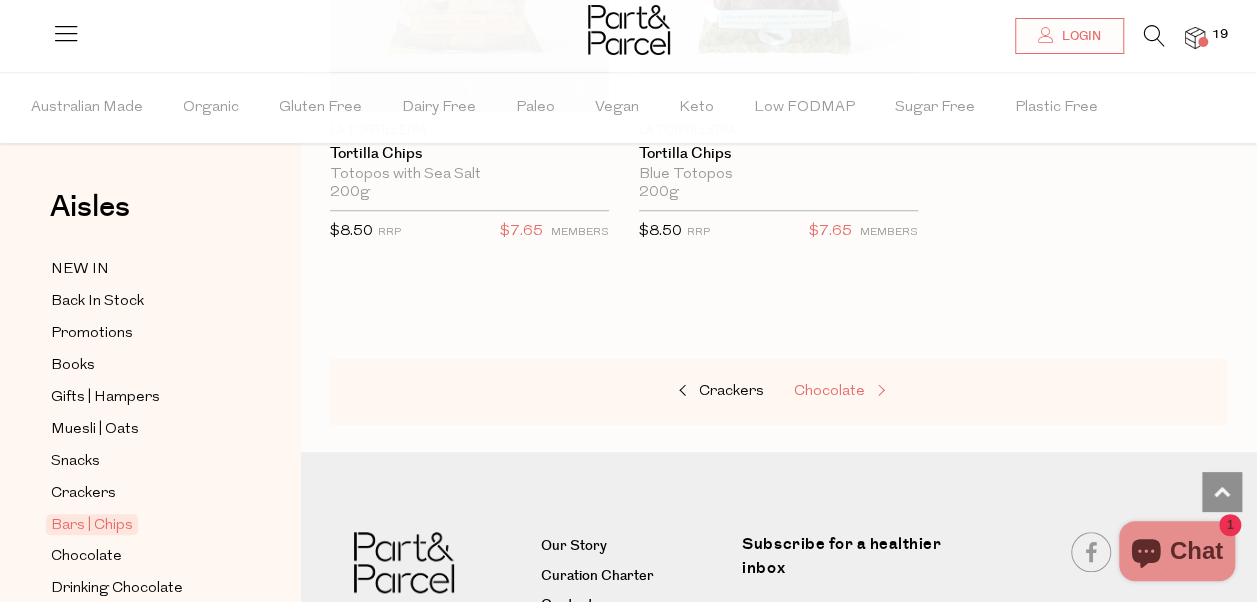 click on "Chocolate" at bounding box center [829, 391] 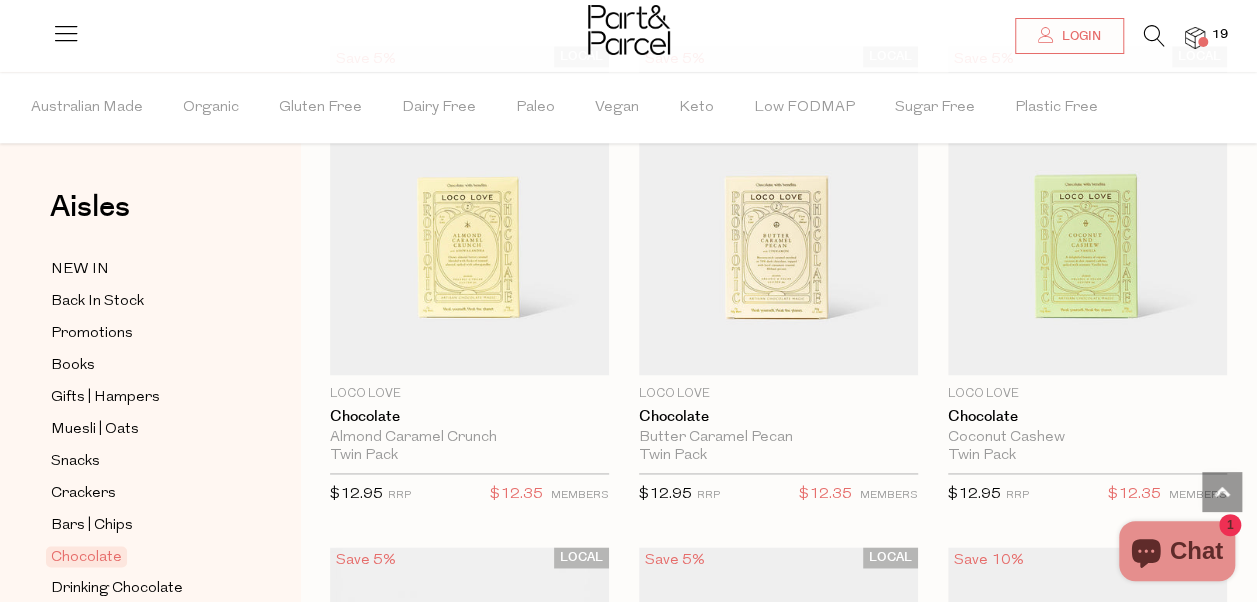 scroll, scrollTop: 1237, scrollLeft: 0, axis: vertical 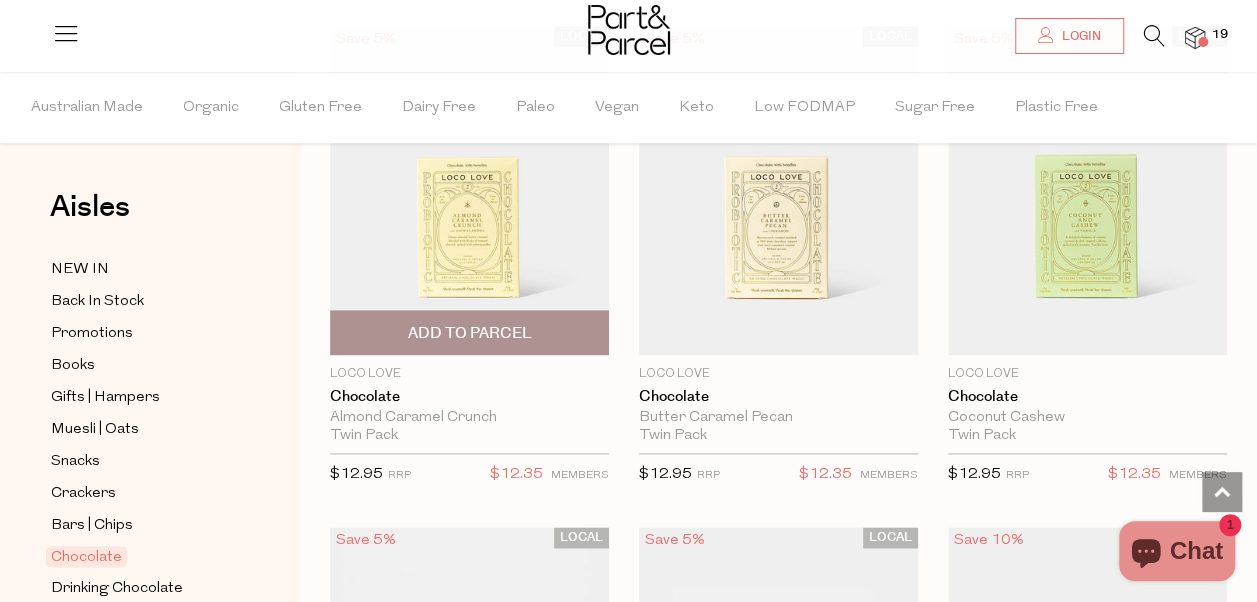 click on "Add To Parcel" at bounding box center (469, 333) 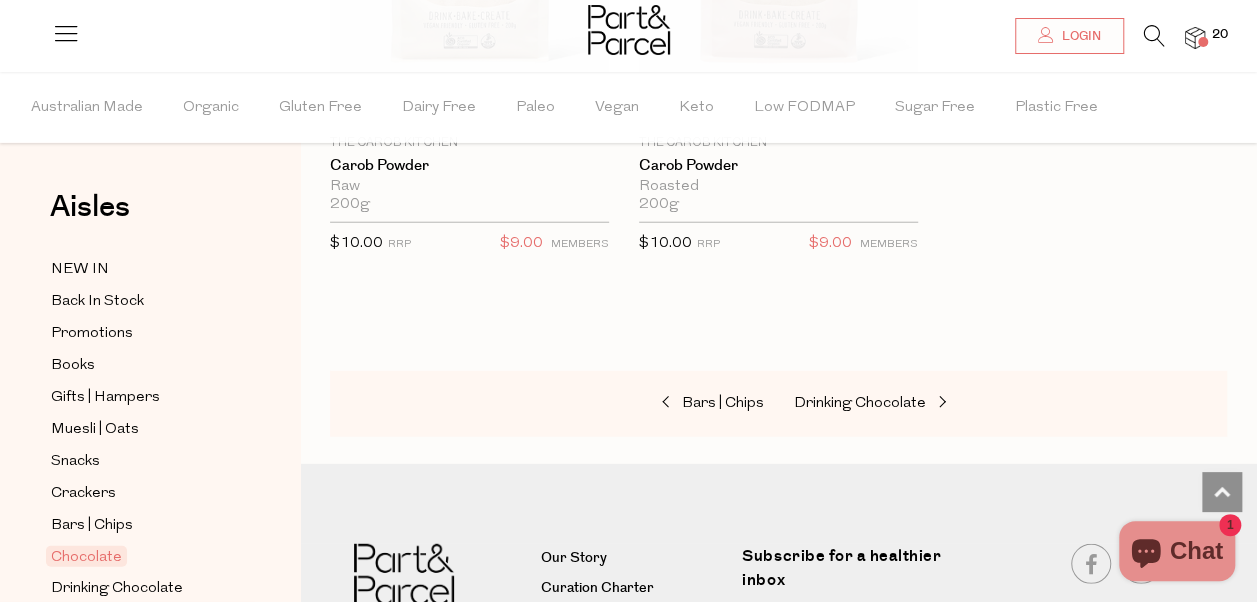 scroll, scrollTop: 9999, scrollLeft: 0, axis: vertical 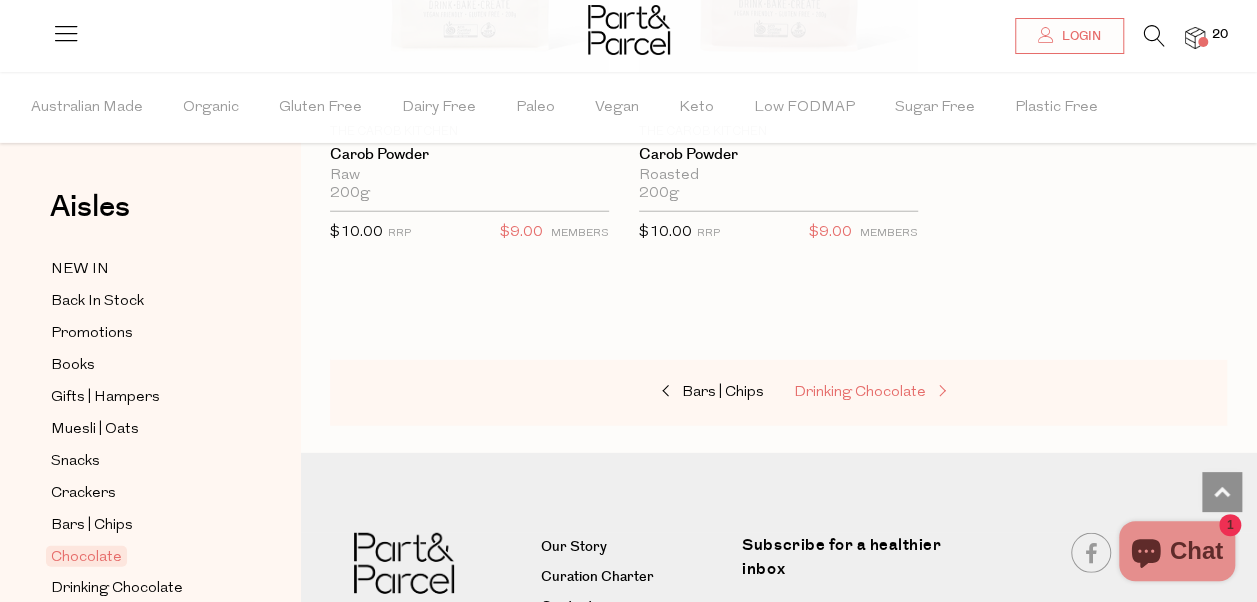 click on "Drinking Chocolate" at bounding box center (860, 392) 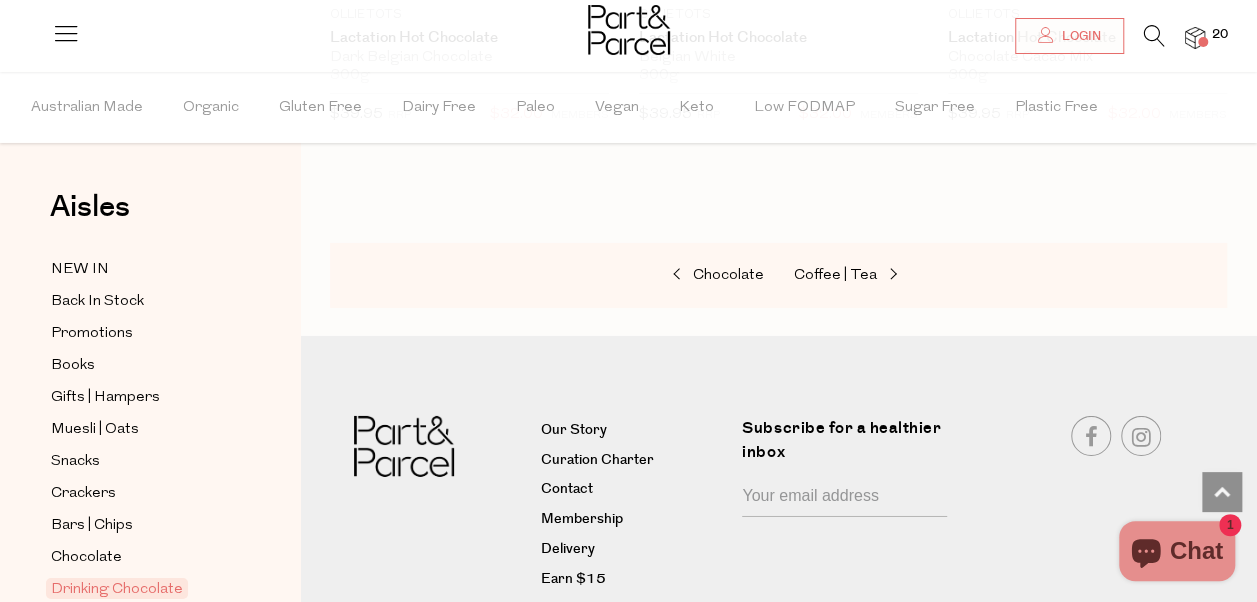 scroll, scrollTop: 3101, scrollLeft: 0, axis: vertical 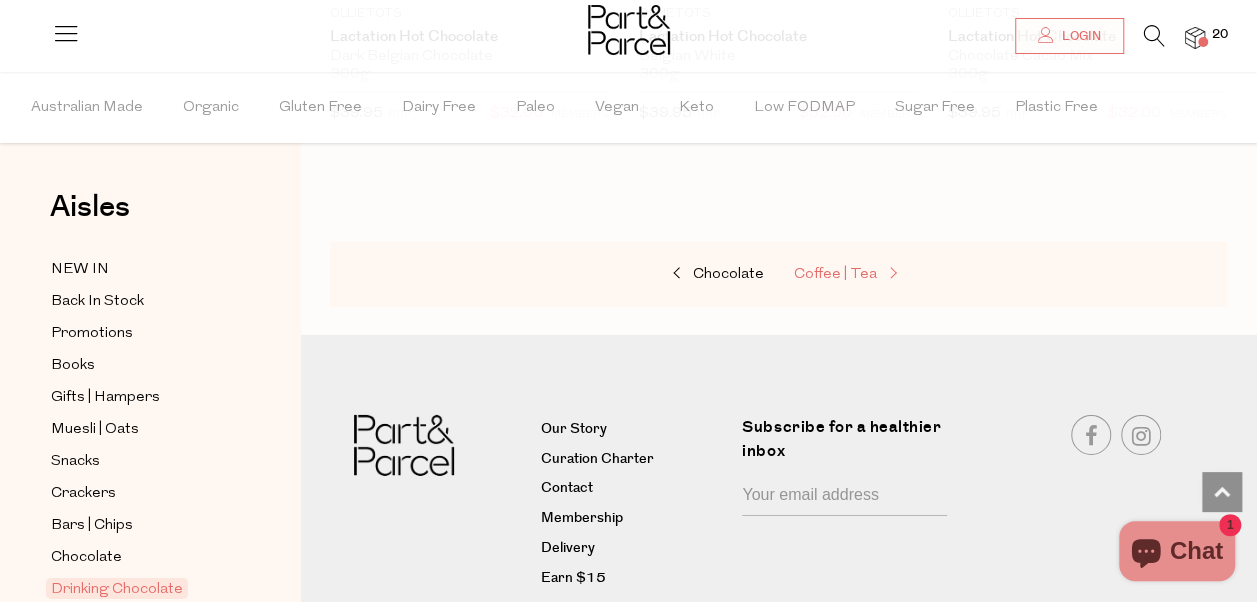 click on "Coffee | Tea" at bounding box center (835, 274) 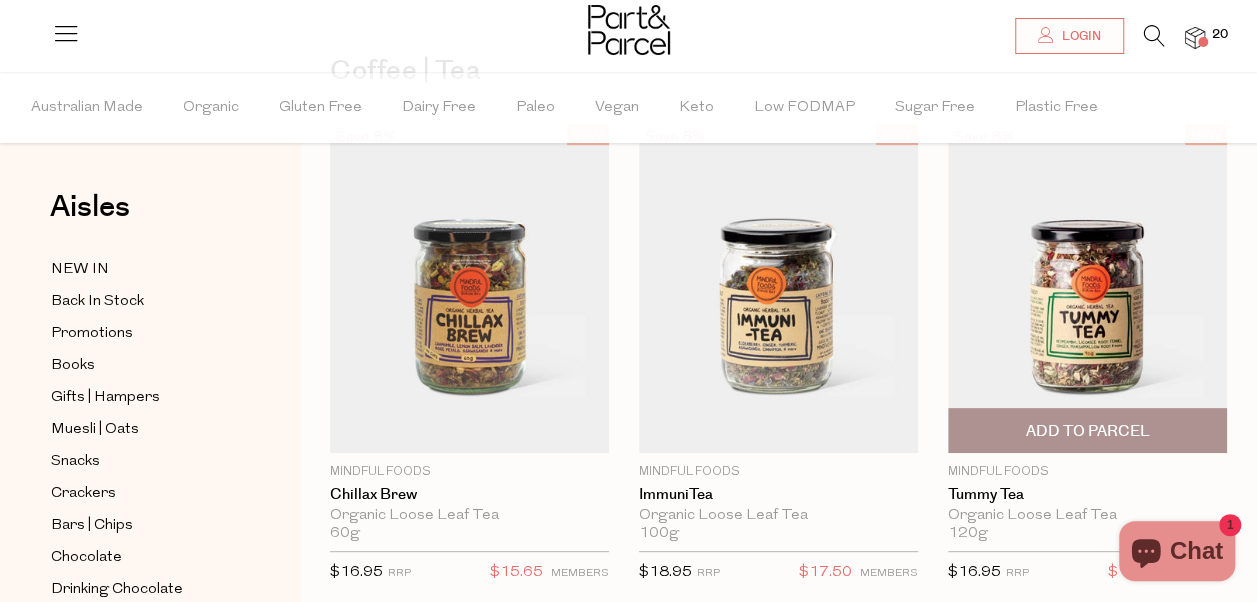 scroll, scrollTop: 136, scrollLeft: 0, axis: vertical 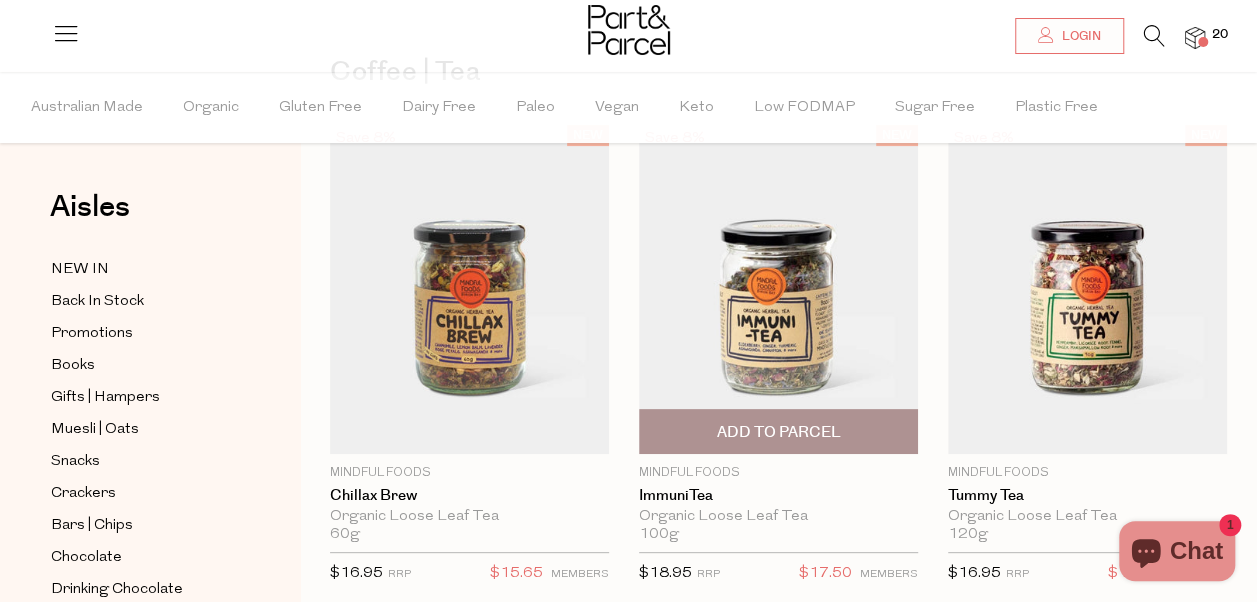 click at bounding box center (778, 289) 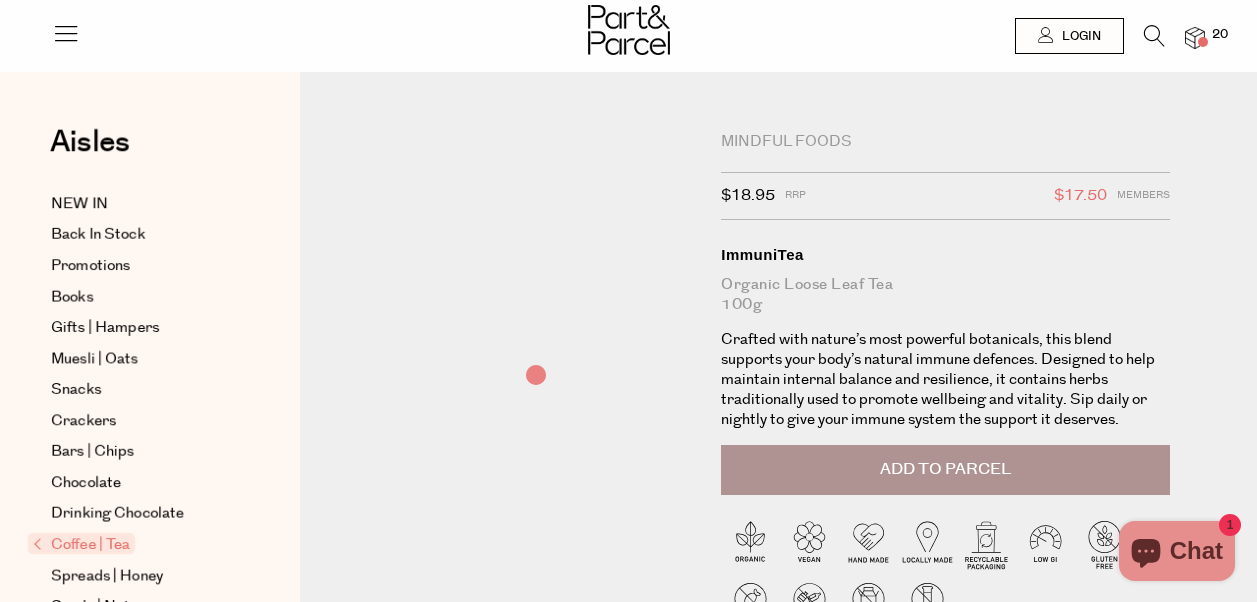 scroll, scrollTop: 0, scrollLeft: 0, axis: both 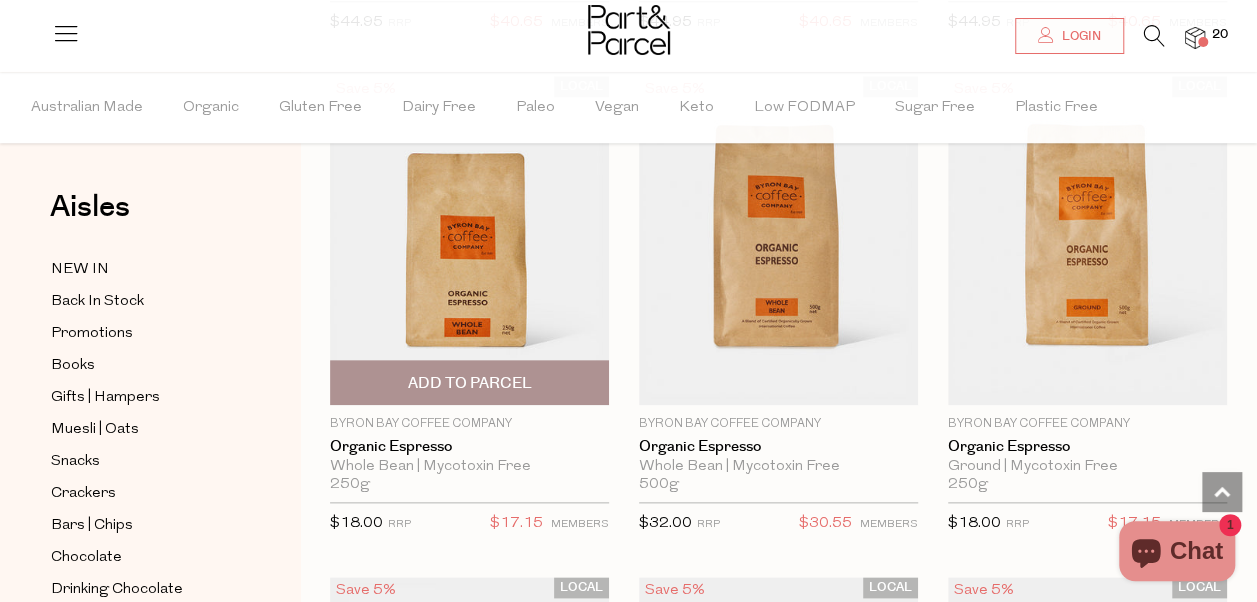 click on "Add To Parcel" at bounding box center (469, 383) 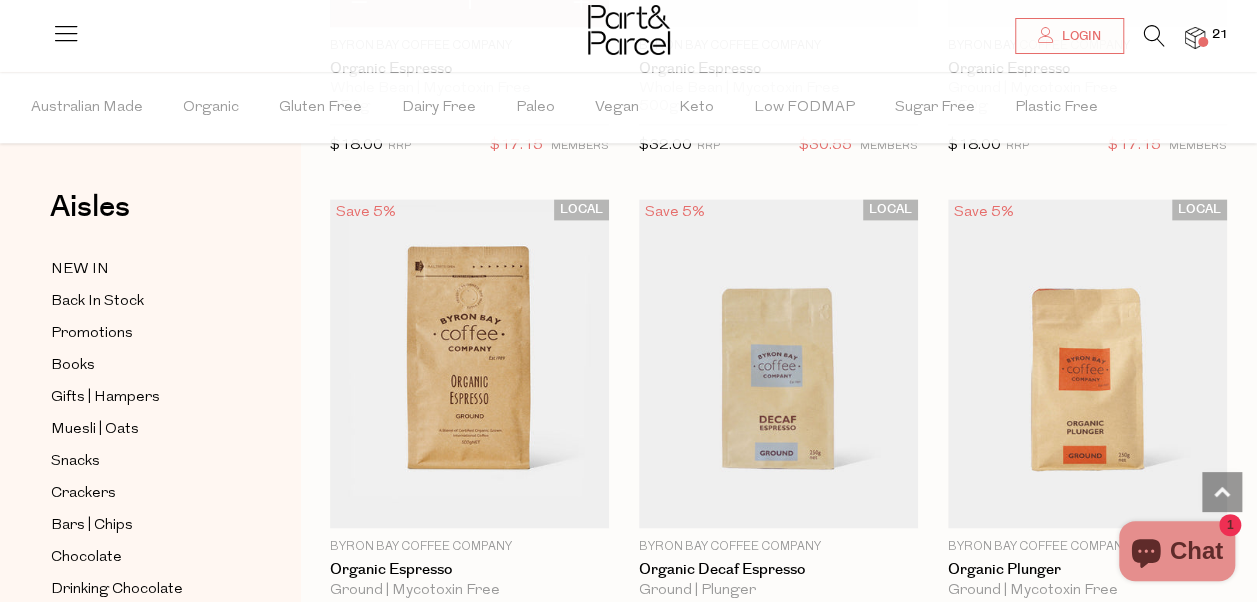 scroll, scrollTop: 12587, scrollLeft: 0, axis: vertical 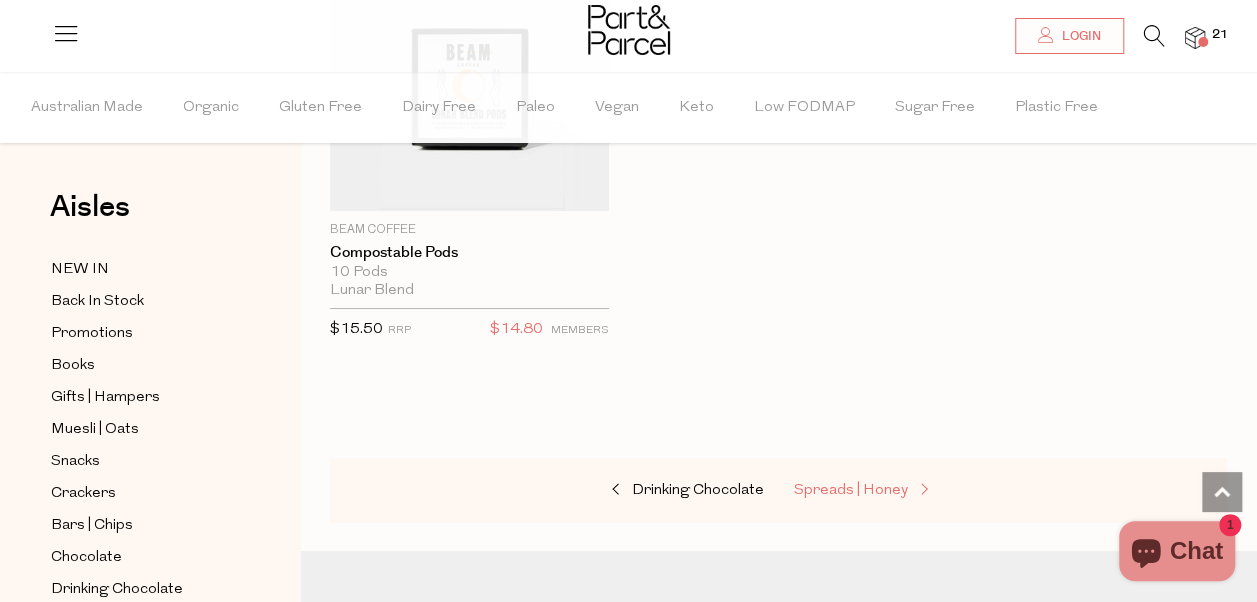 click on "Spreads | Honey" at bounding box center [851, 490] 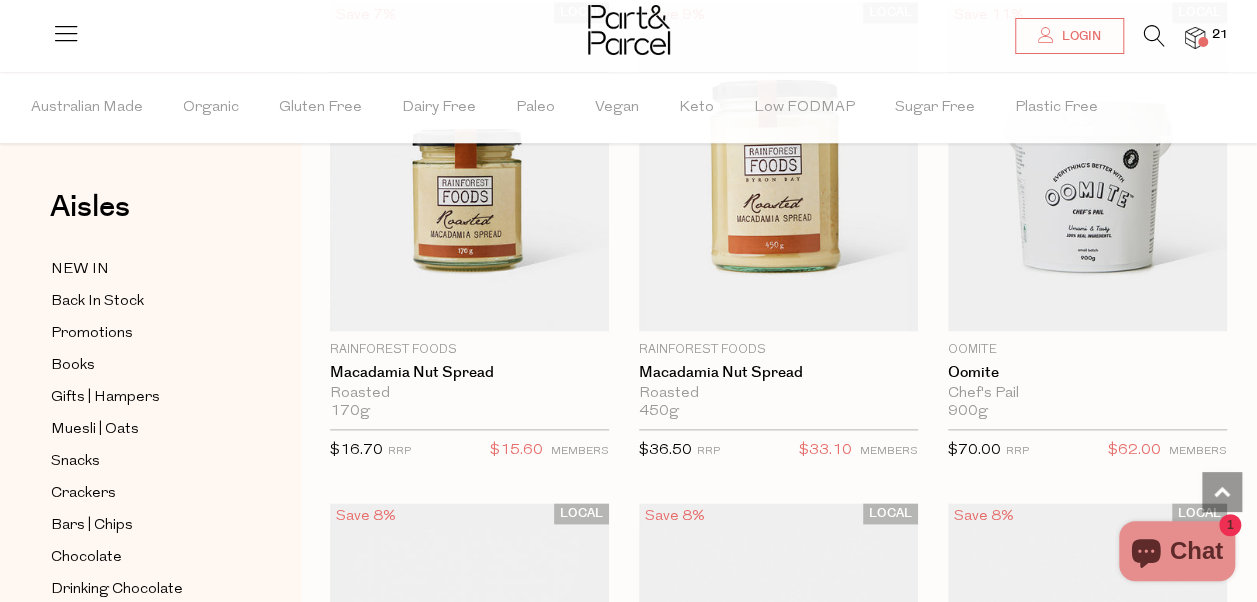 scroll, scrollTop: 4771, scrollLeft: 0, axis: vertical 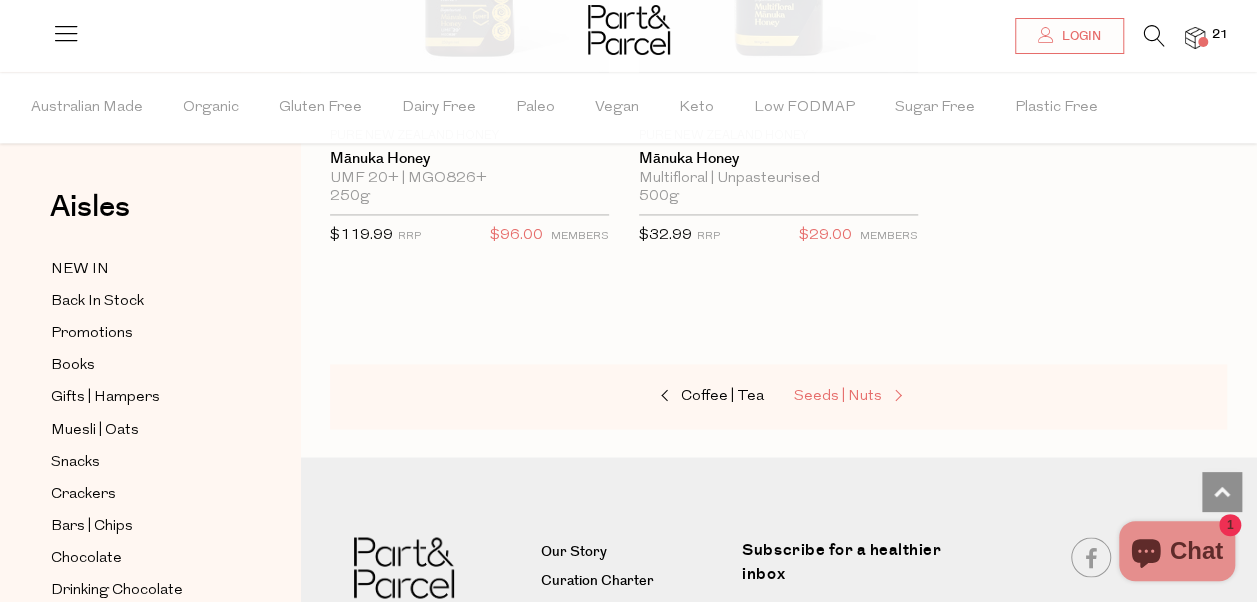 click on "Seeds | Nuts" at bounding box center (838, 396) 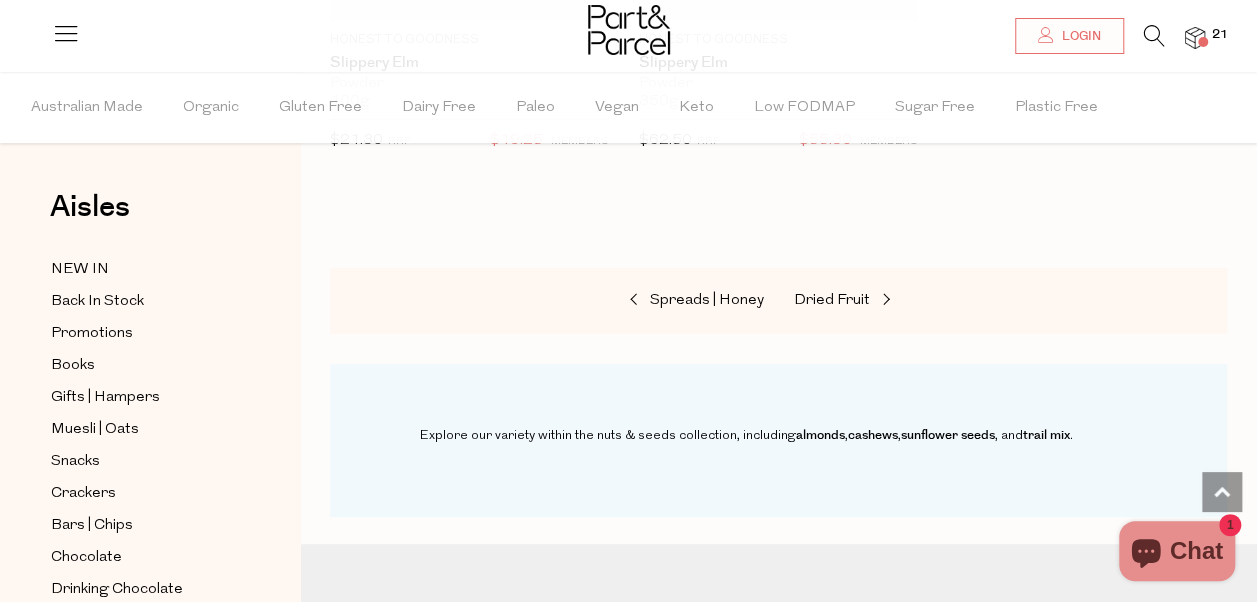 scroll, scrollTop: 8080, scrollLeft: 0, axis: vertical 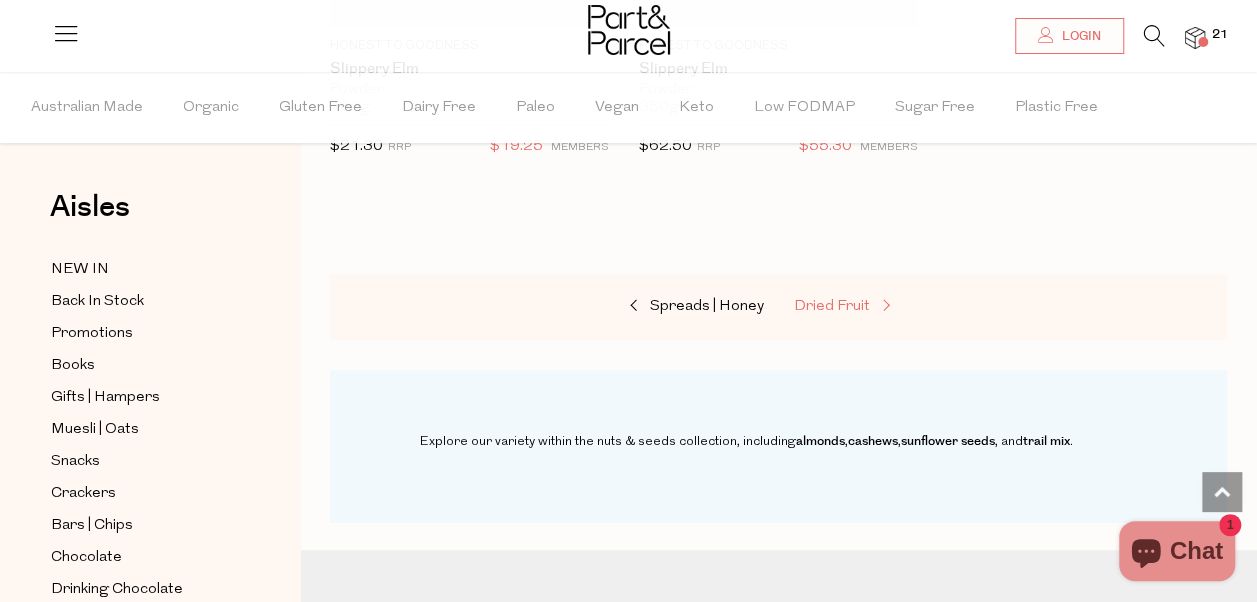 click on "Dried Fruit" at bounding box center (832, 306) 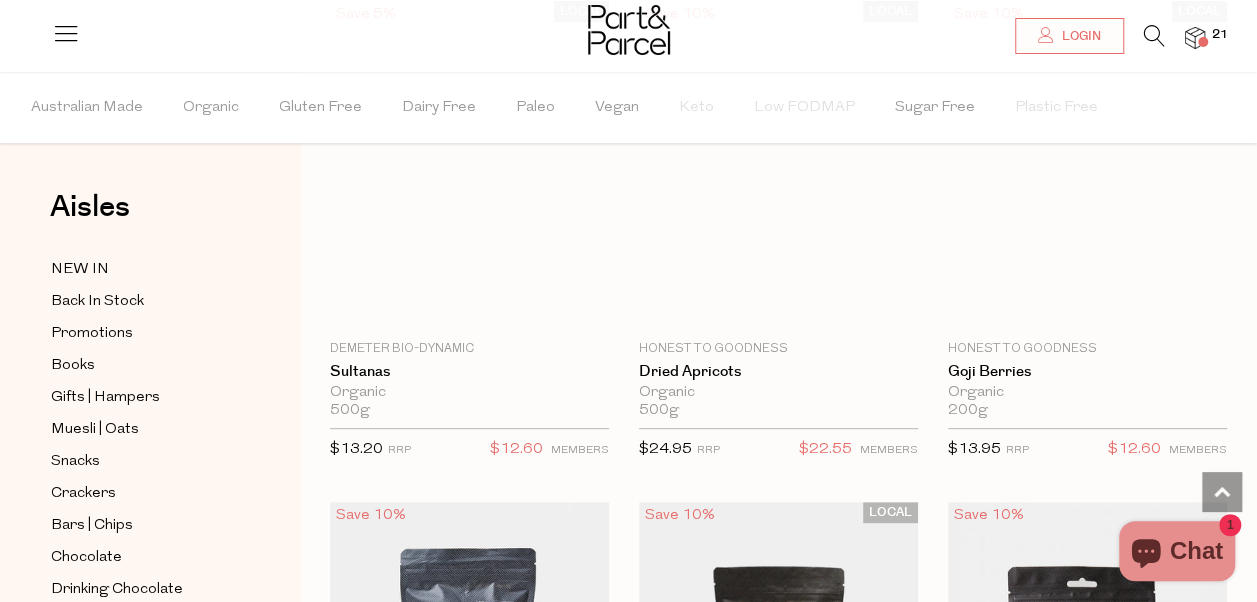 scroll, scrollTop: 0, scrollLeft: 0, axis: both 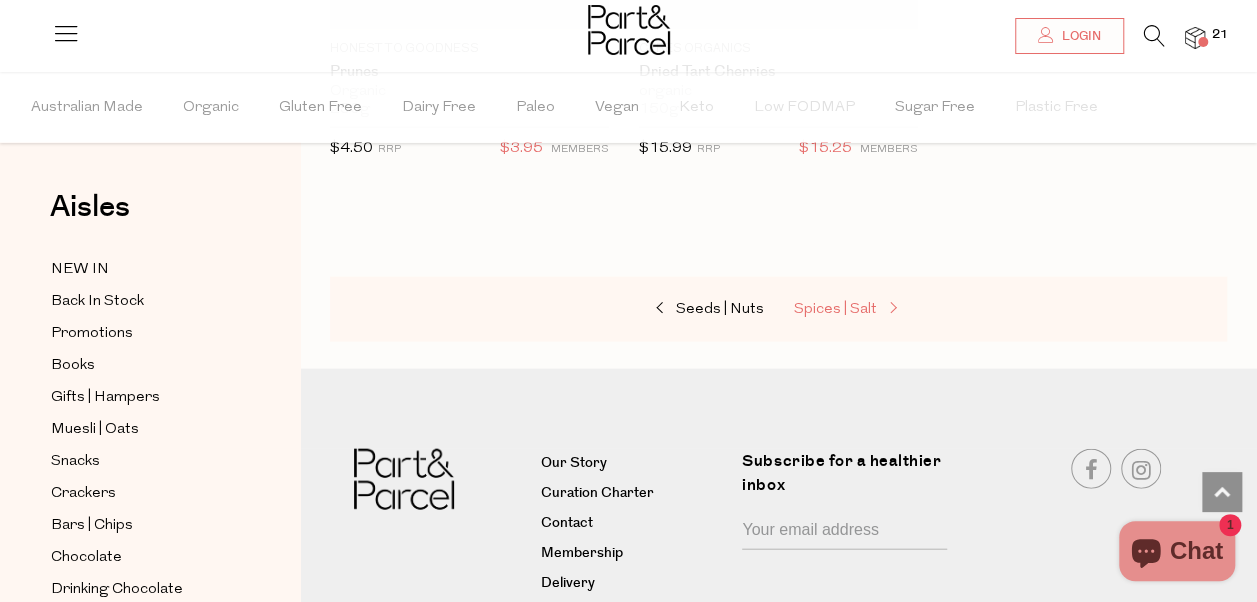 click on "Spices | Salt" at bounding box center (835, 309) 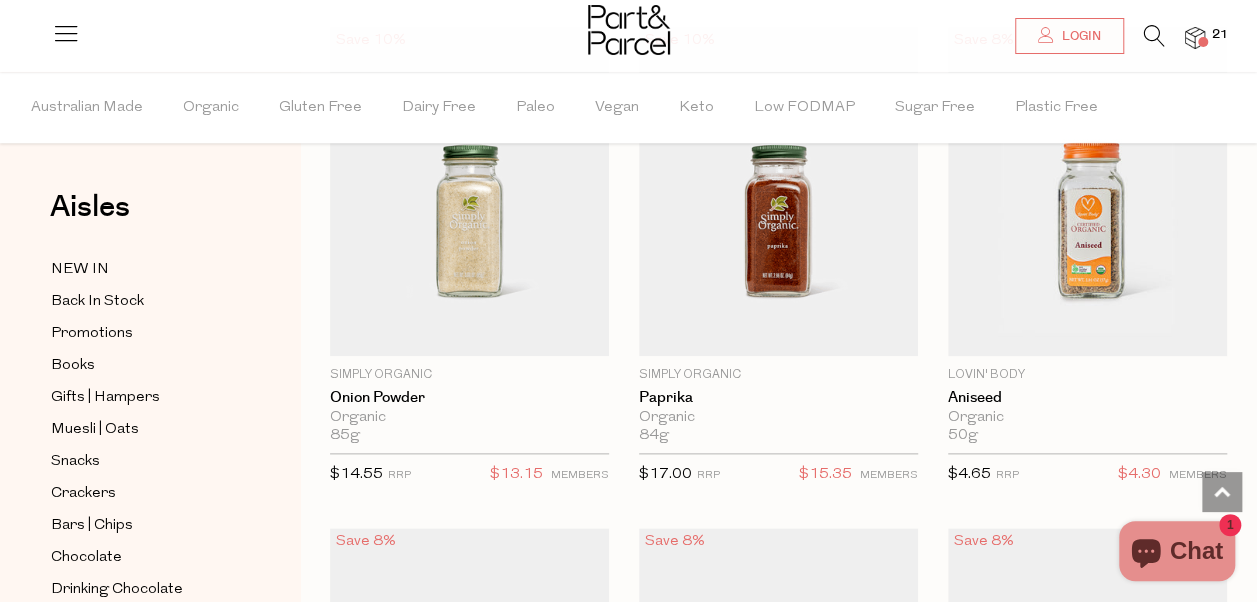 scroll, scrollTop: 4776, scrollLeft: 0, axis: vertical 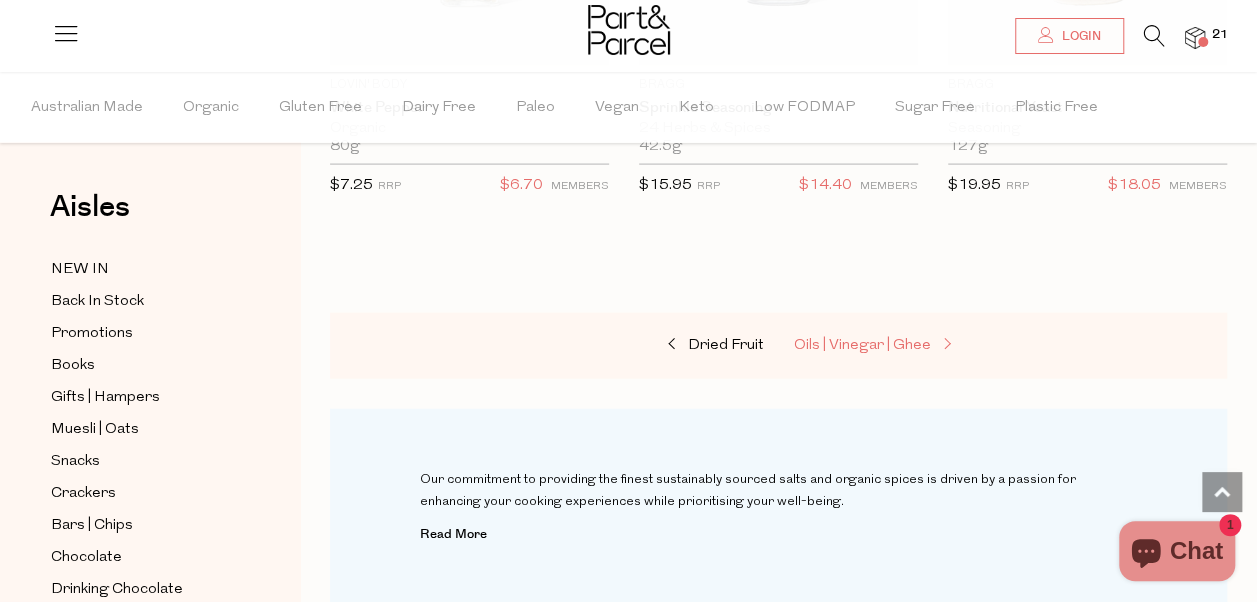 click on "Oils | Vinegar | Ghee" at bounding box center [862, 345] 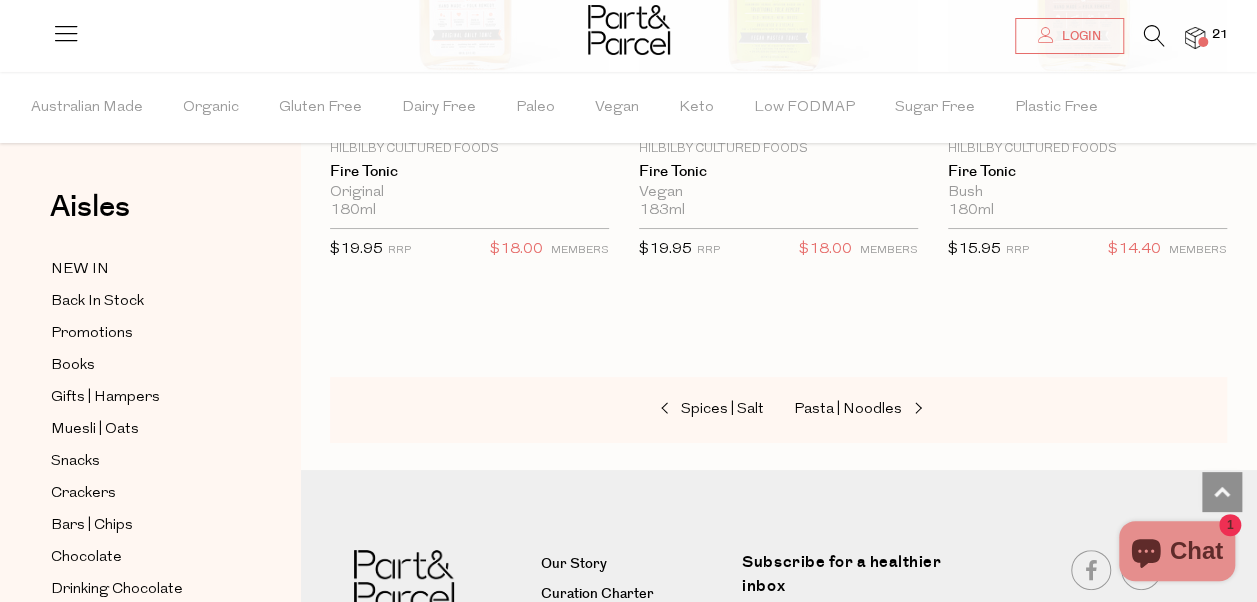 scroll, scrollTop: 7477, scrollLeft: 0, axis: vertical 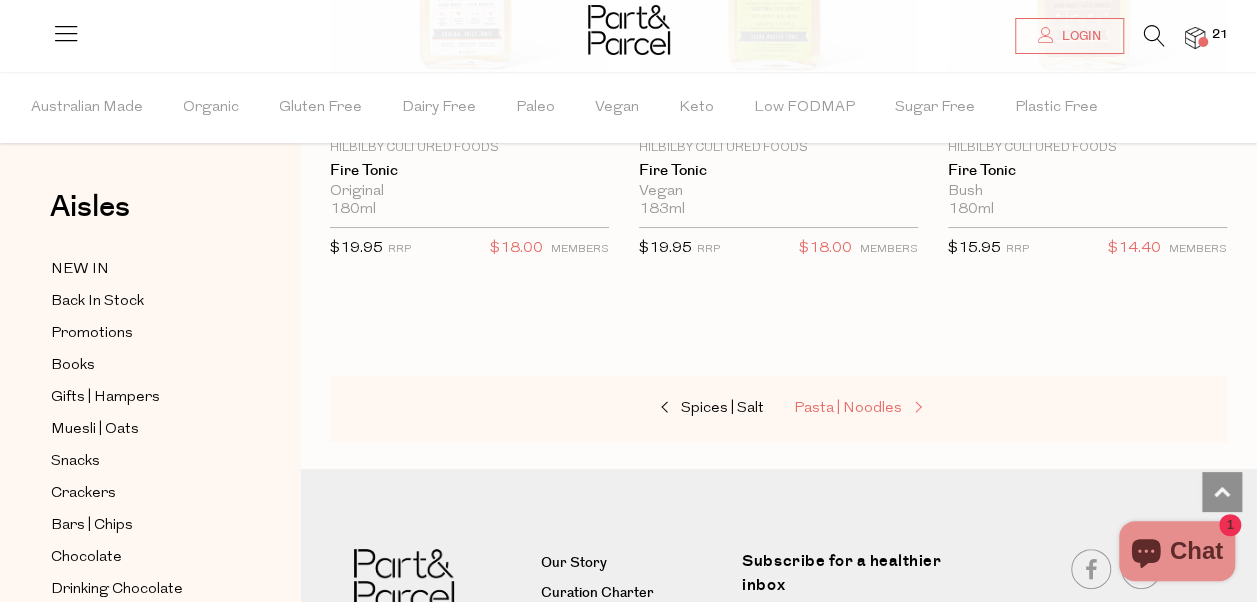 click on "Pasta | Noodles" at bounding box center [848, 408] 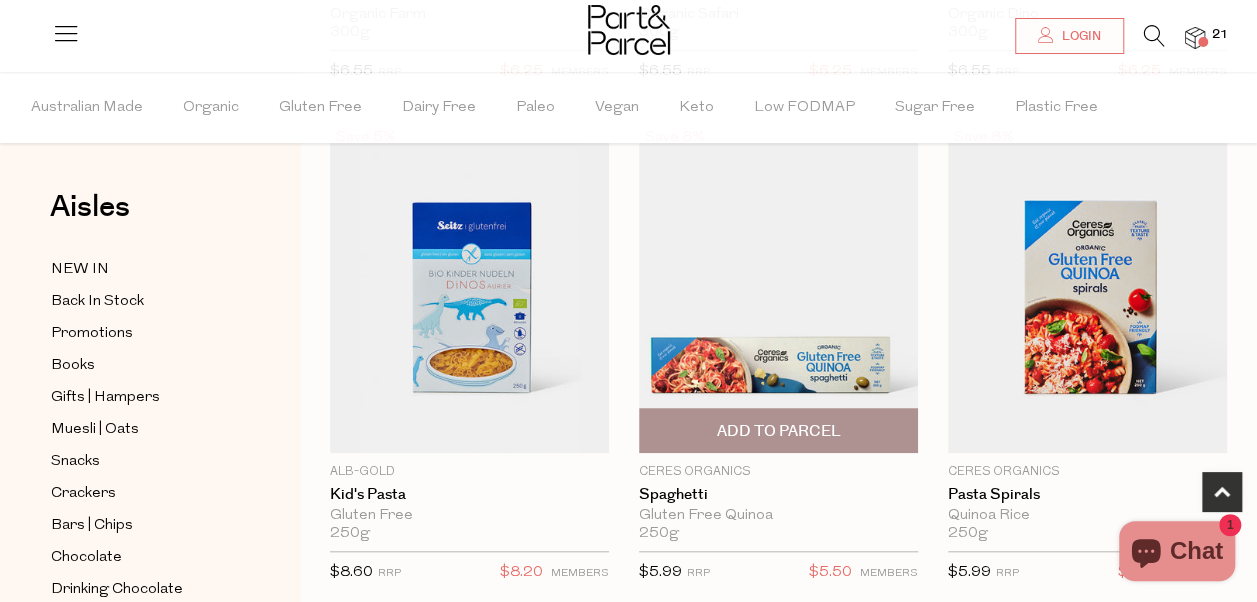 scroll, scrollTop: 720, scrollLeft: 0, axis: vertical 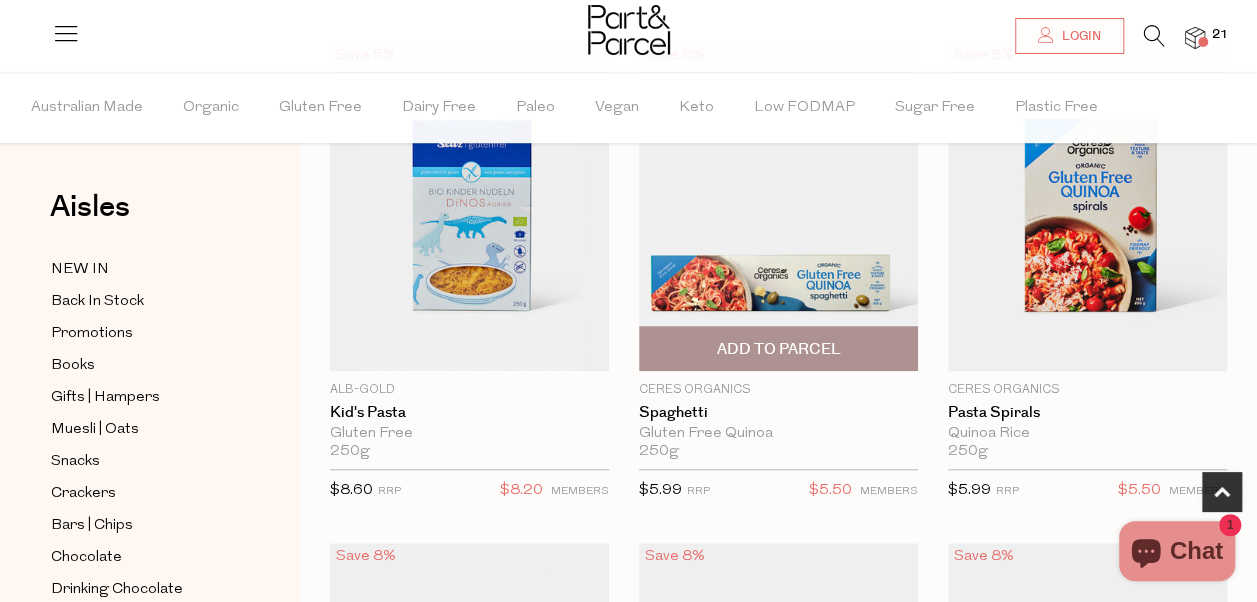 click on "Add To Parcel" at bounding box center (778, 349) 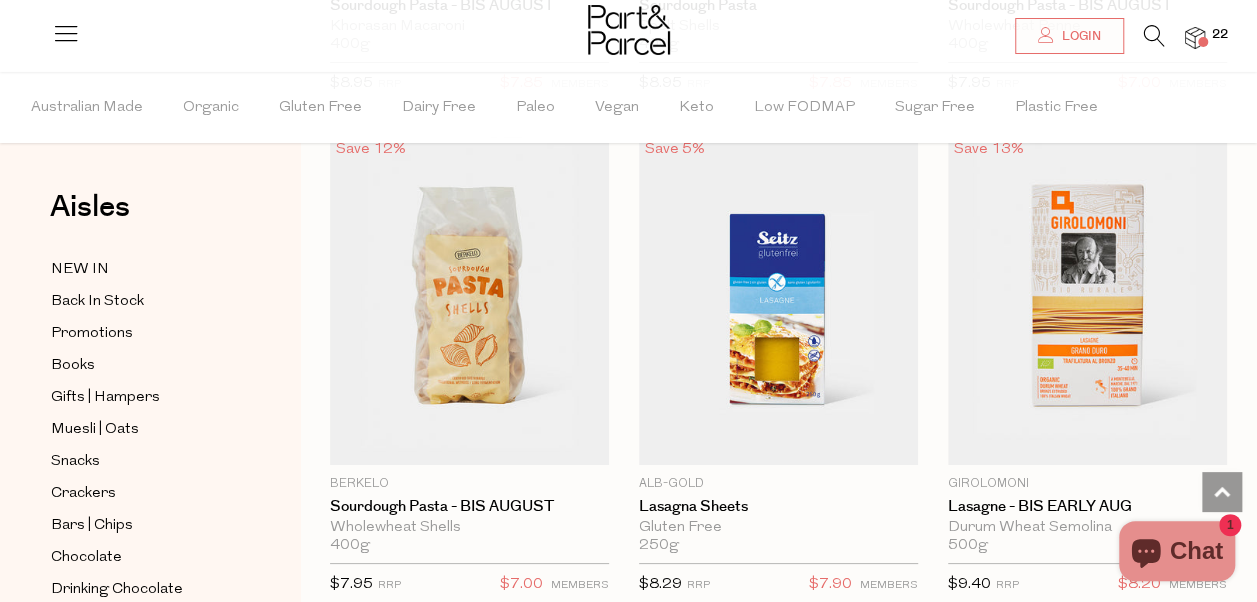 scroll, scrollTop: 3634, scrollLeft: 0, axis: vertical 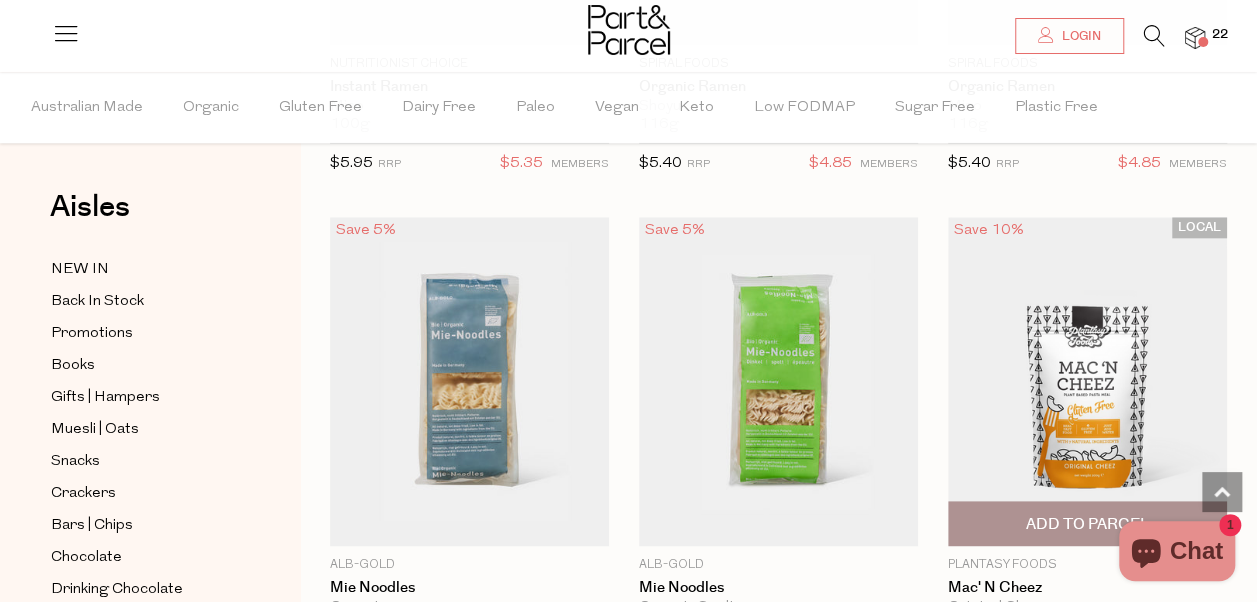 click on "Add To Parcel" at bounding box center [1087, 524] 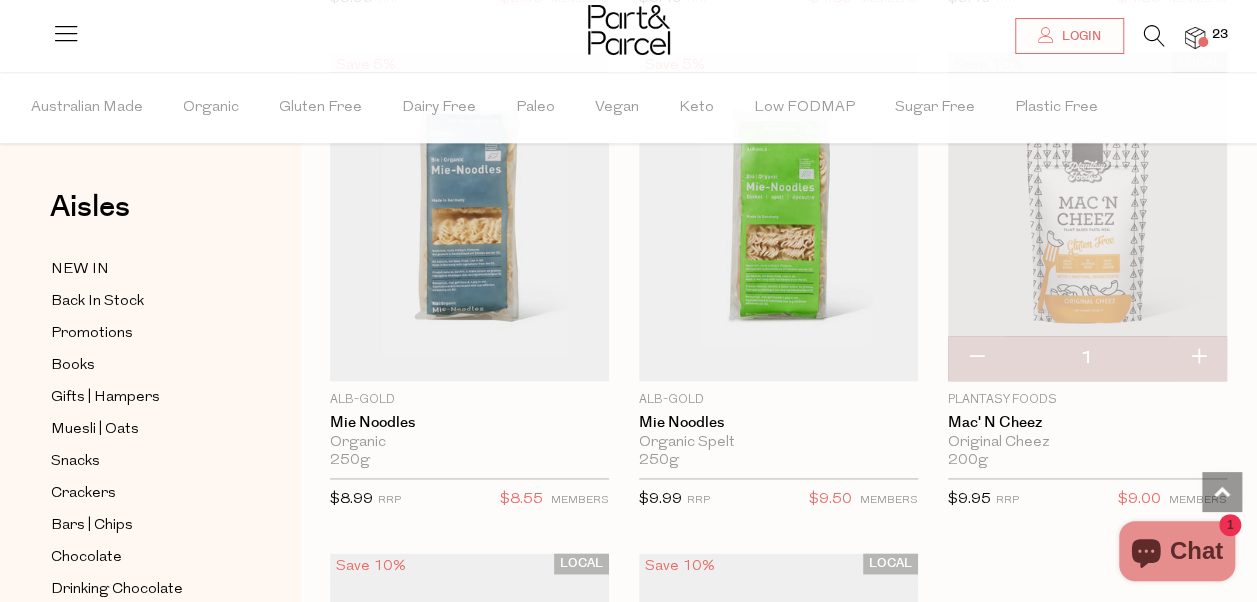 scroll, scrollTop: 8741, scrollLeft: 0, axis: vertical 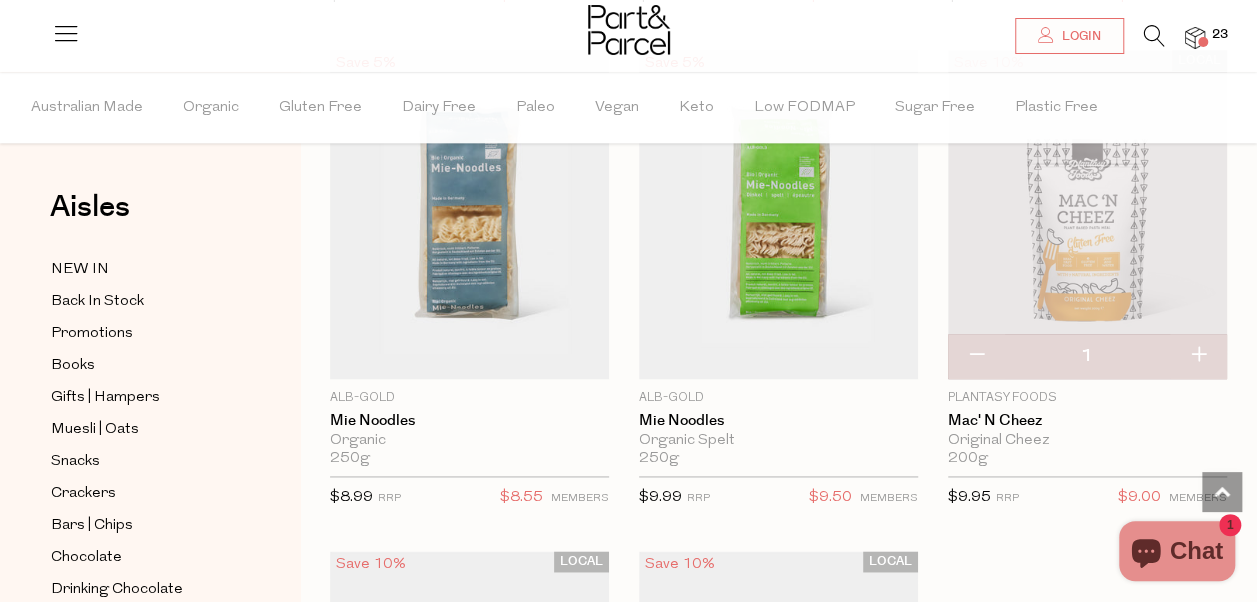 click at bounding box center [1198, 356] 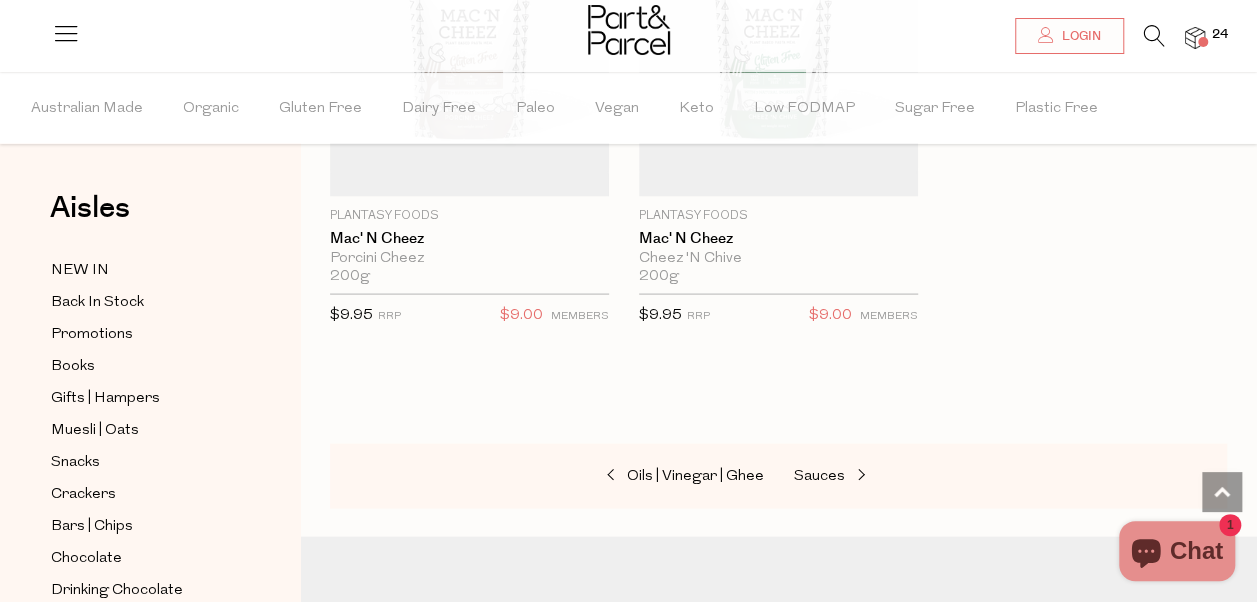 scroll, scrollTop: 9441, scrollLeft: 0, axis: vertical 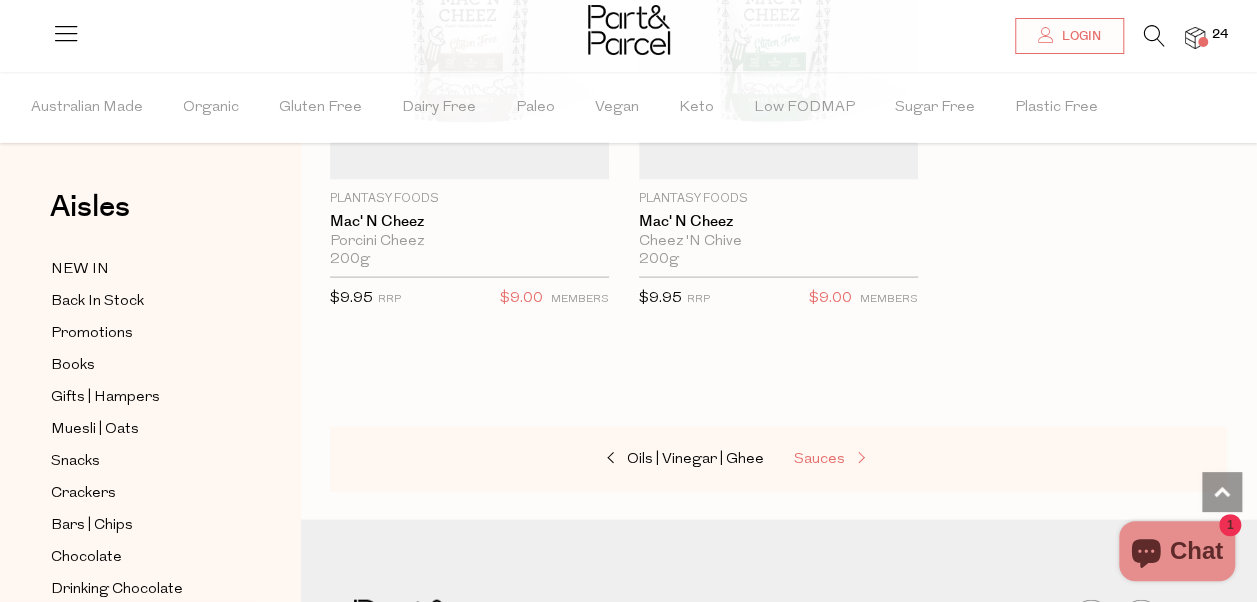 click on "Sauces" at bounding box center [819, 459] 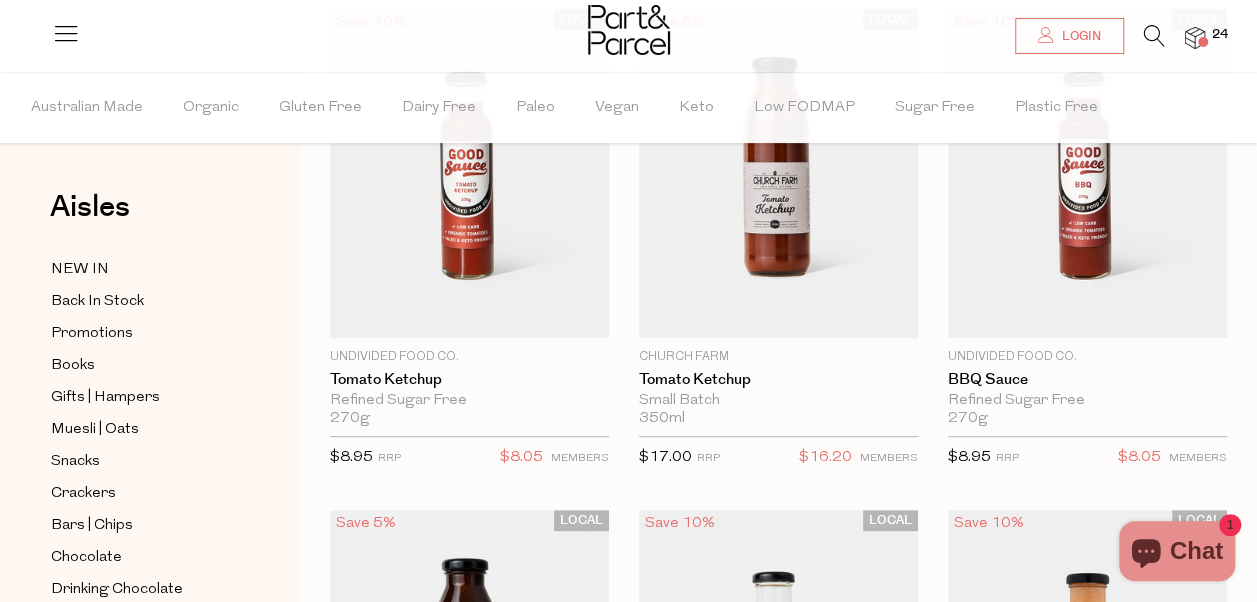 scroll, scrollTop: 260, scrollLeft: 0, axis: vertical 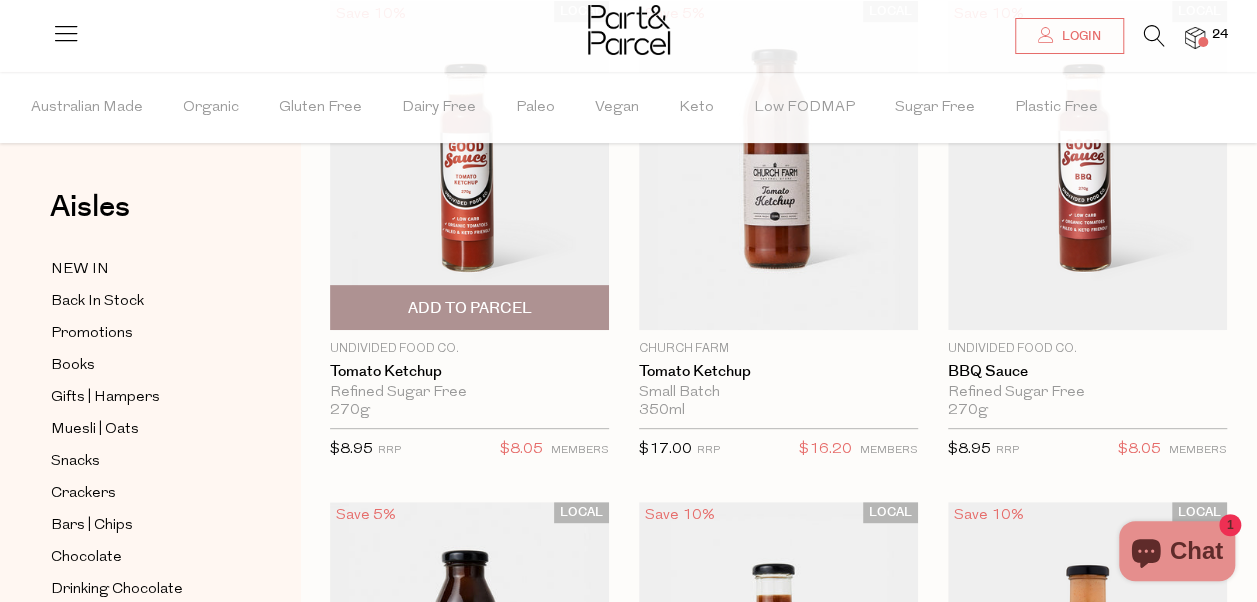 click on "Add To Parcel" at bounding box center [469, 308] 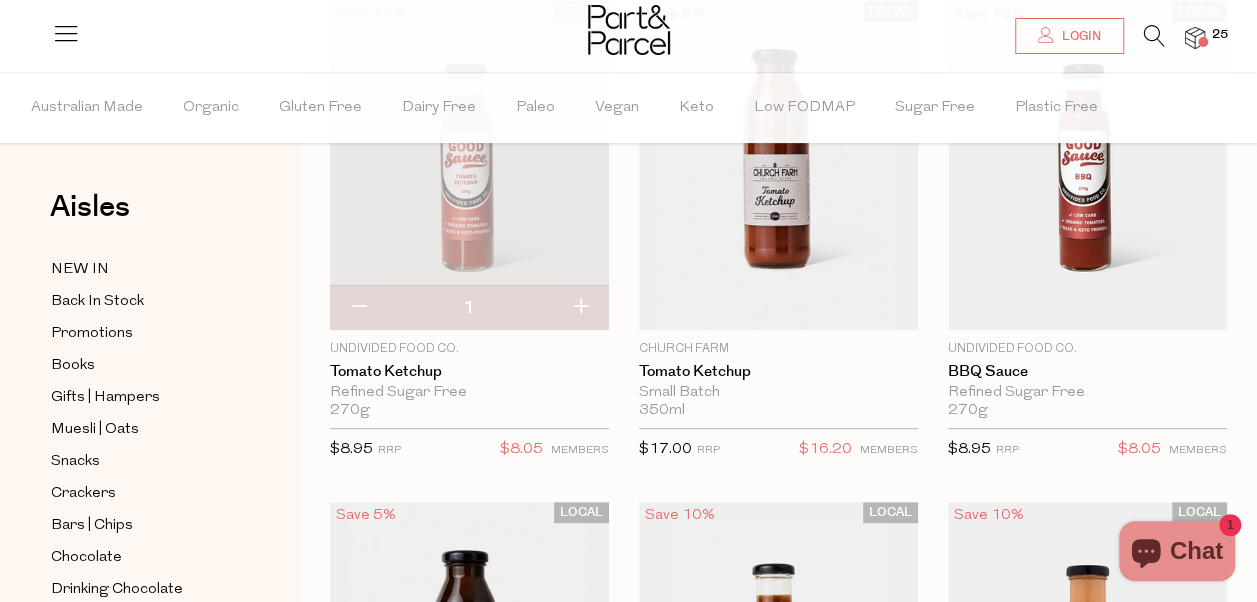 click at bounding box center [580, 308] 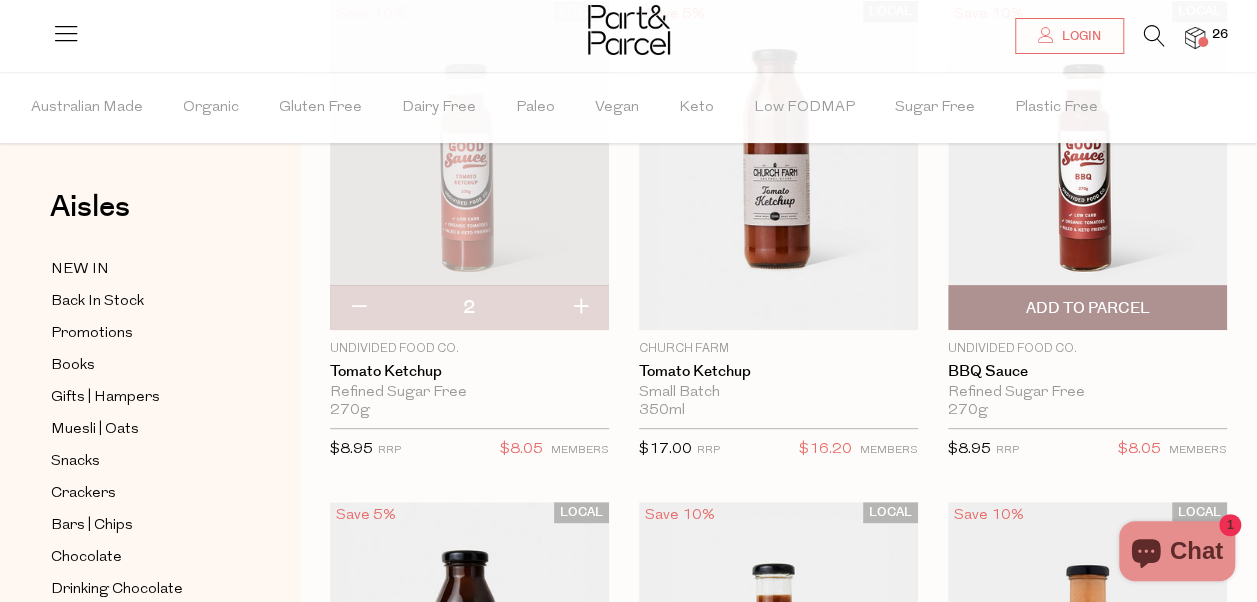 click on "Add To Parcel" at bounding box center [1087, 308] 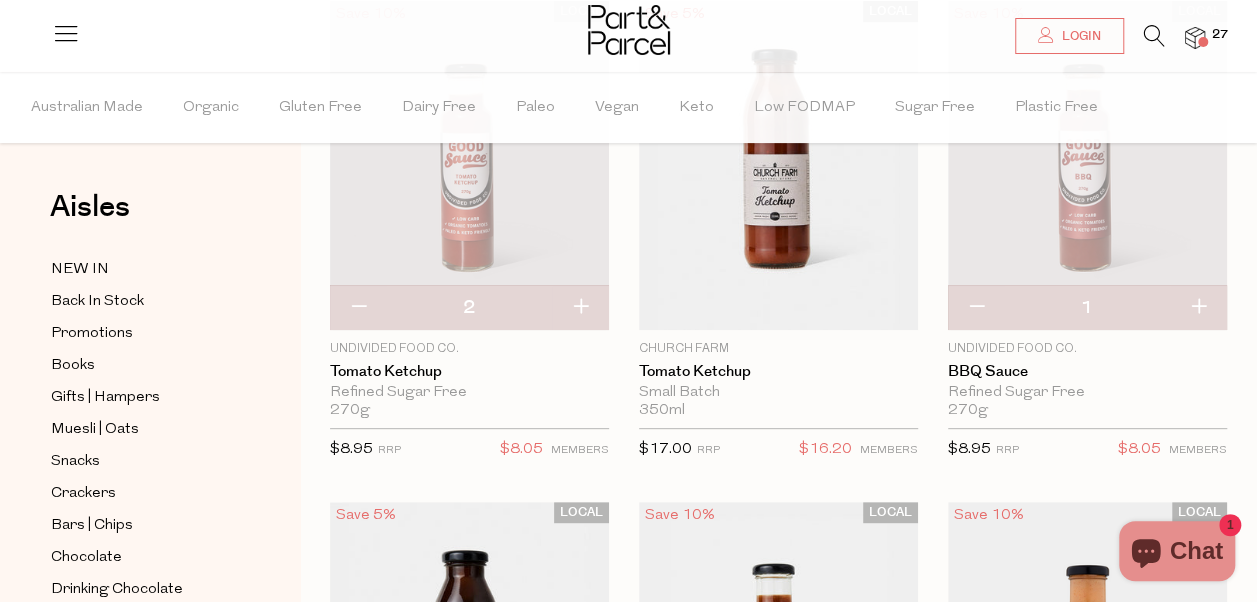 click at bounding box center [1198, 308] 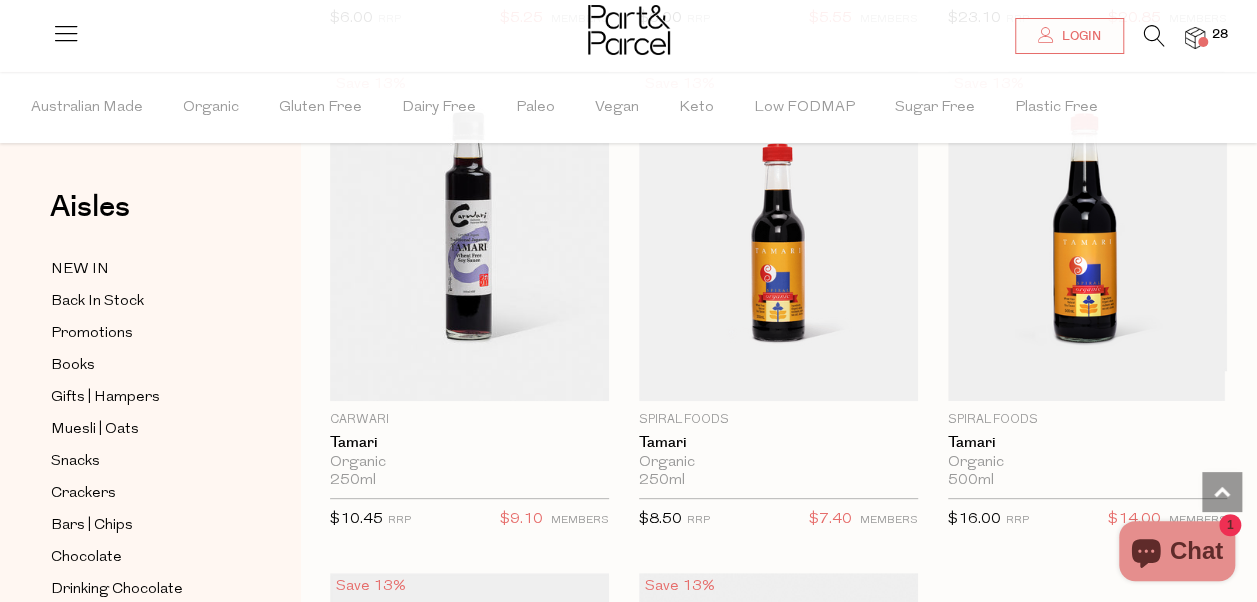 scroll, scrollTop: 7708, scrollLeft: 0, axis: vertical 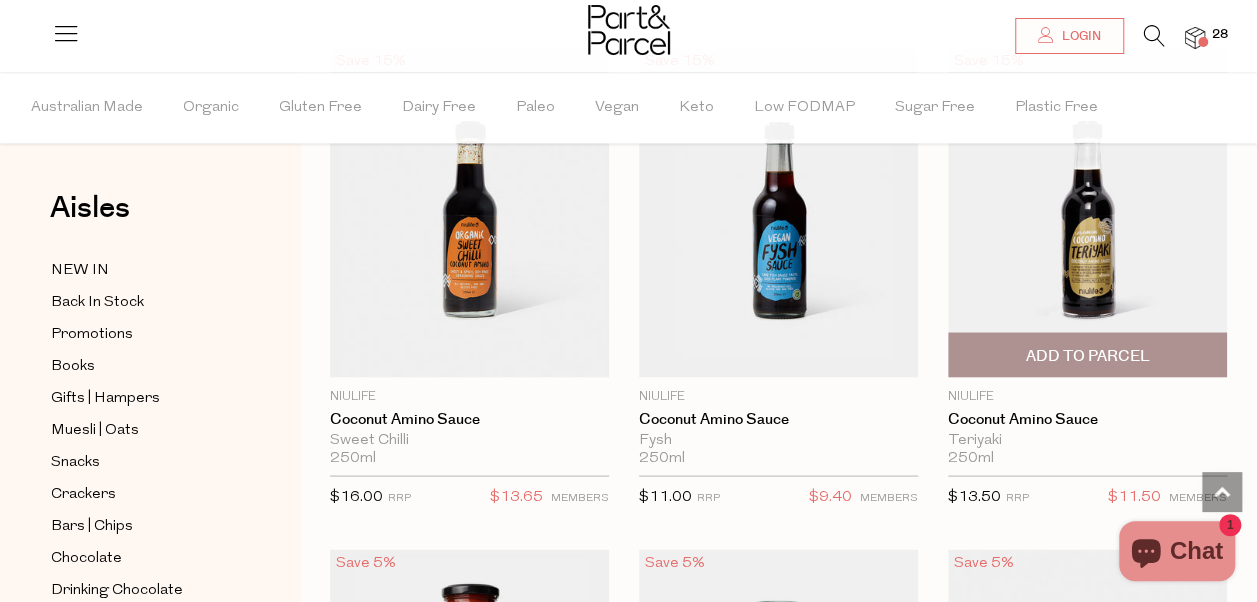 click on "Add To Parcel" at bounding box center (1087, 355) 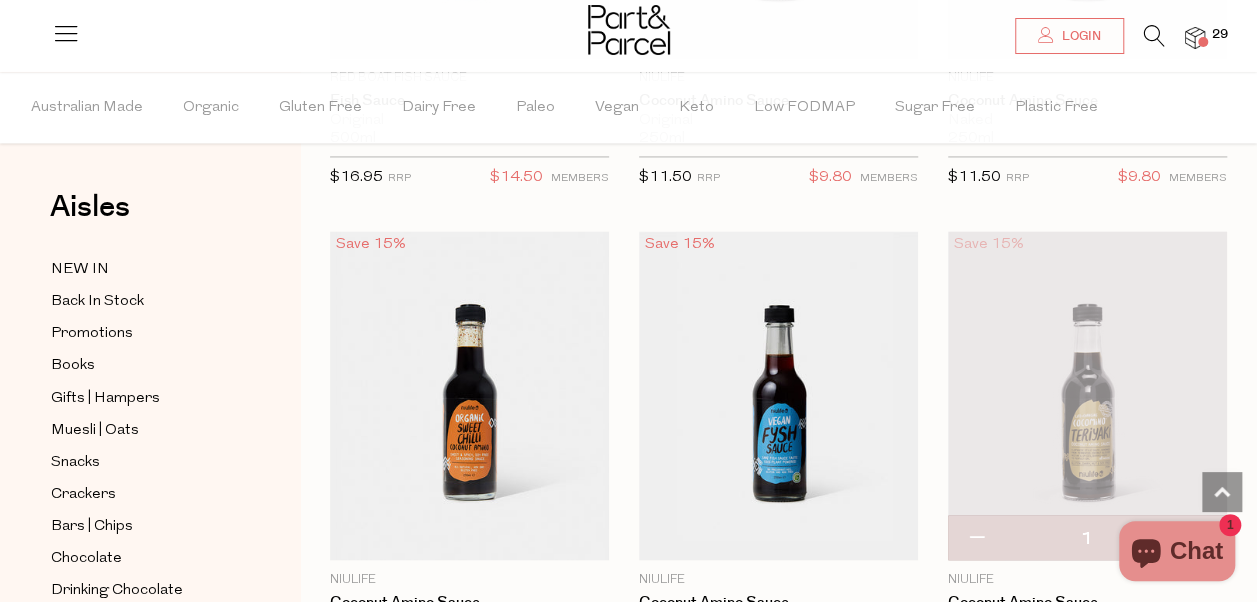 scroll, scrollTop: 9050, scrollLeft: 0, axis: vertical 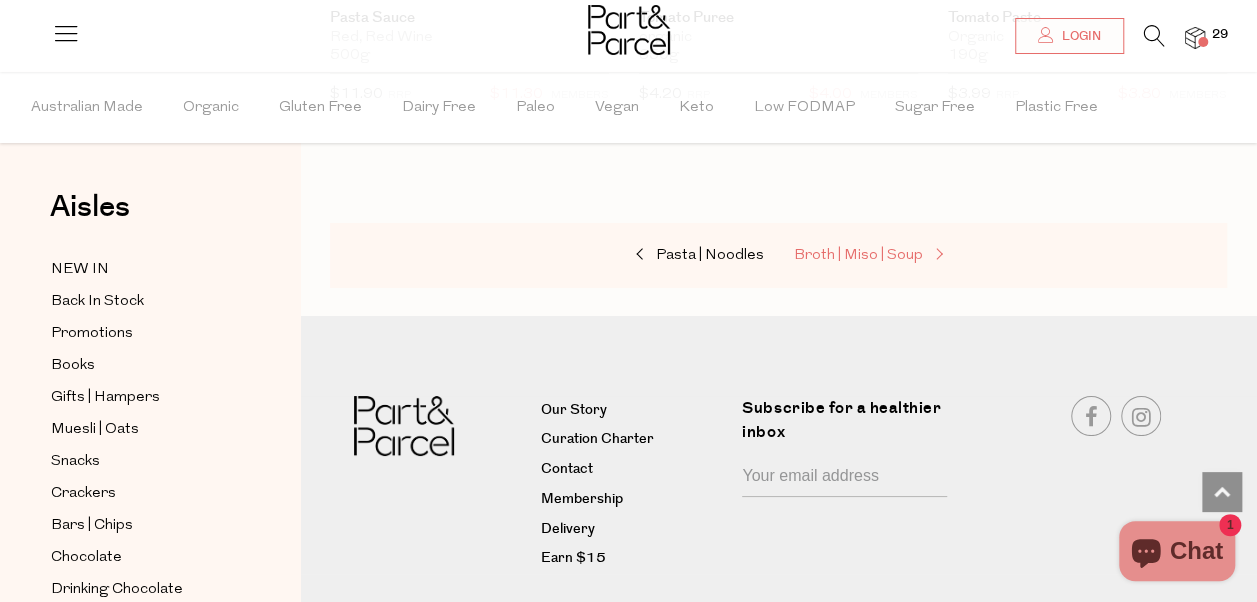 click on "Broth | Miso | Soup" at bounding box center (858, 255) 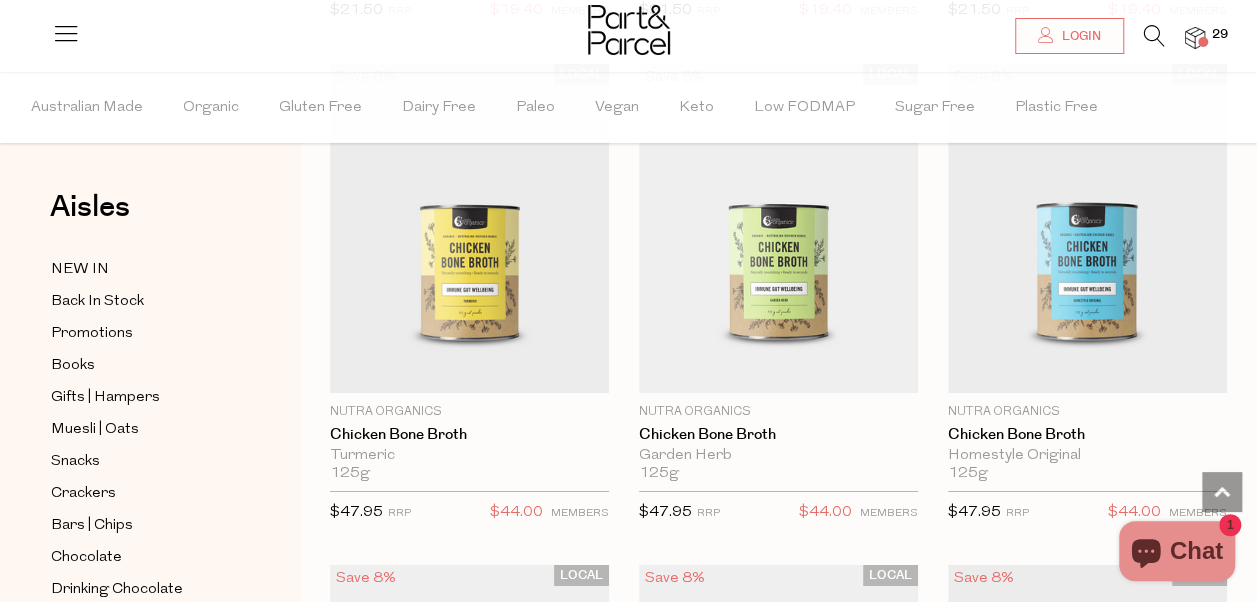 scroll, scrollTop: 3205, scrollLeft: 0, axis: vertical 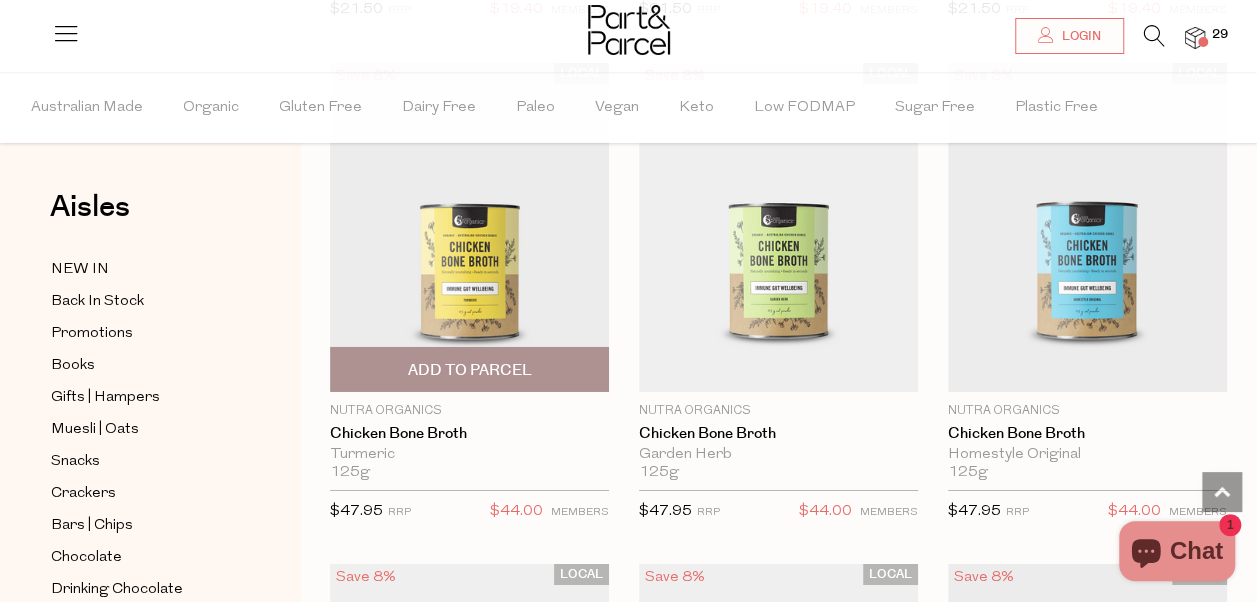click on "Add To Parcel" at bounding box center (469, 370) 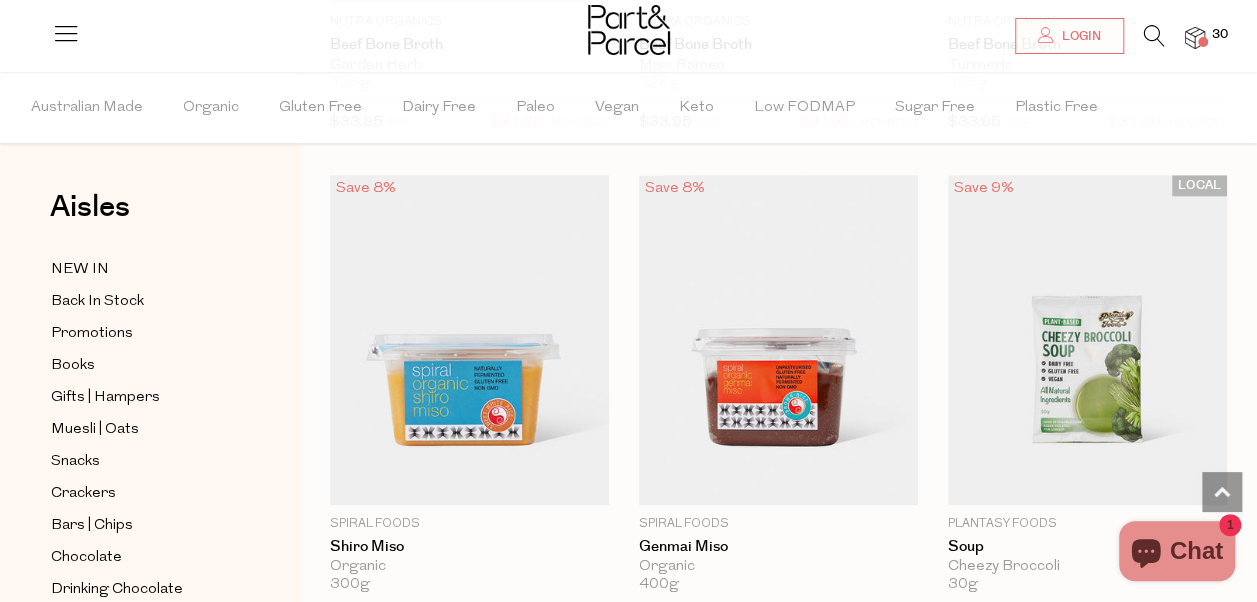 scroll, scrollTop: 4597, scrollLeft: 0, axis: vertical 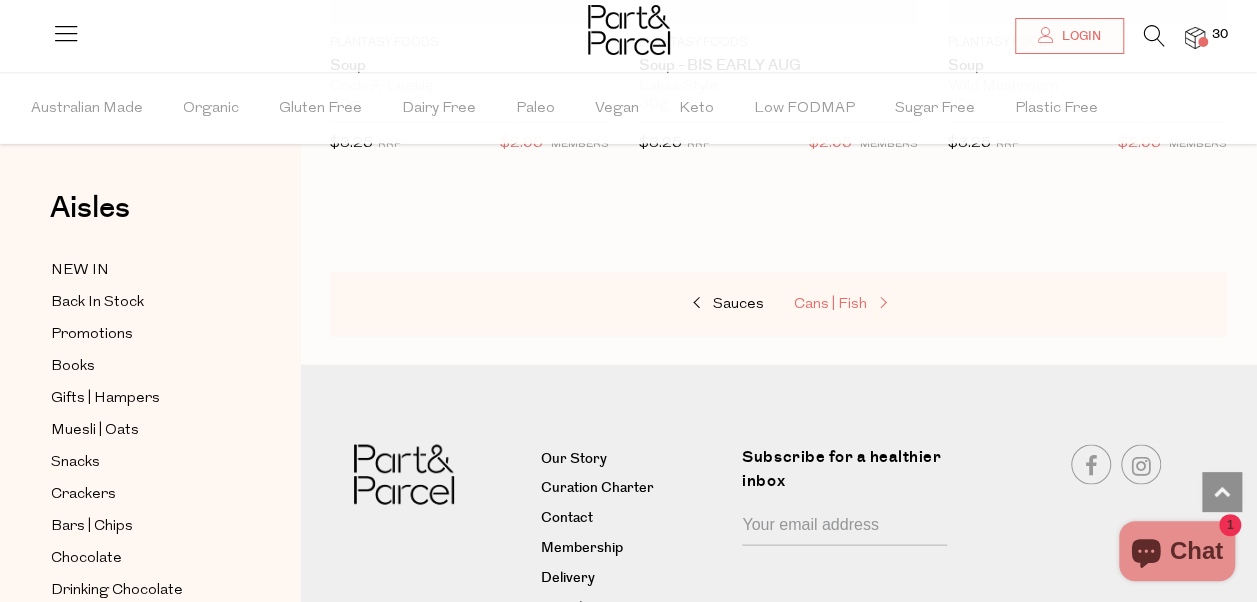 click on "Cans | Fish" at bounding box center (830, 303) 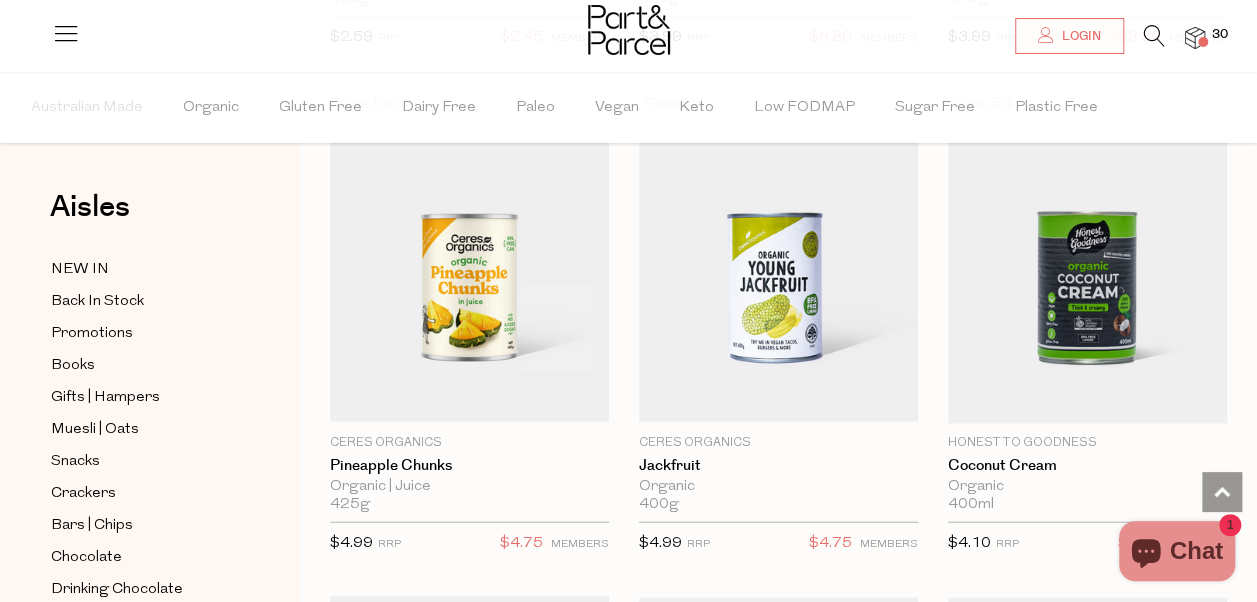 scroll, scrollTop: 2171, scrollLeft: 0, axis: vertical 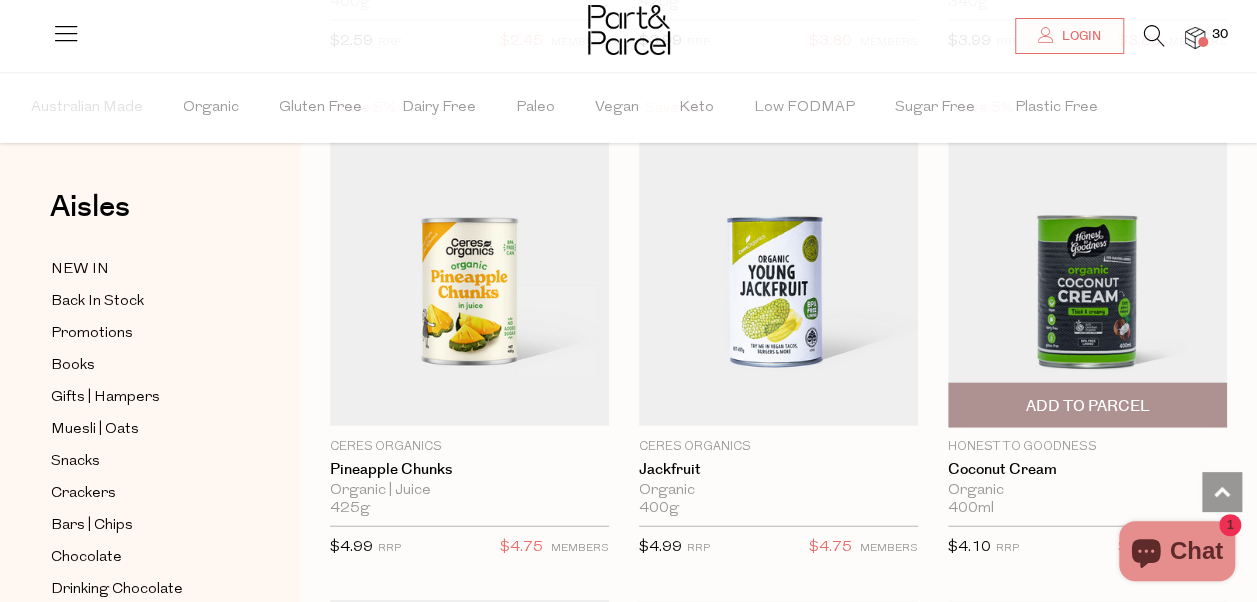 click on "Add To Parcel" at bounding box center [1087, 406] 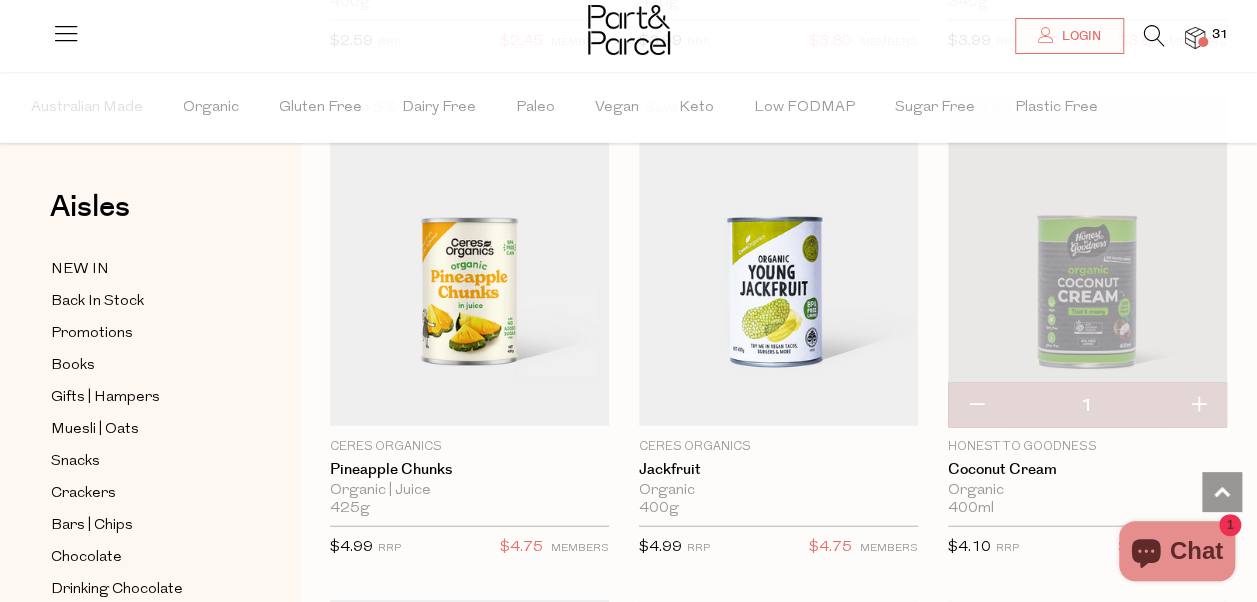 click at bounding box center (1198, 406) 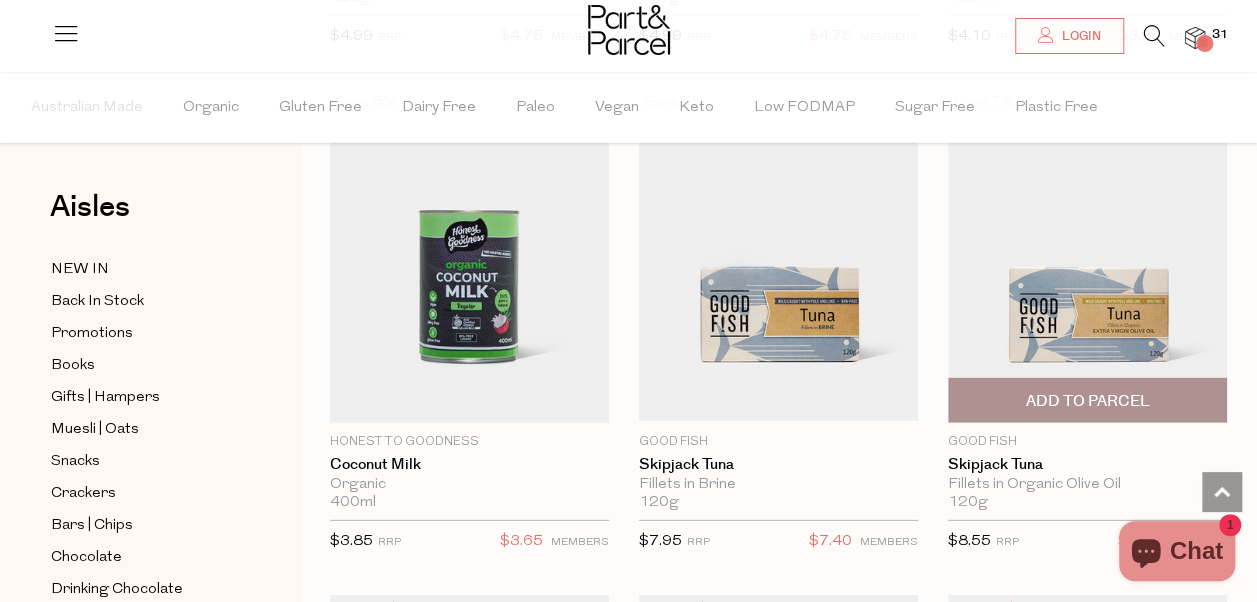 scroll, scrollTop: 2687, scrollLeft: 0, axis: vertical 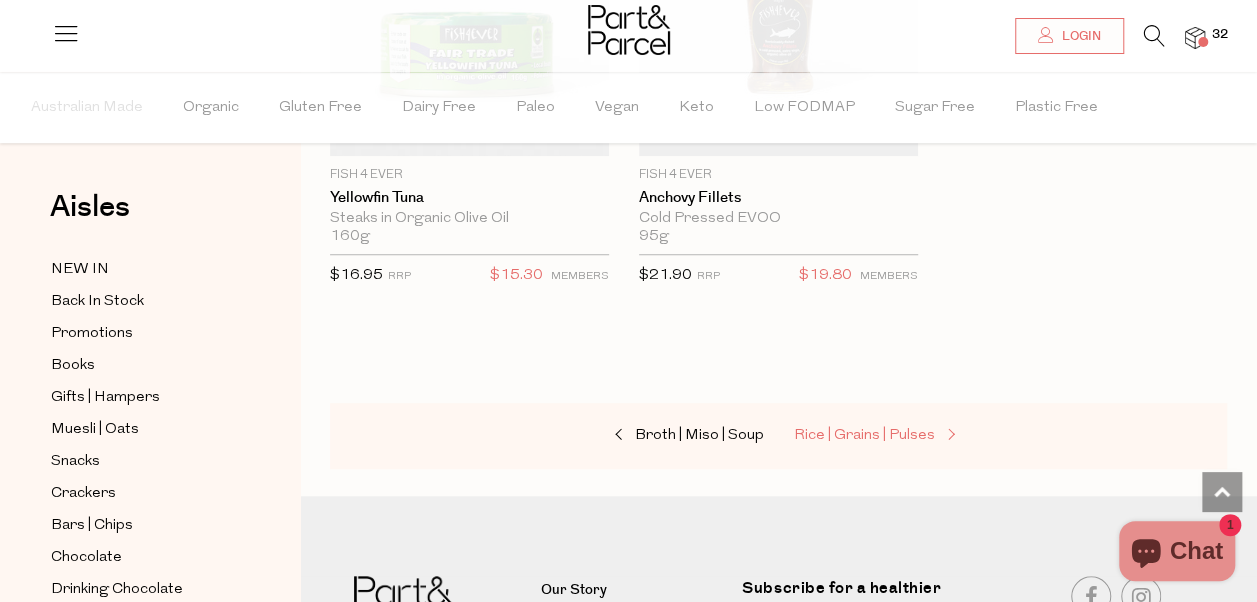 click on "Rice | Grains | Pulses" at bounding box center (864, 435) 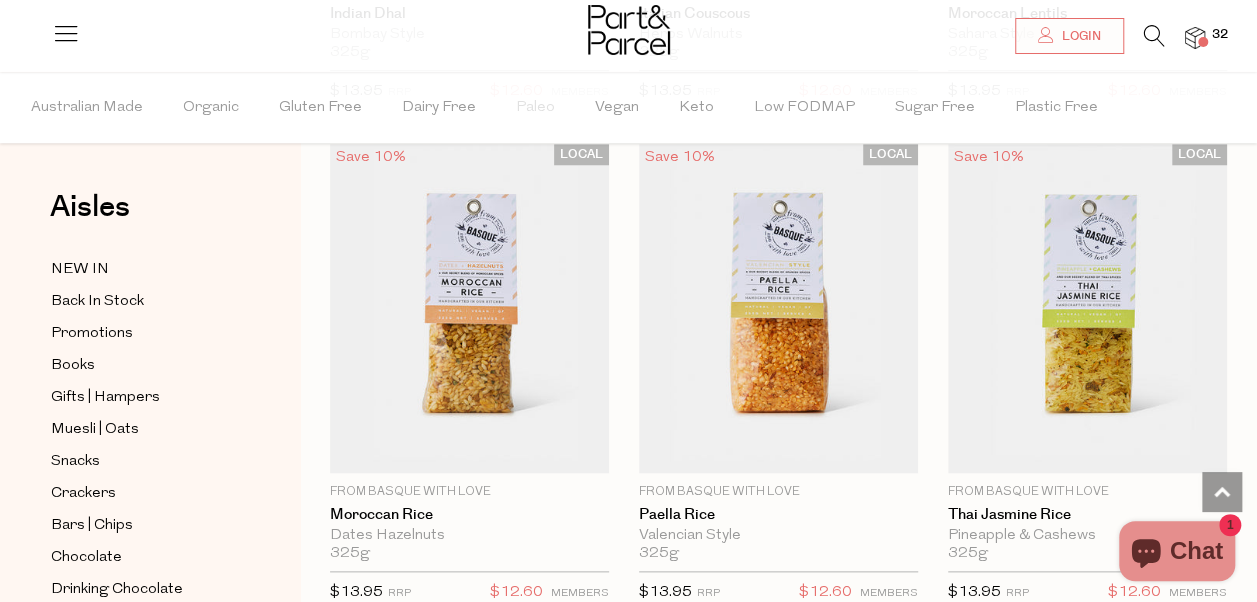 scroll, scrollTop: 4628, scrollLeft: 0, axis: vertical 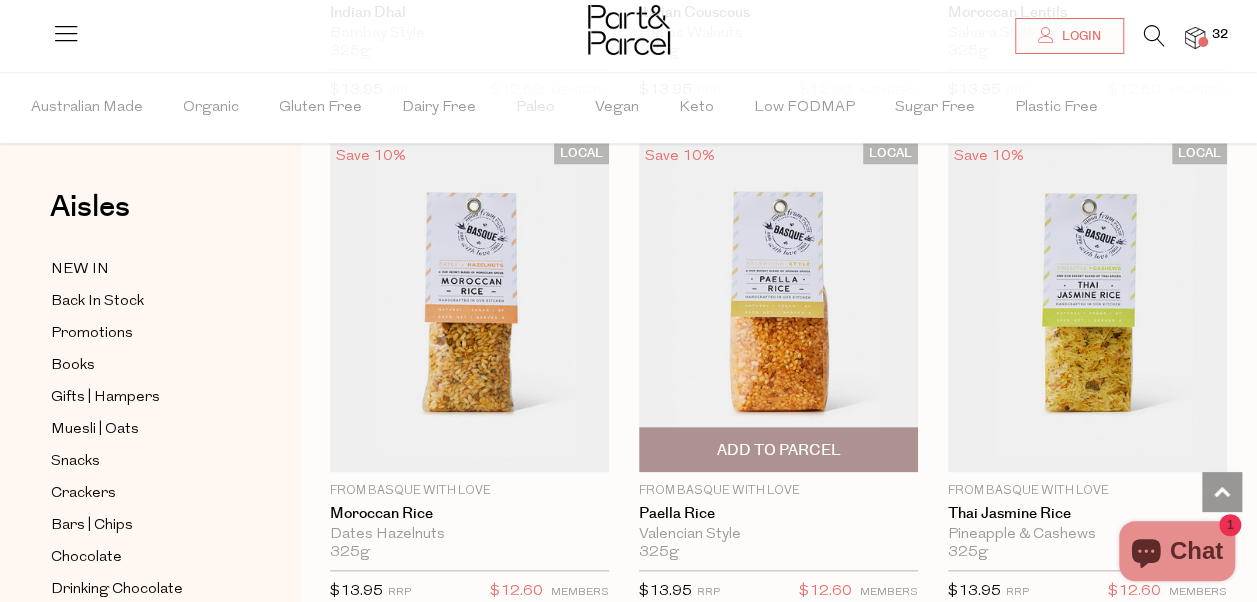 click at bounding box center (778, 307) 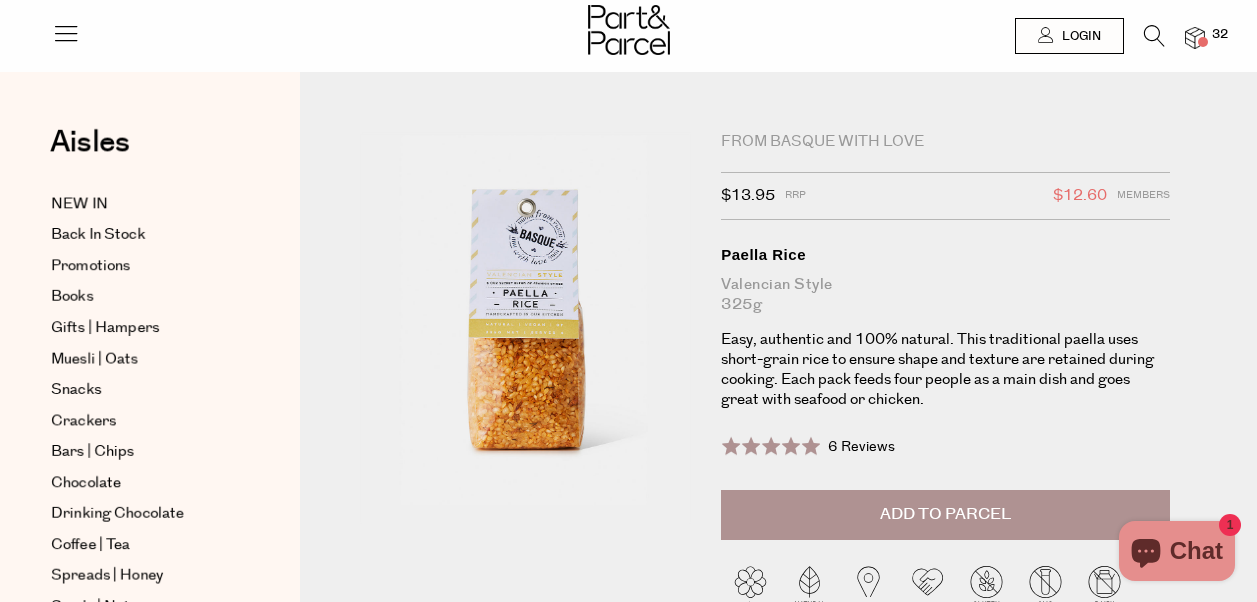 scroll, scrollTop: 0, scrollLeft: 0, axis: both 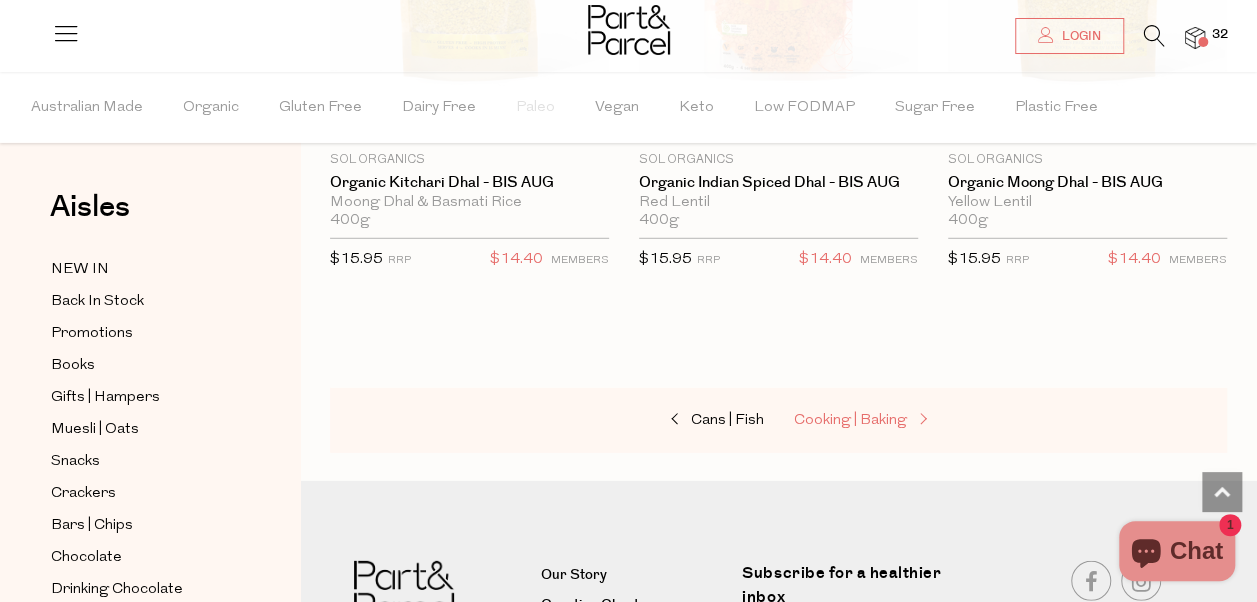 click on "Cooking | Baking" at bounding box center [850, 420] 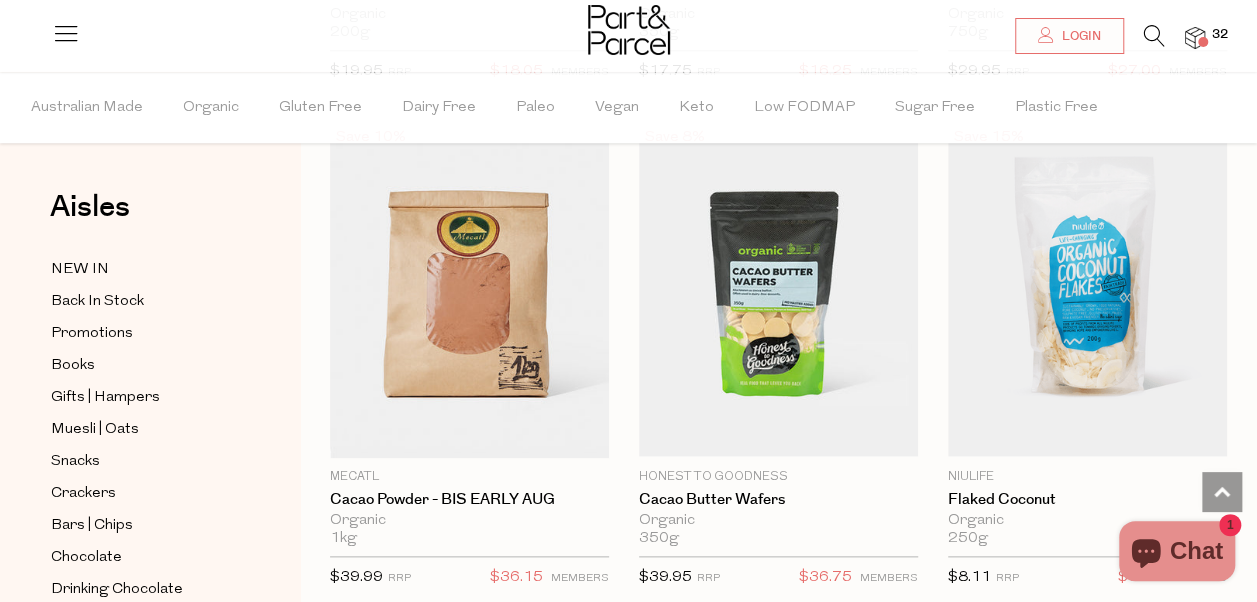 scroll, scrollTop: 4649, scrollLeft: 0, axis: vertical 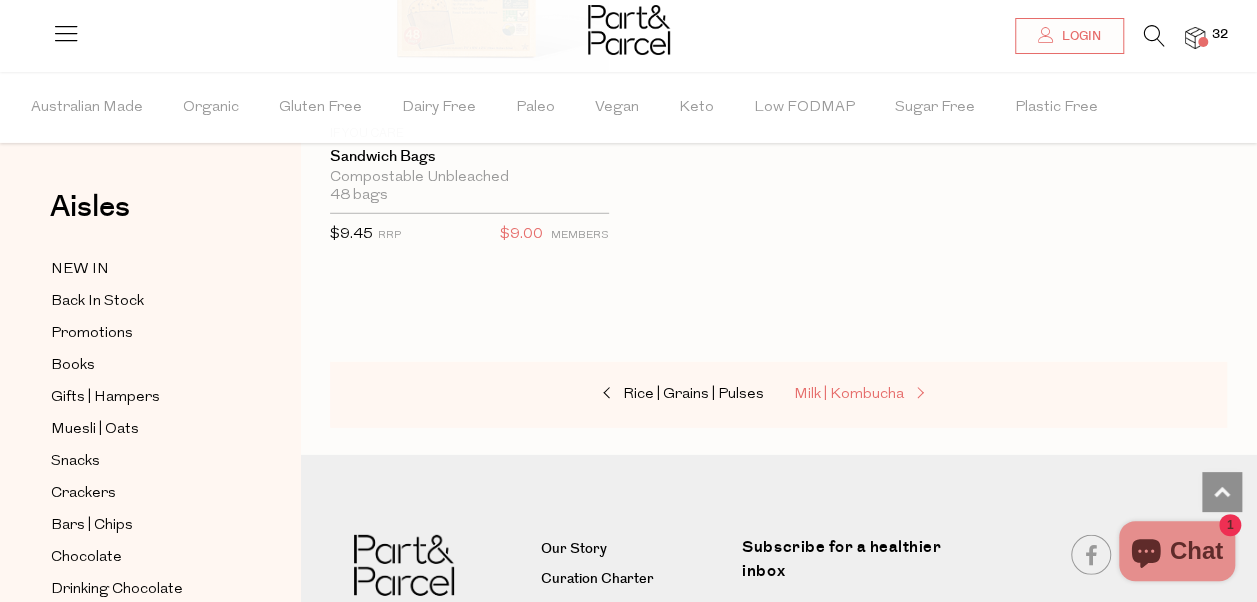 click on "Milk | Kombucha" at bounding box center (849, 394) 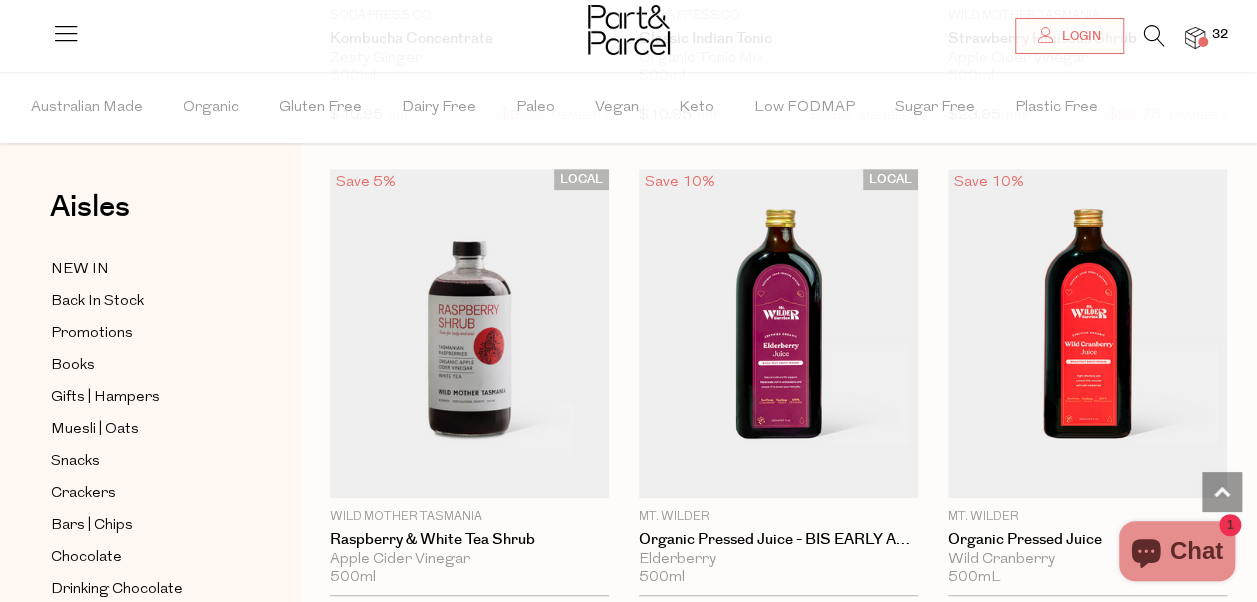 scroll, scrollTop: 4131, scrollLeft: 0, axis: vertical 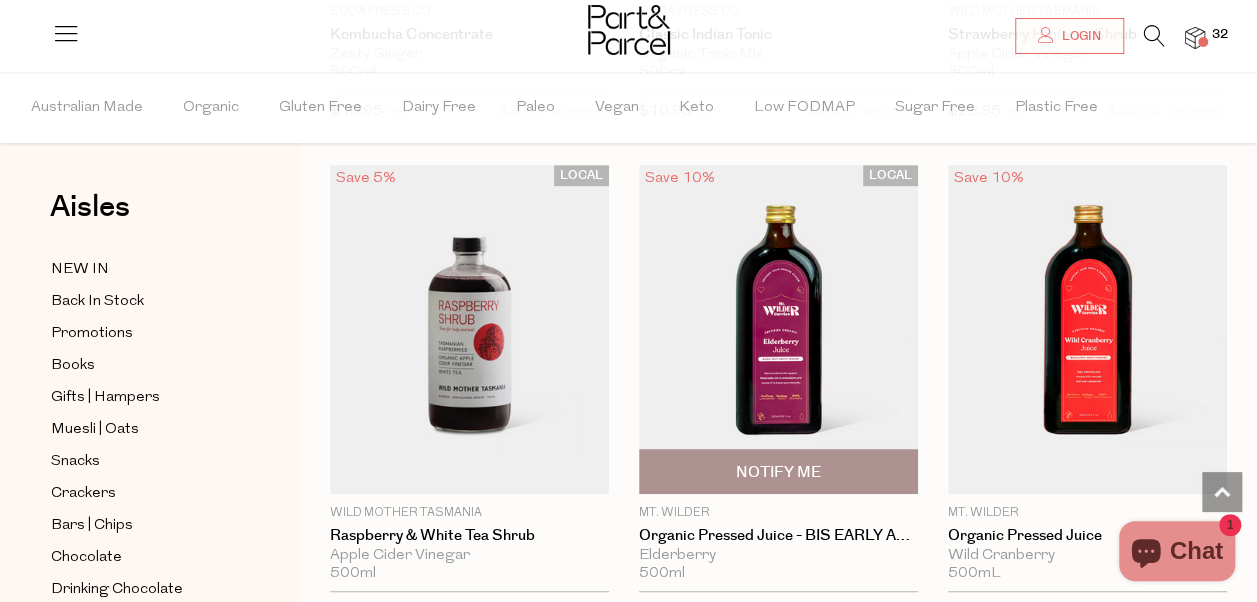 click at bounding box center (778, 329) 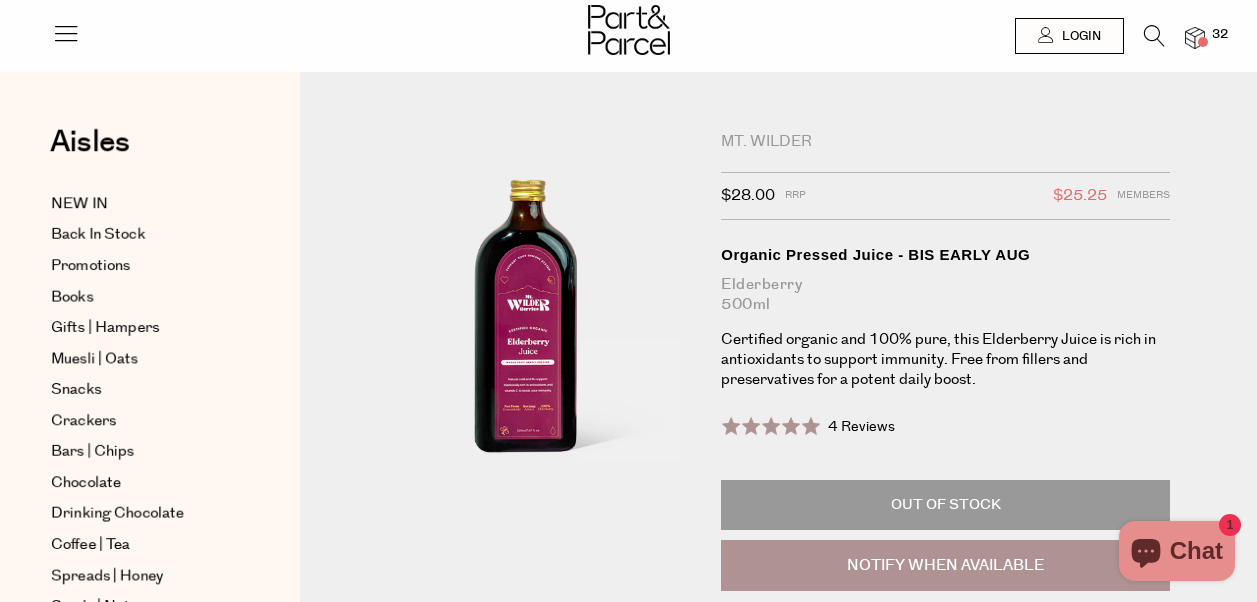 scroll, scrollTop: 0, scrollLeft: 0, axis: both 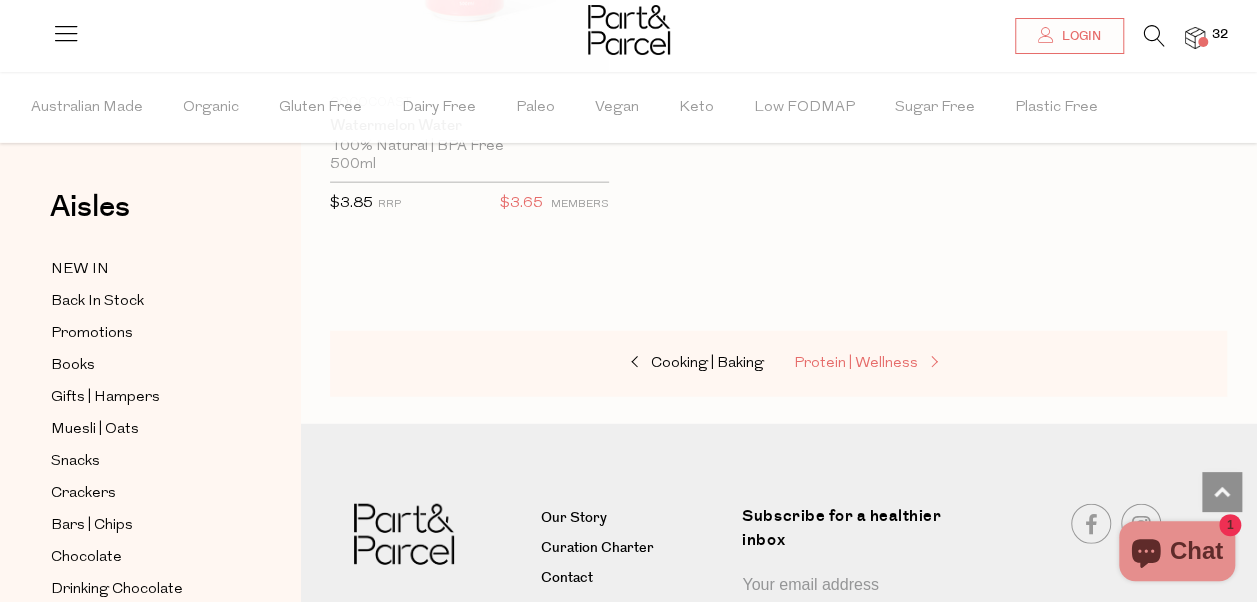 click on "Protein | Wellness" at bounding box center [856, 363] 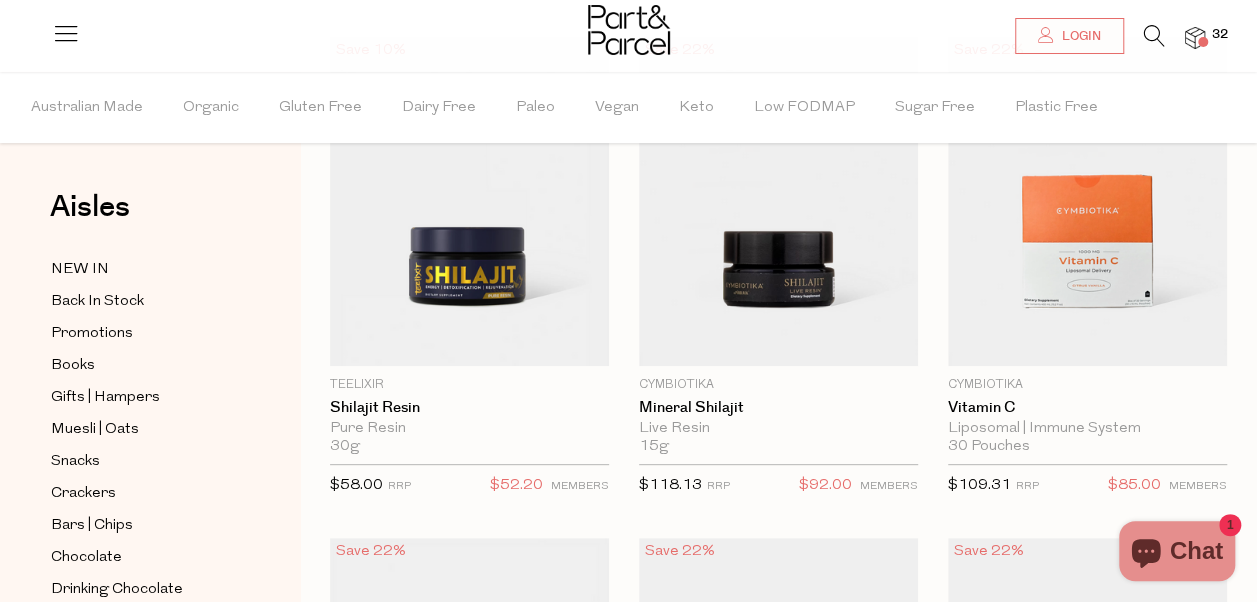 scroll, scrollTop: 225, scrollLeft: 0, axis: vertical 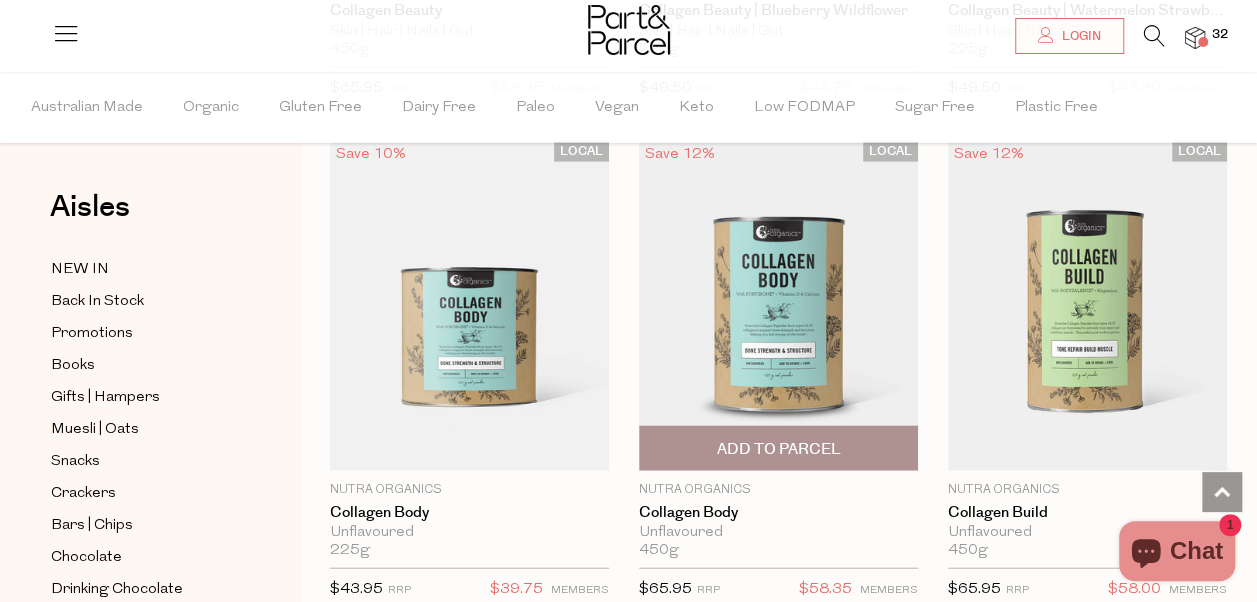 drag, startPoint x: 842, startPoint y: 343, endPoint x: 713, endPoint y: 274, distance: 146.29422 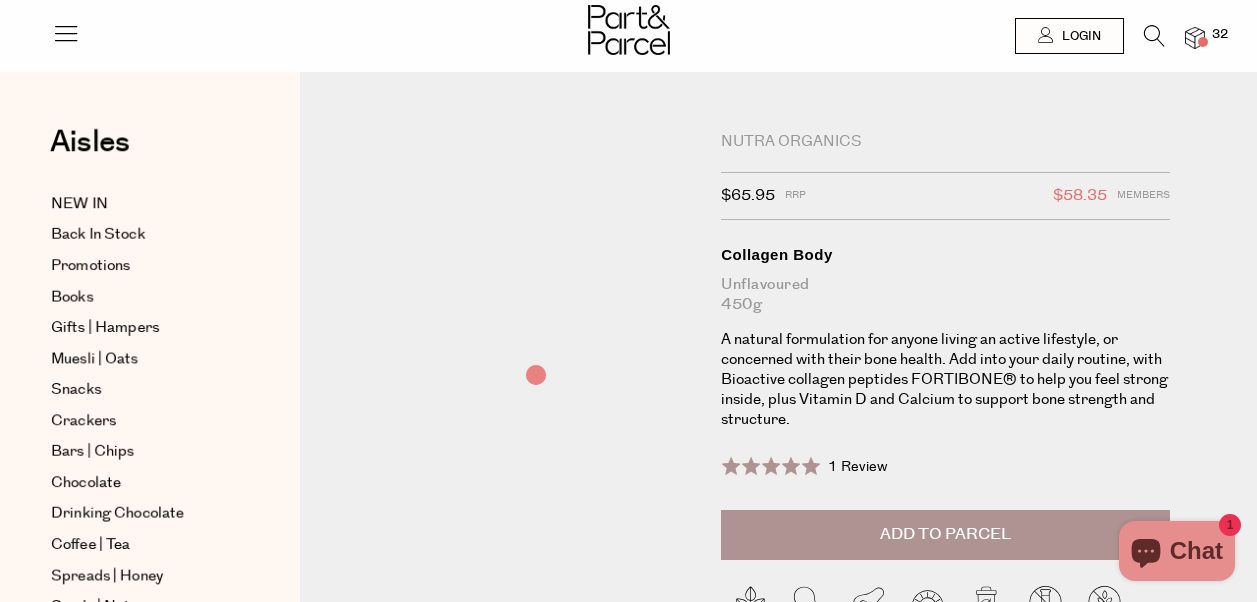 scroll, scrollTop: 0, scrollLeft: 0, axis: both 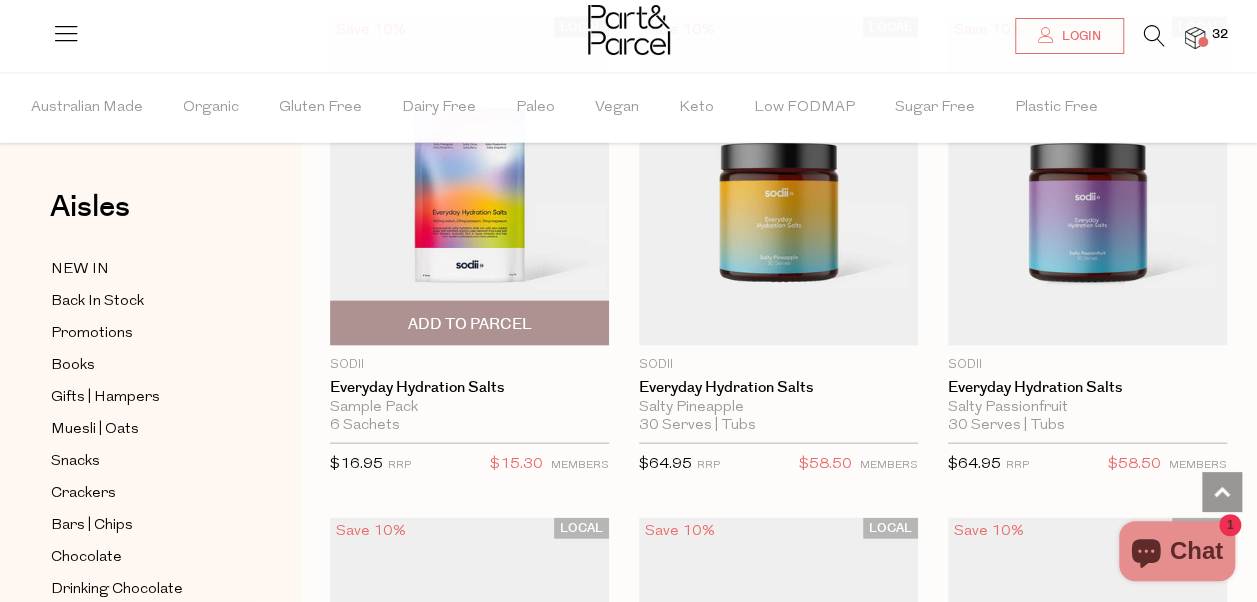 click at bounding box center (469, 181) 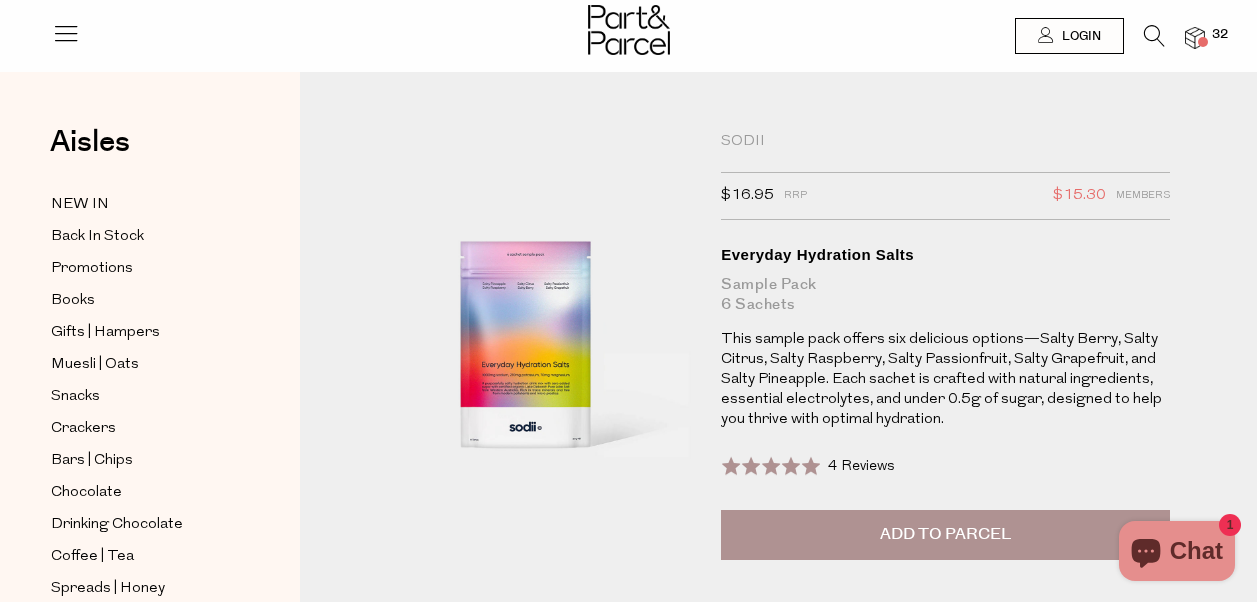 scroll, scrollTop: 0, scrollLeft: 0, axis: both 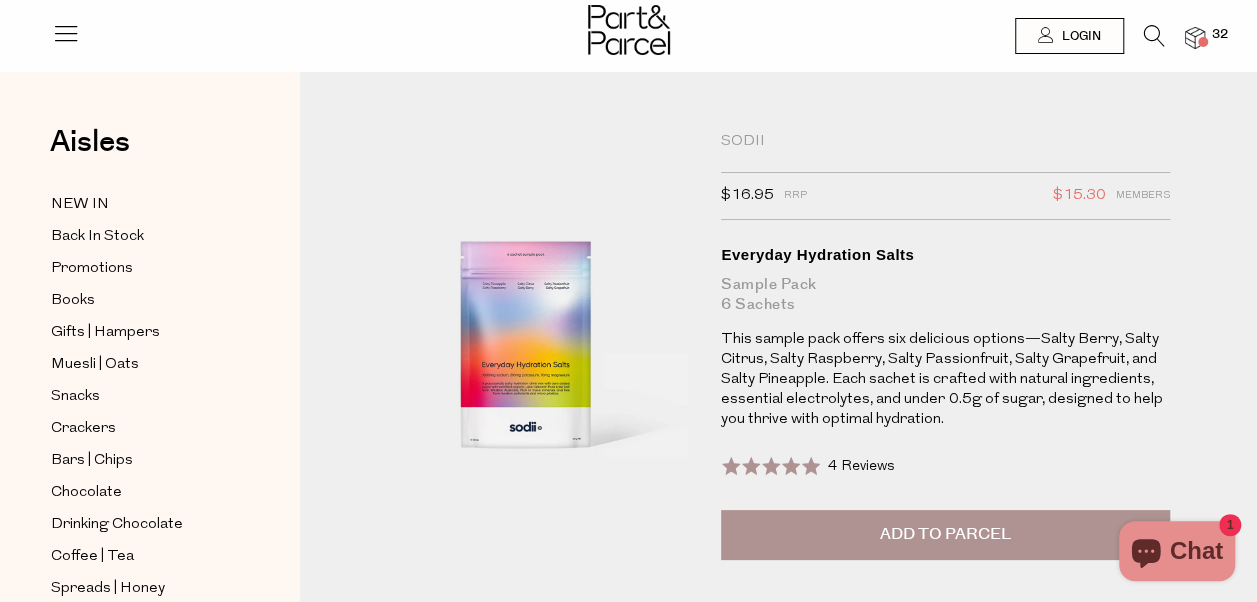 click on "Add to Parcel" at bounding box center [945, 534] 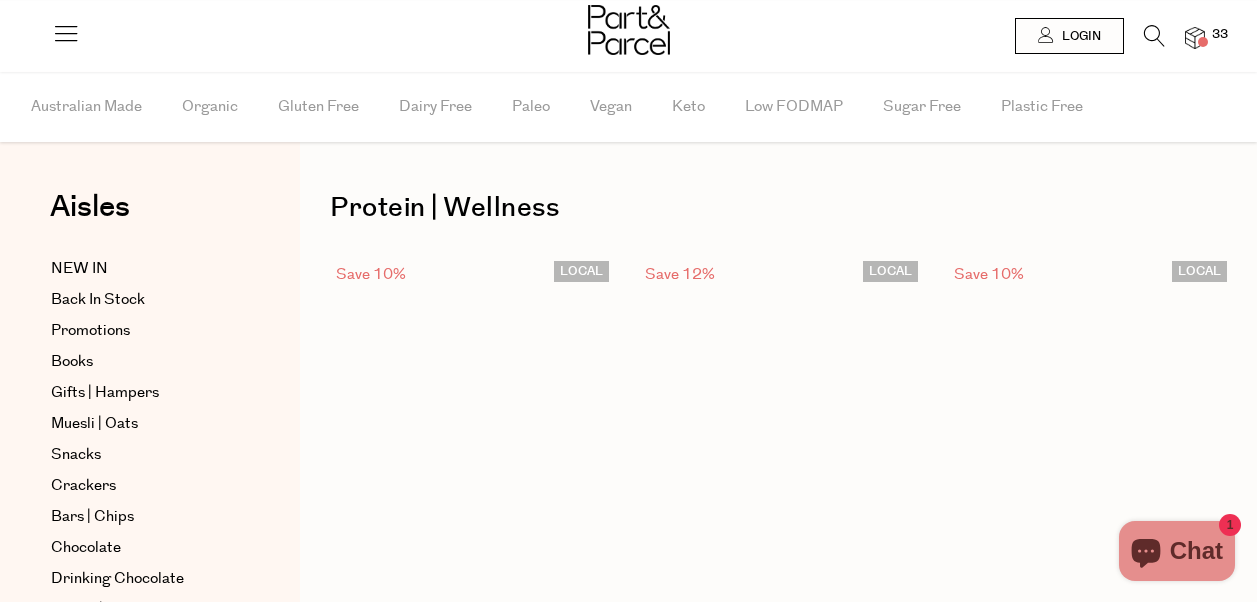 scroll, scrollTop: 2430, scrollLeft: 0, axis: vertical 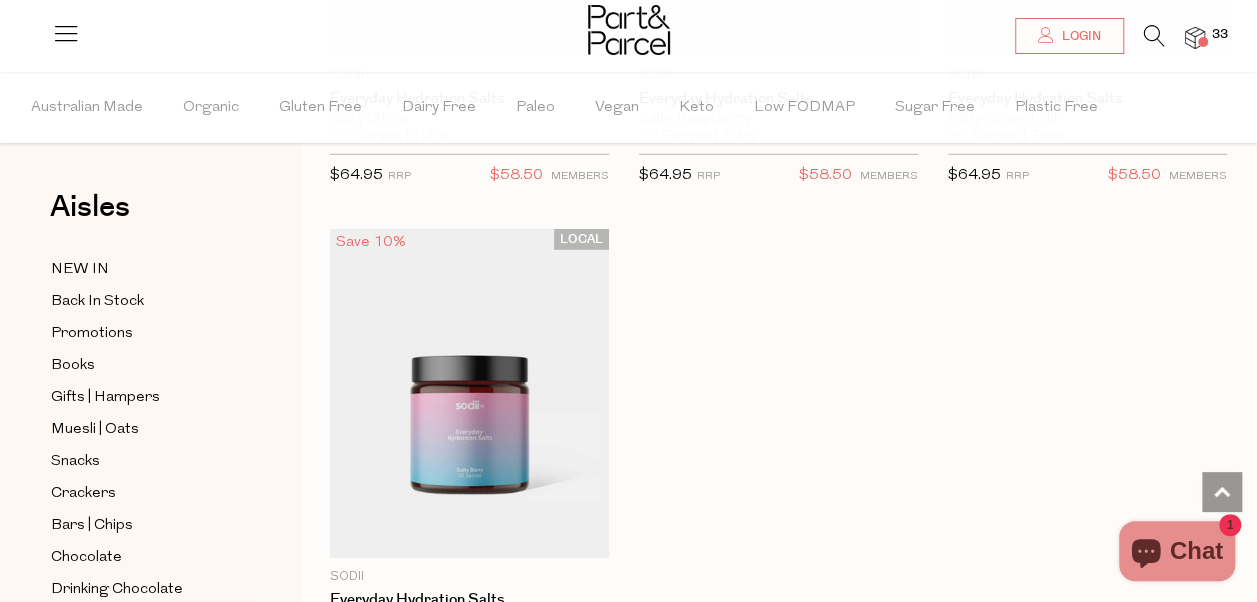 click at bounding box center (1154, 36) 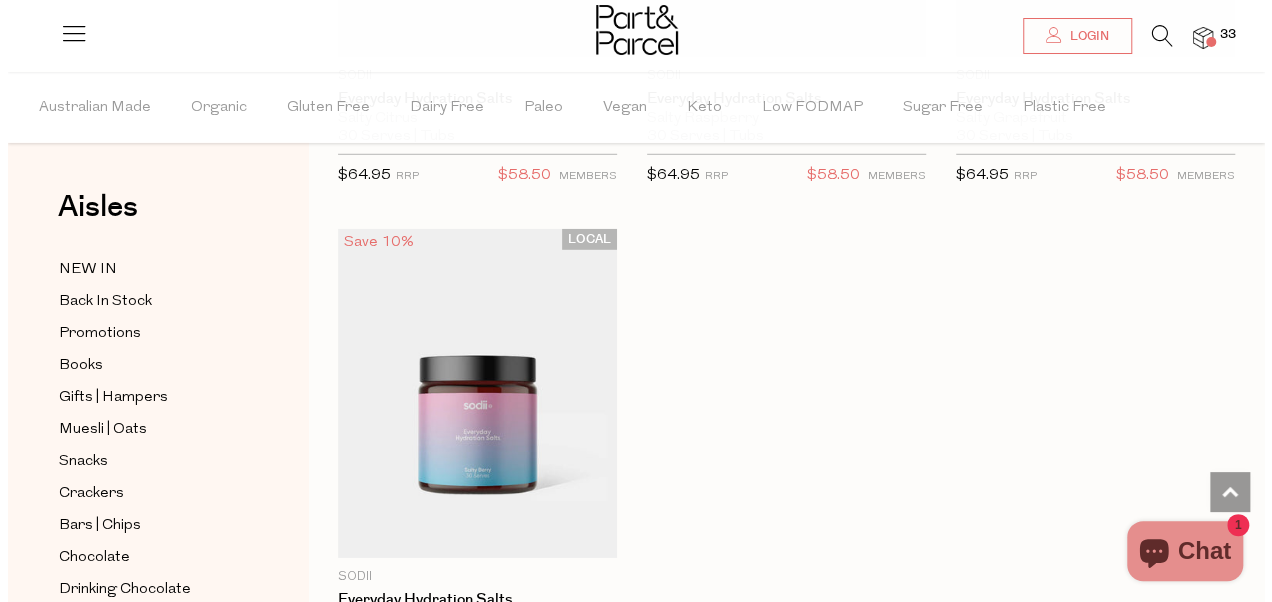 scroll, scrollTop: 6620, scrollLeft: 0, axis: vertical 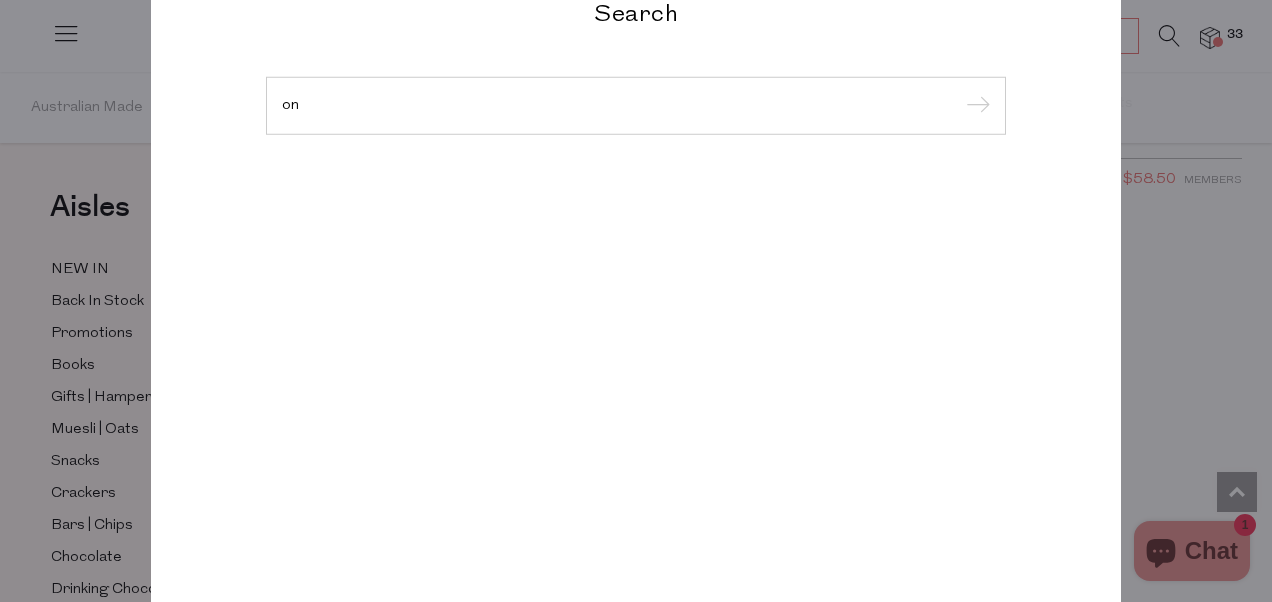 type on "o" 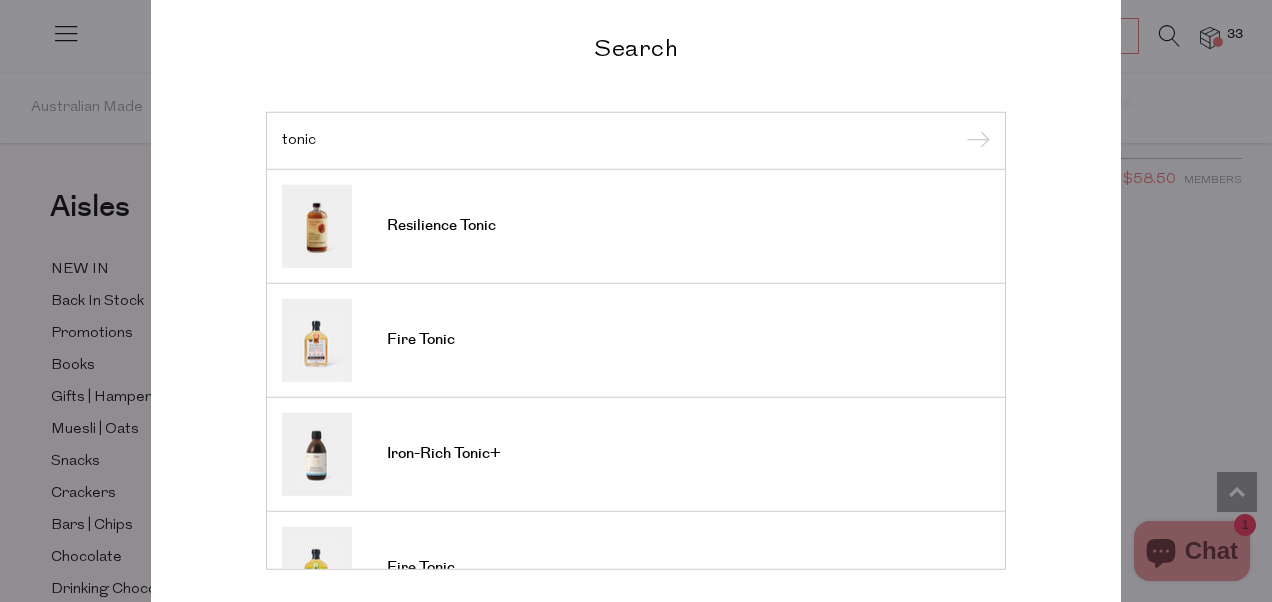 type on "tonic" 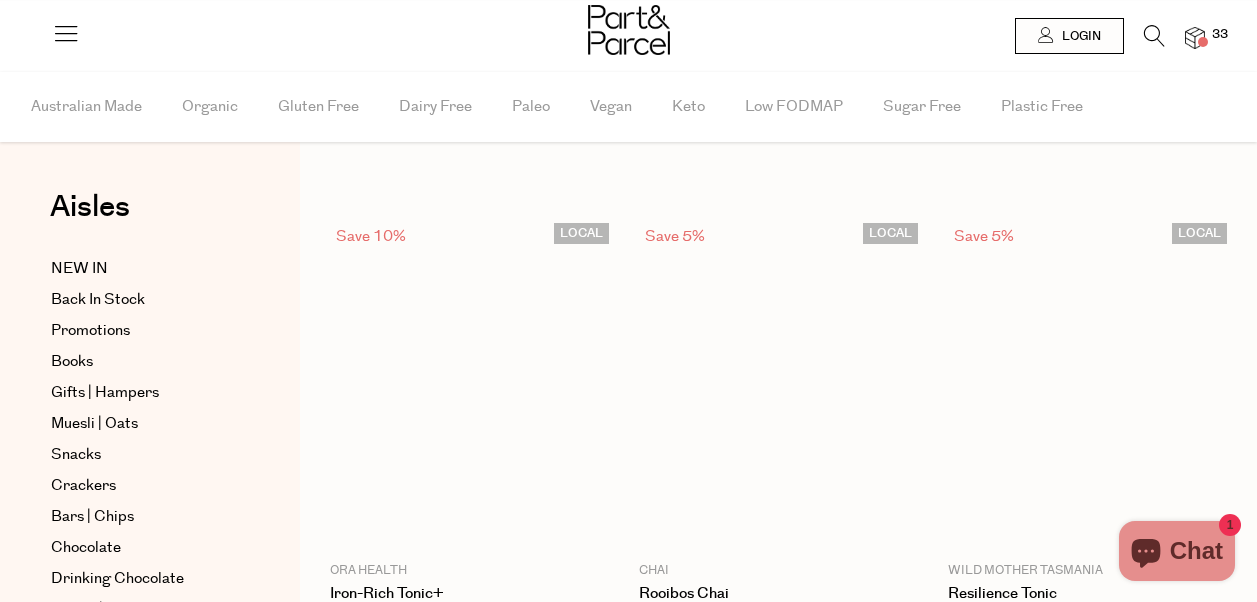 scroll, scrollTop: 0, scrollLeft: 0, axis: both 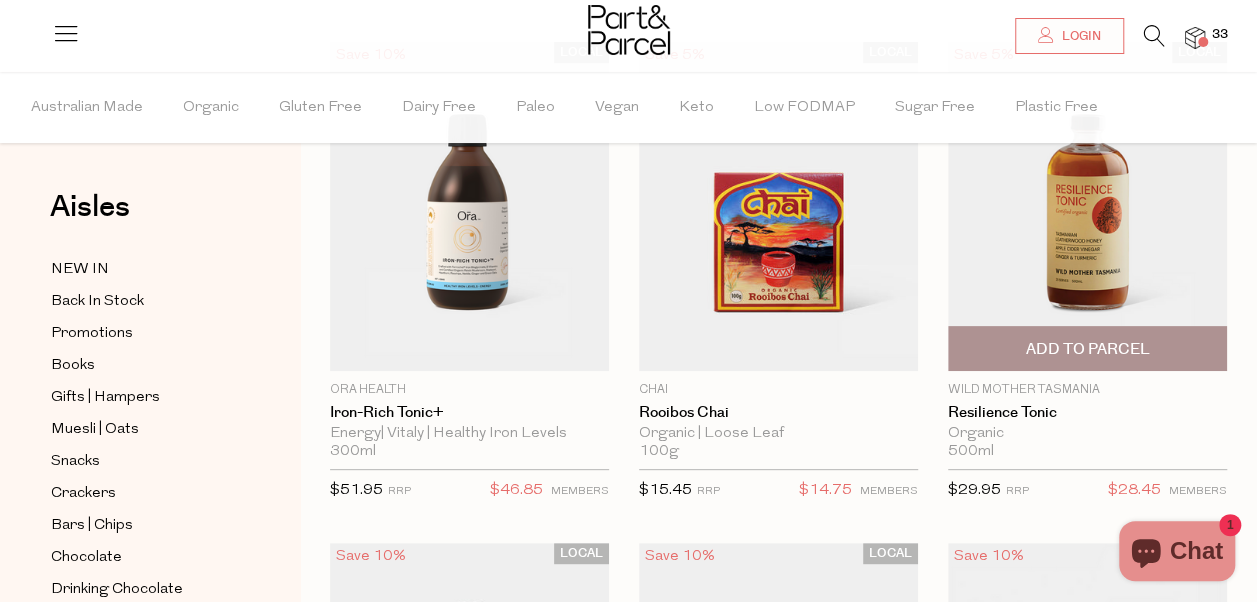 click at bounding box center (1087, 206) 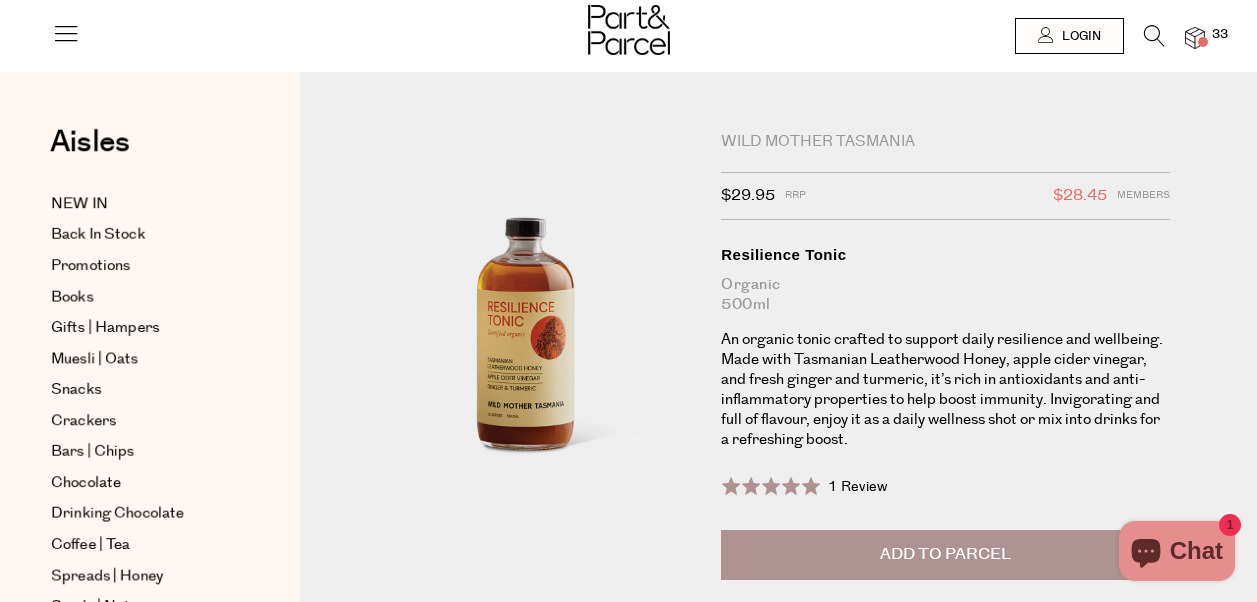 scroll, scrollTop: 0, scrollLeft: 0, axis: both 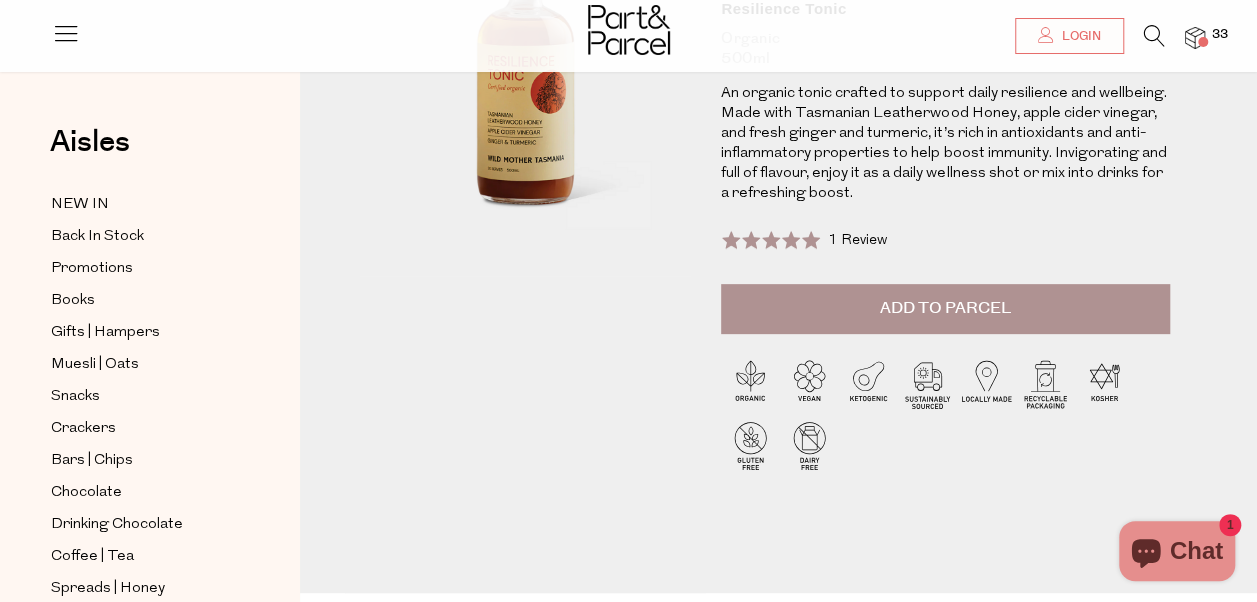 click on "Add to Parcel" at bounding box center (945, 308) 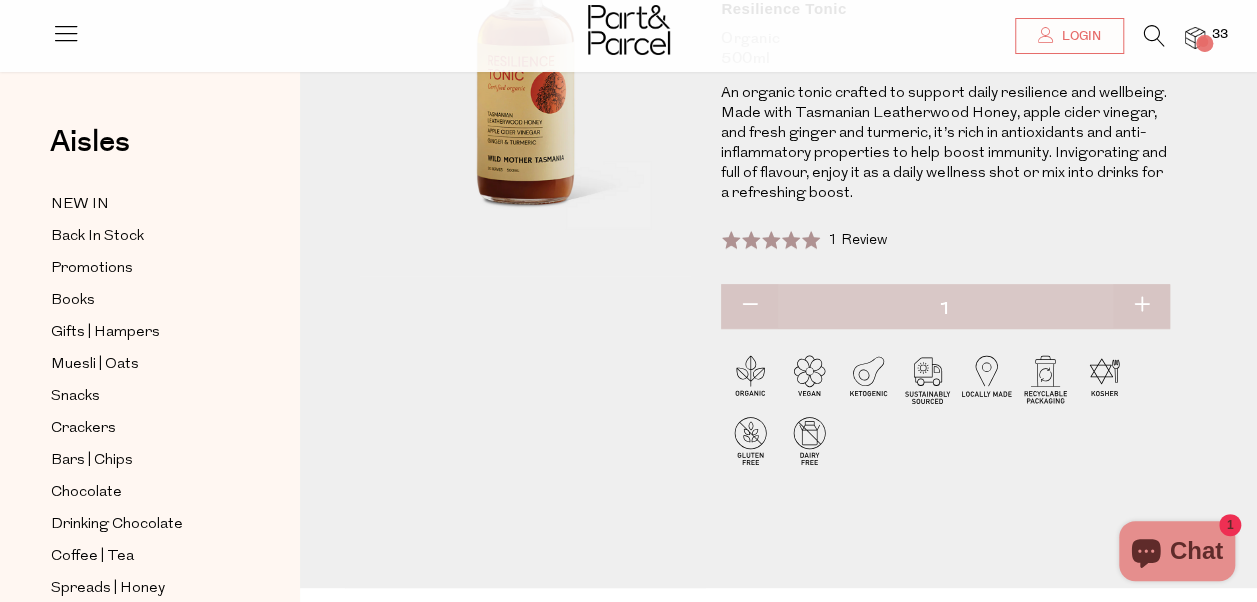 scroll, scrollTop: 0, scrollLeft: 0, axis: both 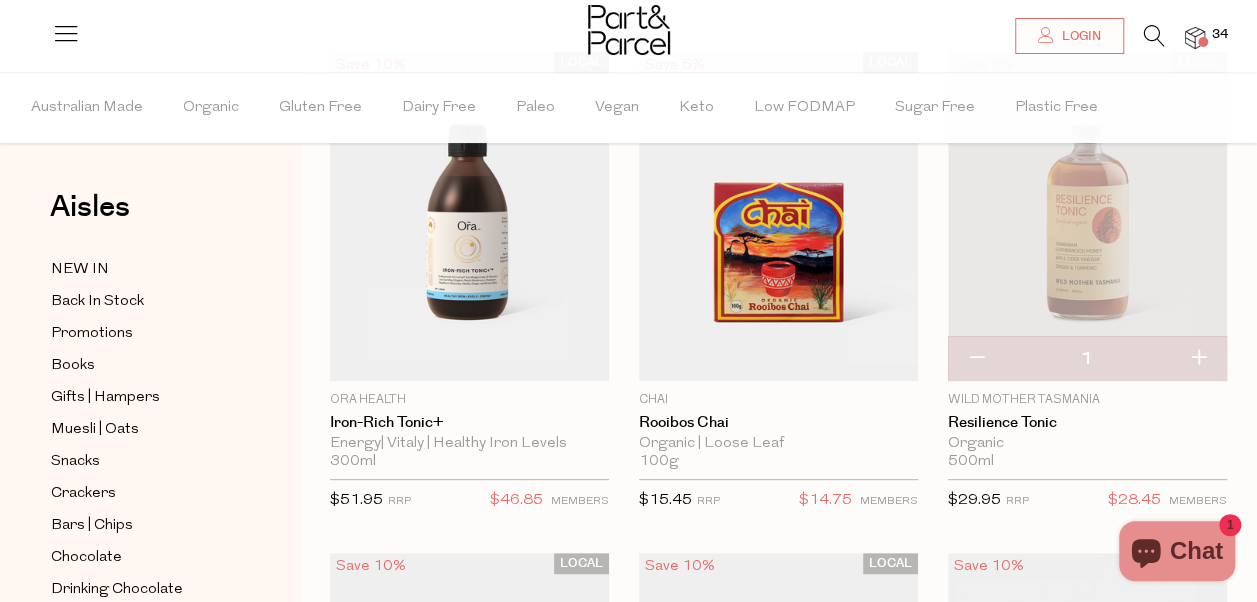 click at bounding box center (1154, 36) 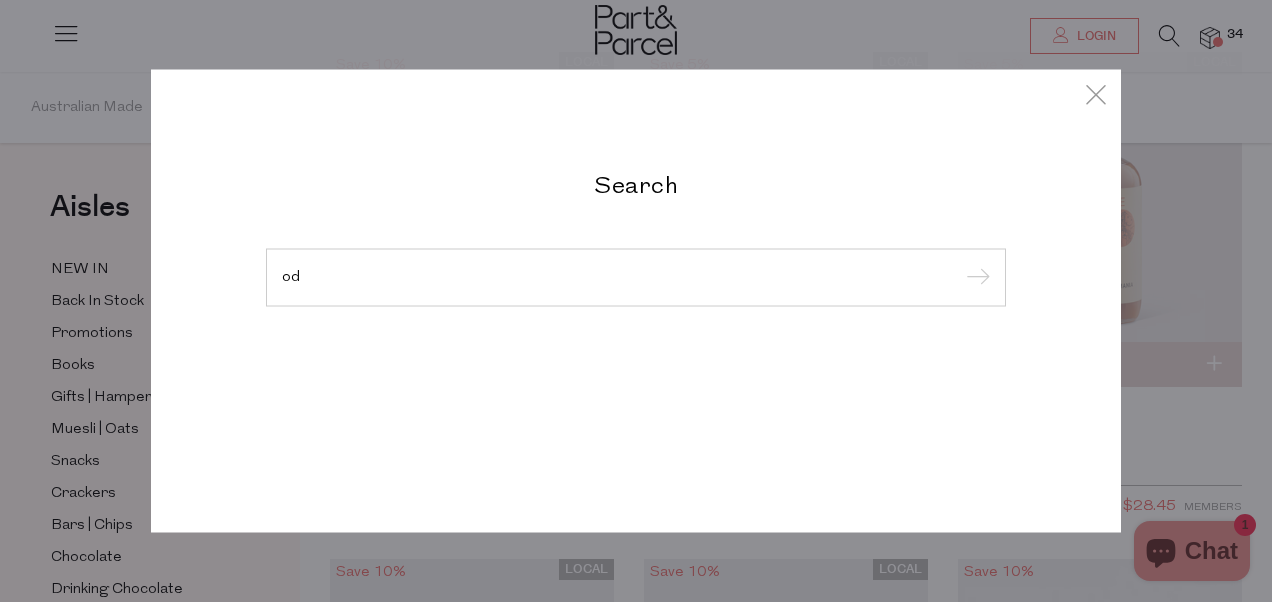 type on "o" 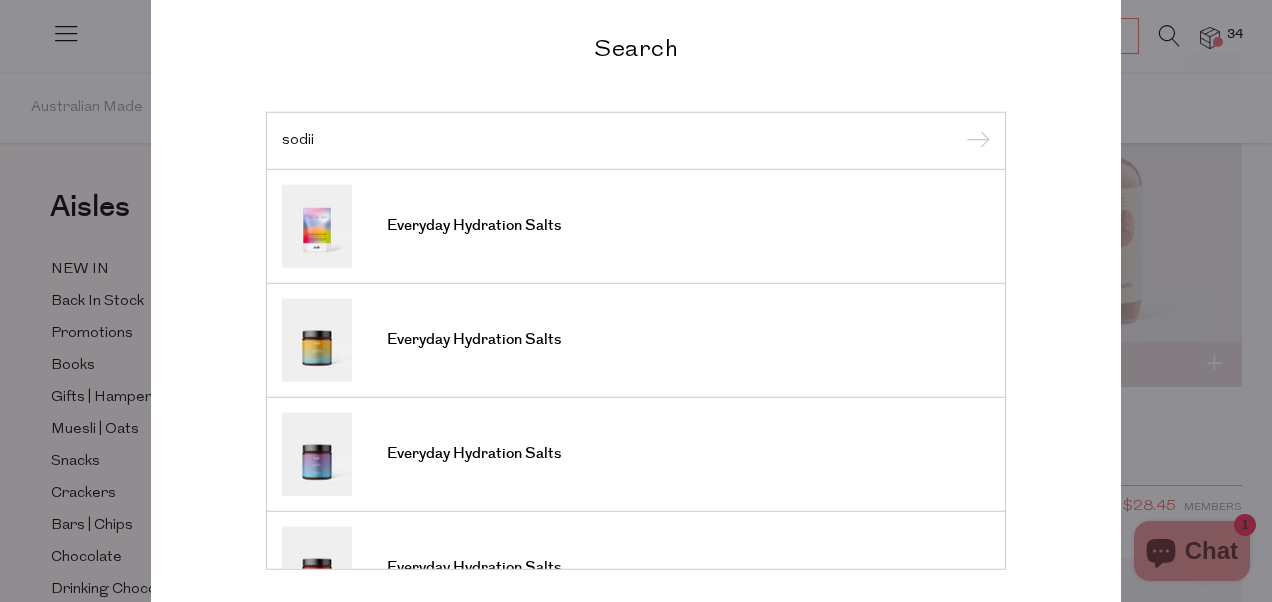 type on "sodii" 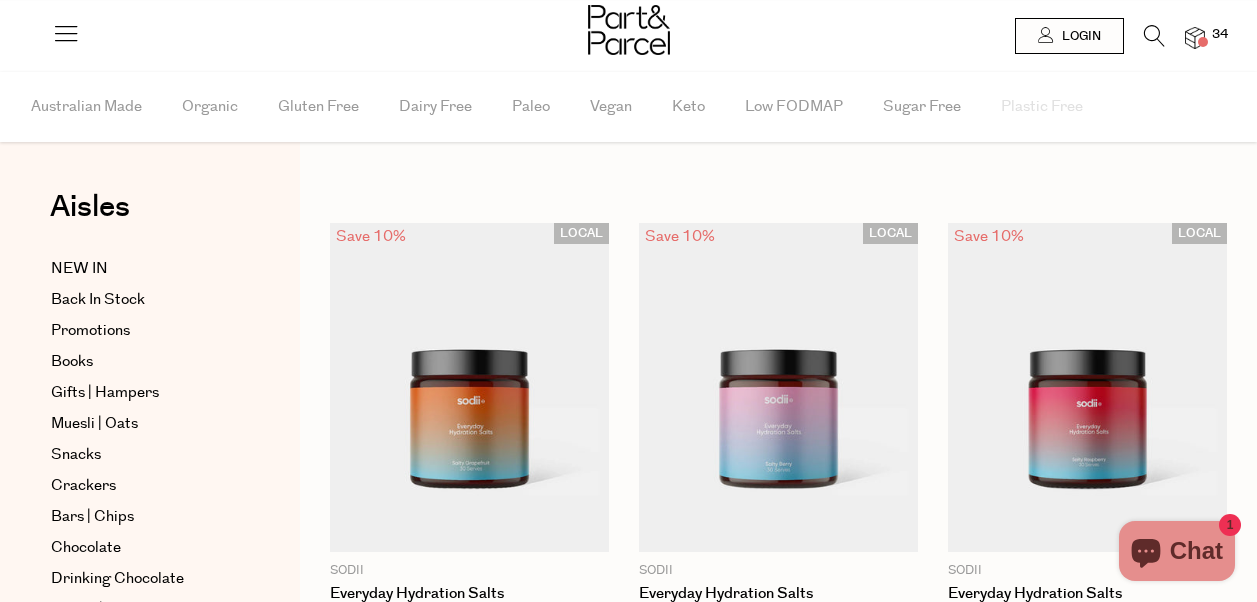 scroll, scrollTop: 0, scrollLeft: 0, axis: both 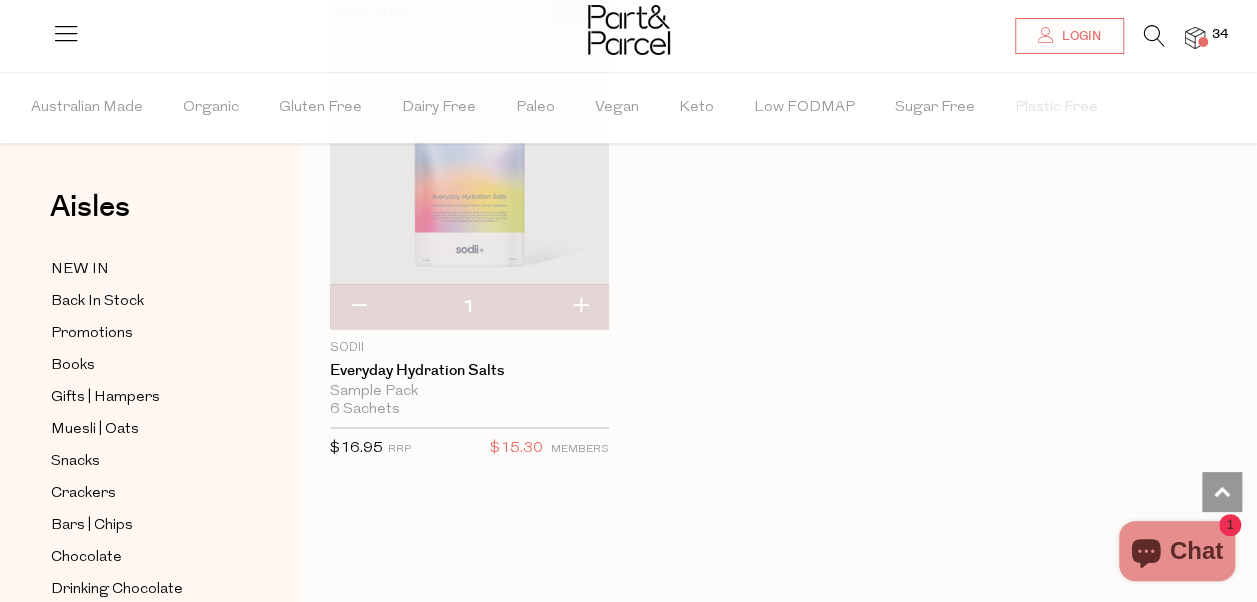 click at bounding box center [469, 164] 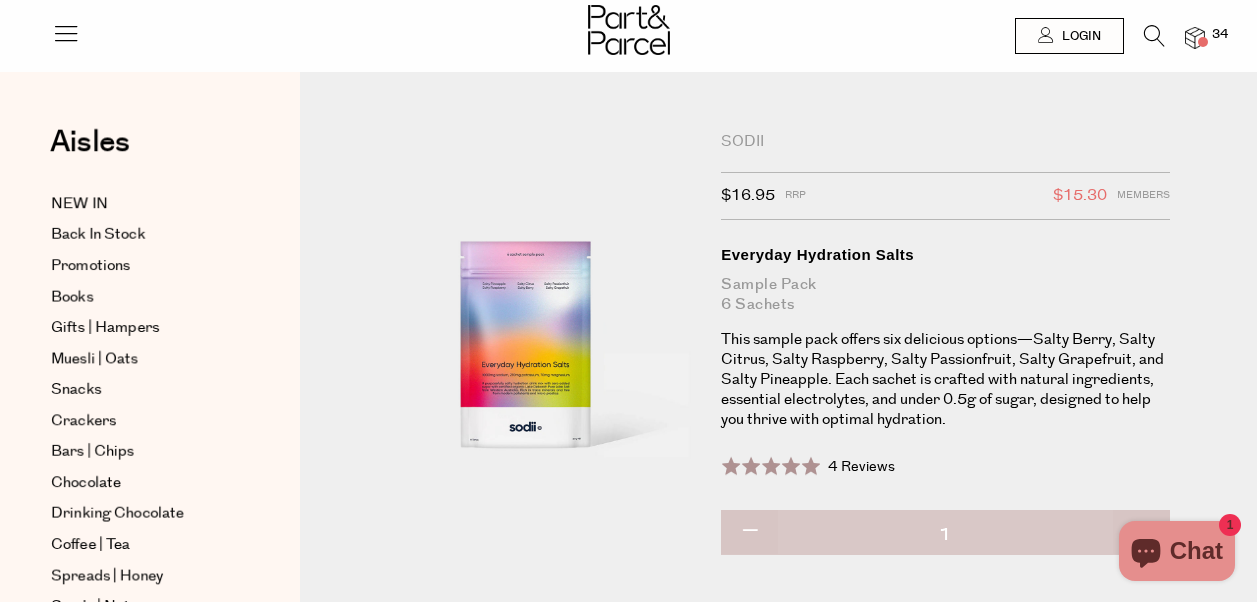 scroll, scrollTop: 0, scrollLeft: 0, axis: both 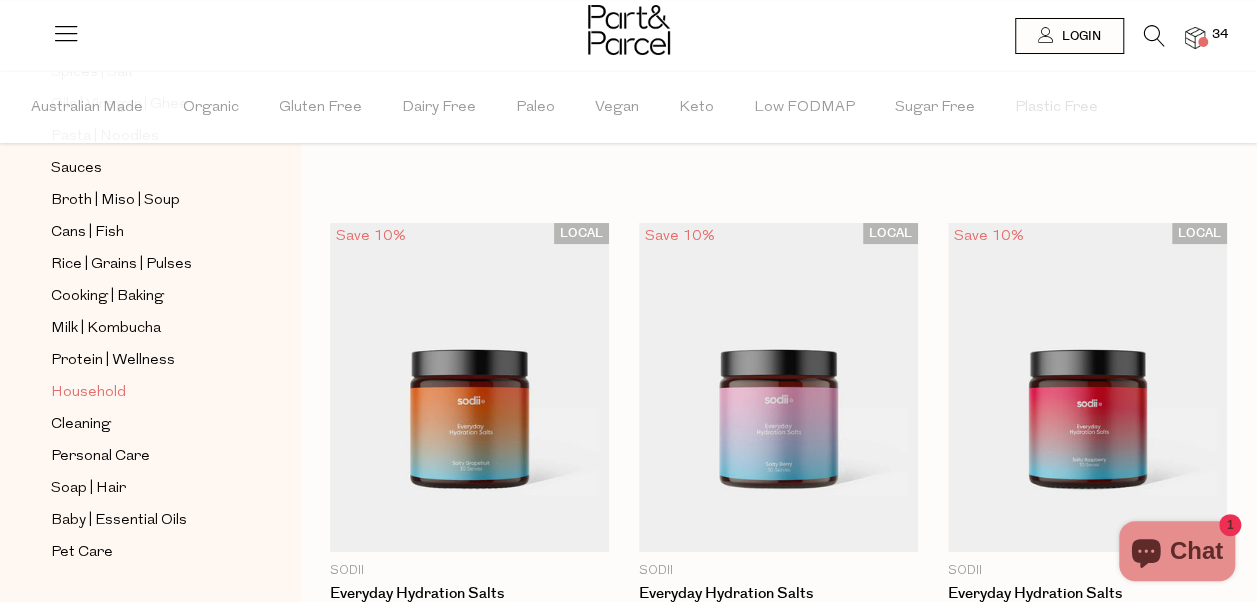 click on "Household" at bounding box center [88, 393] 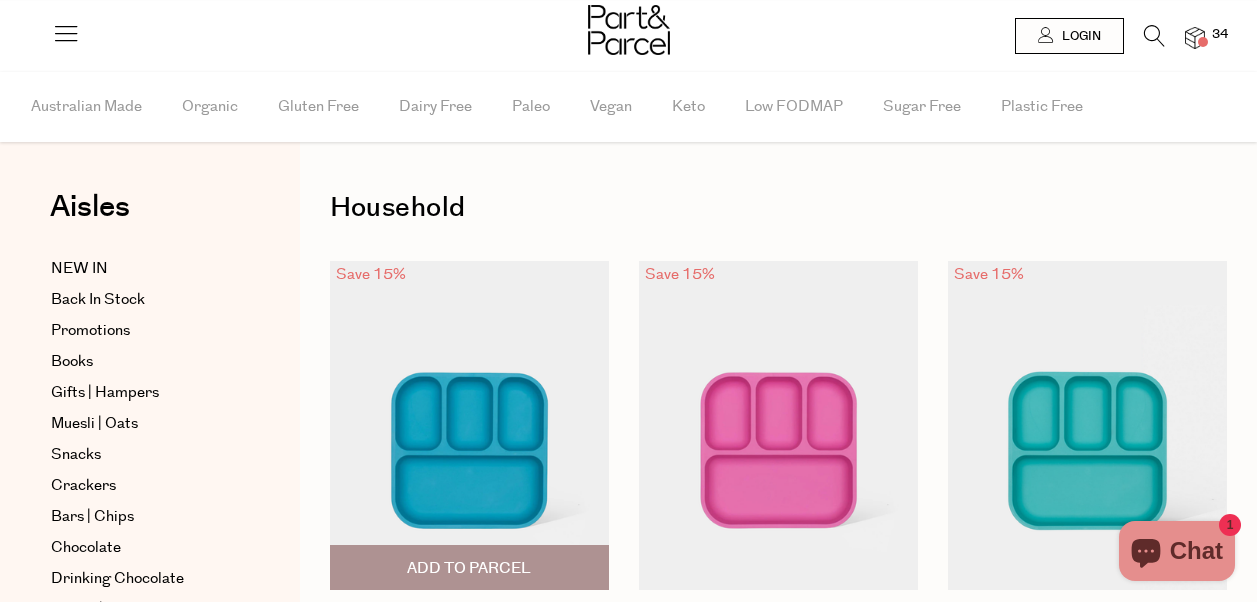 scroll, scrollTop: 0, scrollLeft: 0, axis: both 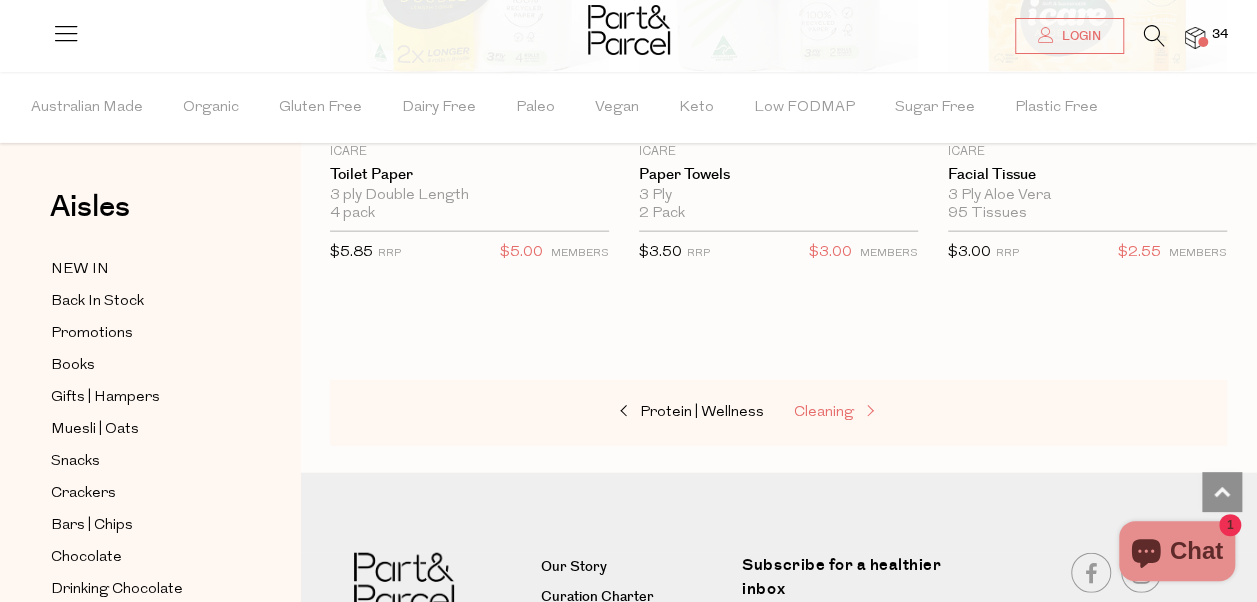 click on "Cleaning" at bounding box center (824, 412) 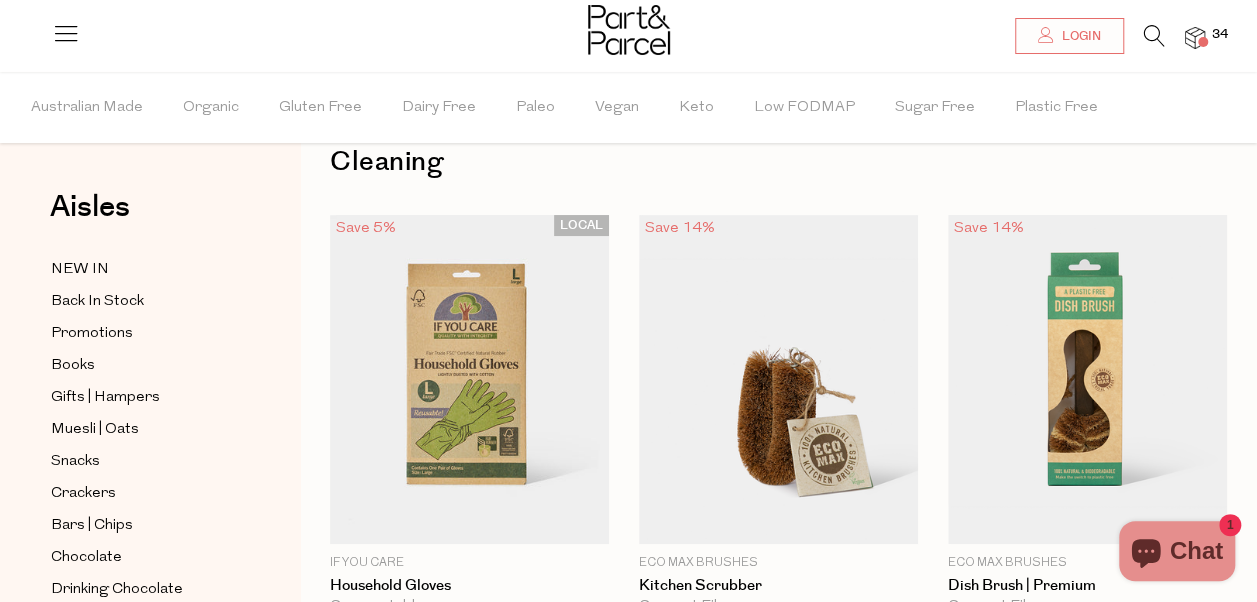 scroll, scrollTop: 0, scrollLeft: 0, axis: both 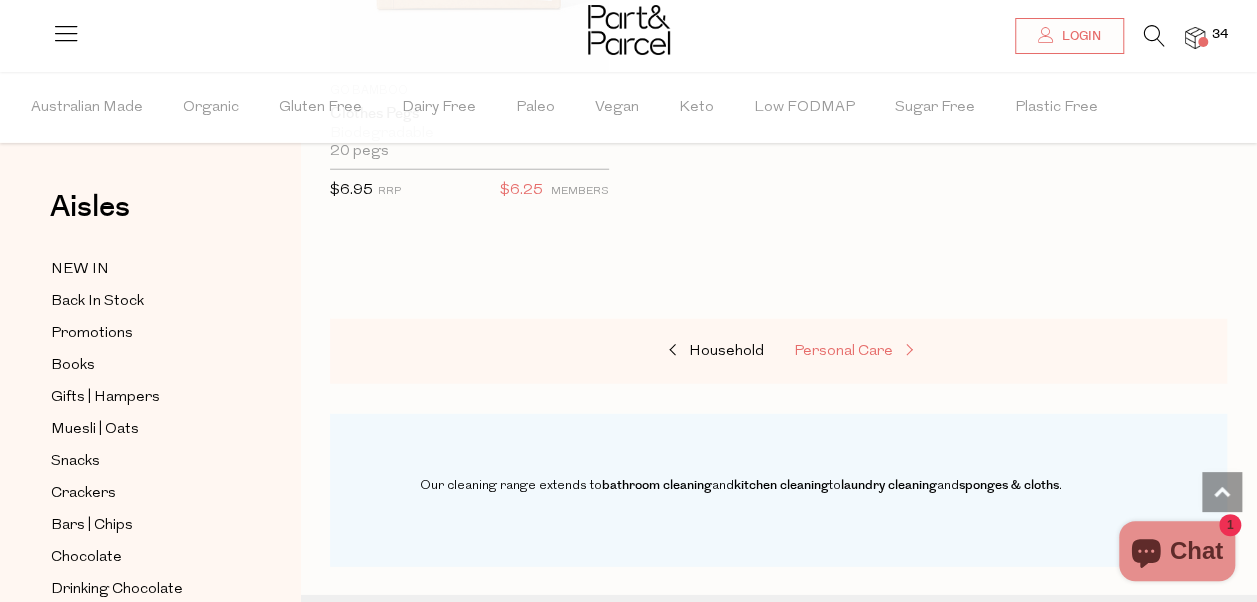 click on "Personal Care" at bounding box center [843, 351] 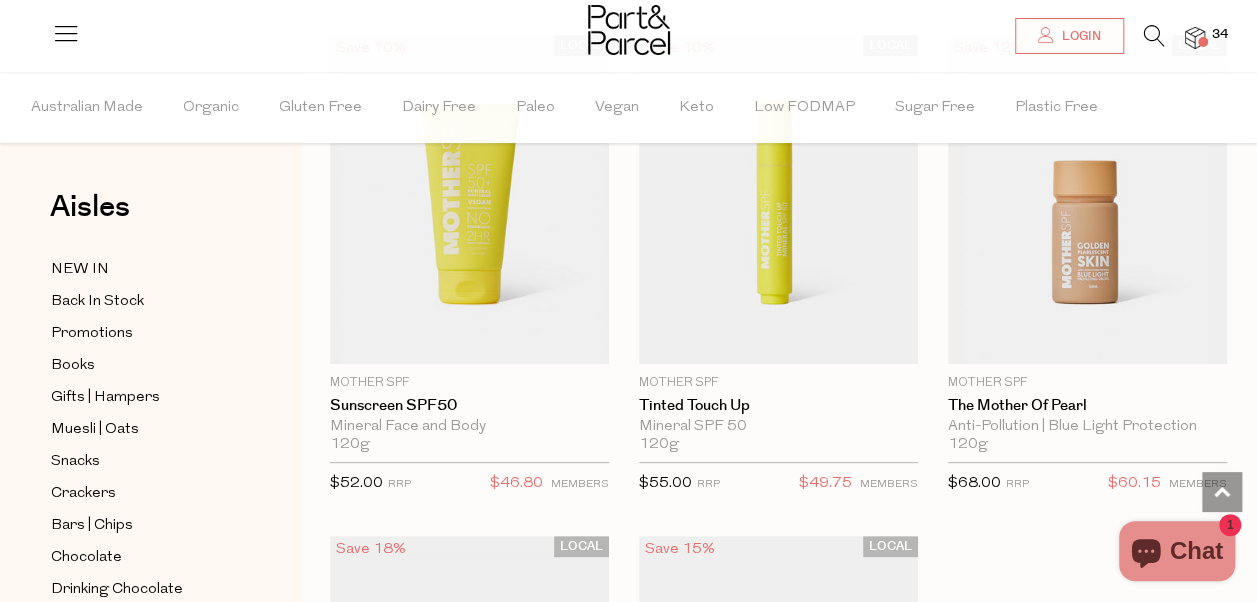 scroll, scrollTop: 7744, scrollLeft: 0, axis: vertical 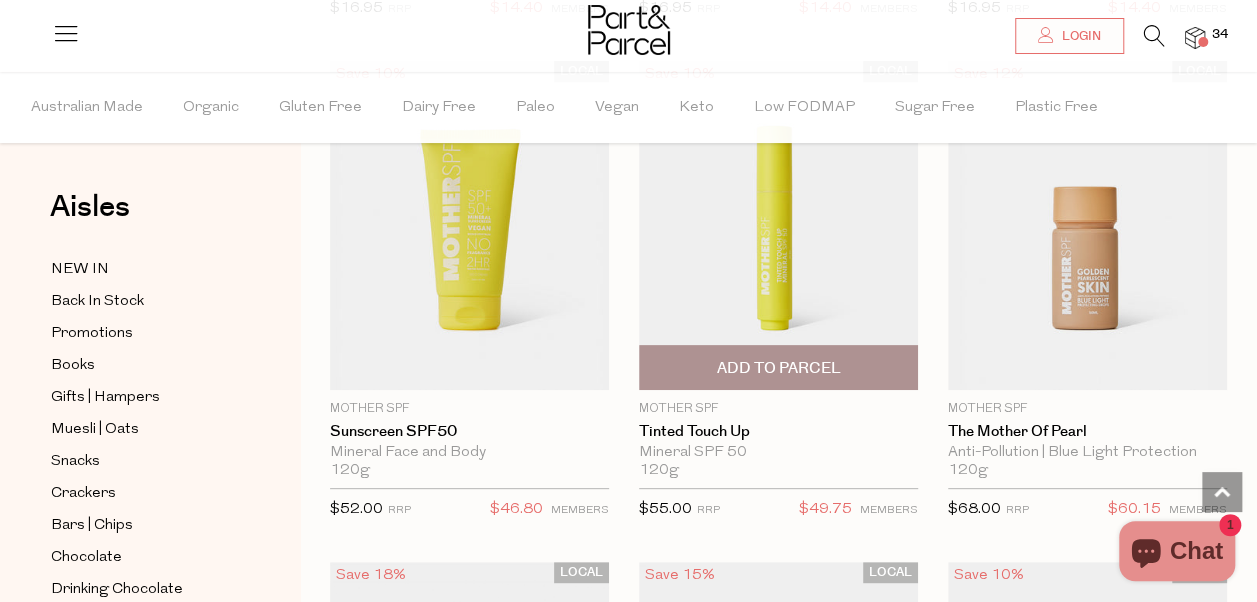 click at bounding box center [778, 225] 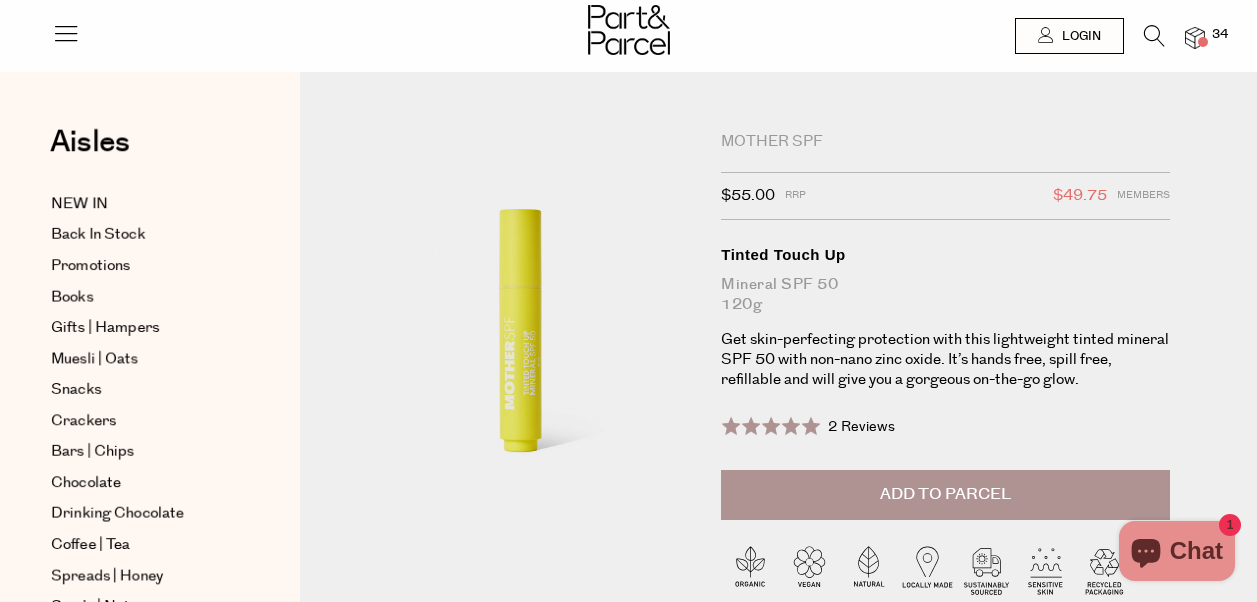 scroll, scrollTop: 0, scrollLeft: 0, axis: both 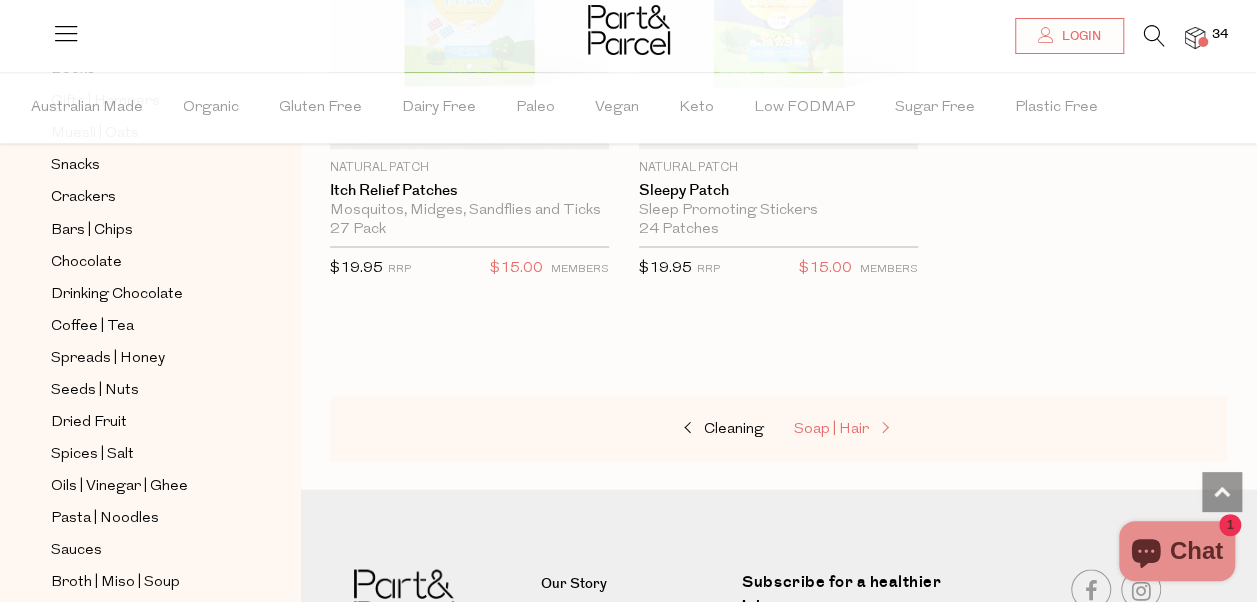 click on "Soap | Hair" at bounding box center (831, 428) 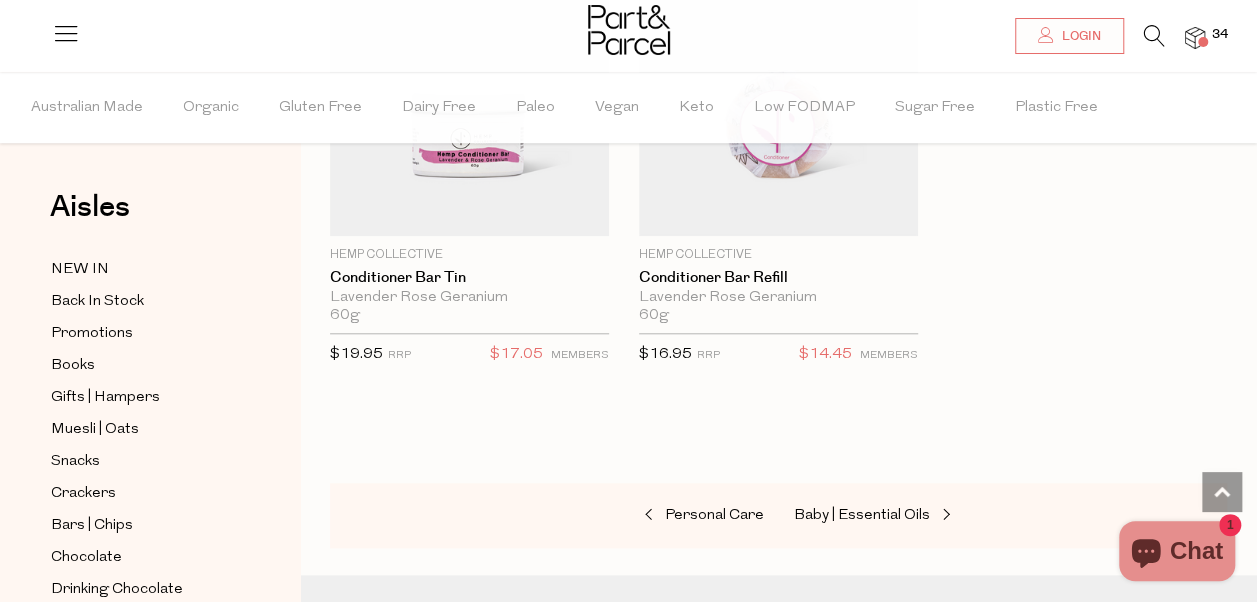 scroll, scrollTop: 8374, scrollLeft: 0, axis: vertical 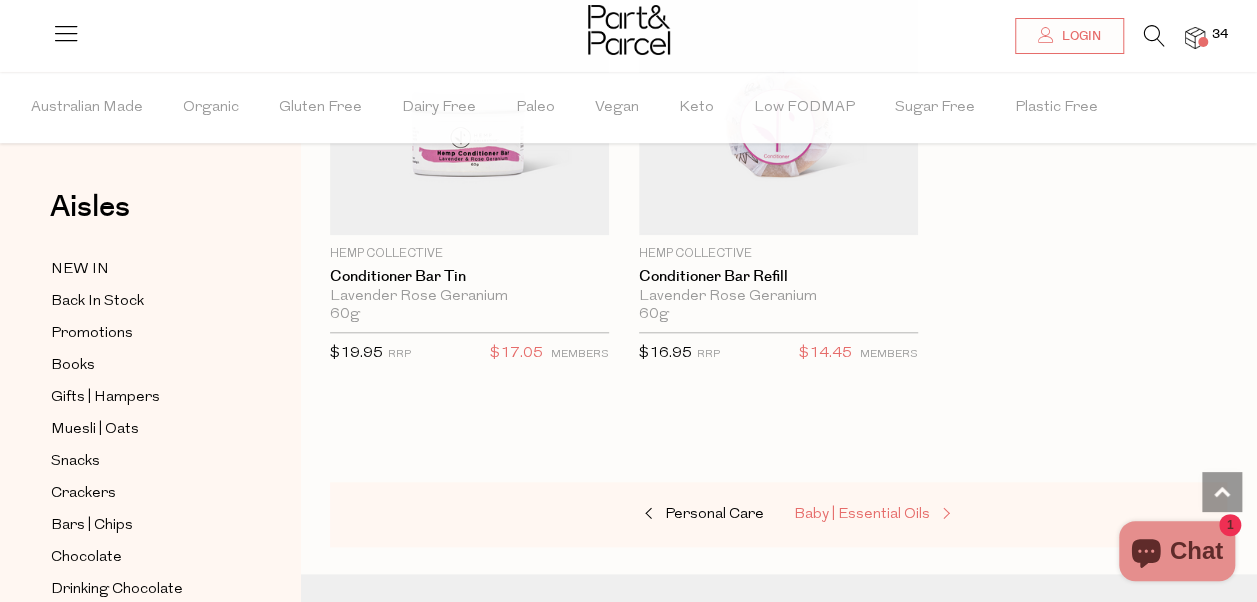 click on "Baby | Essential Oils" at bounding box center (862, 514) 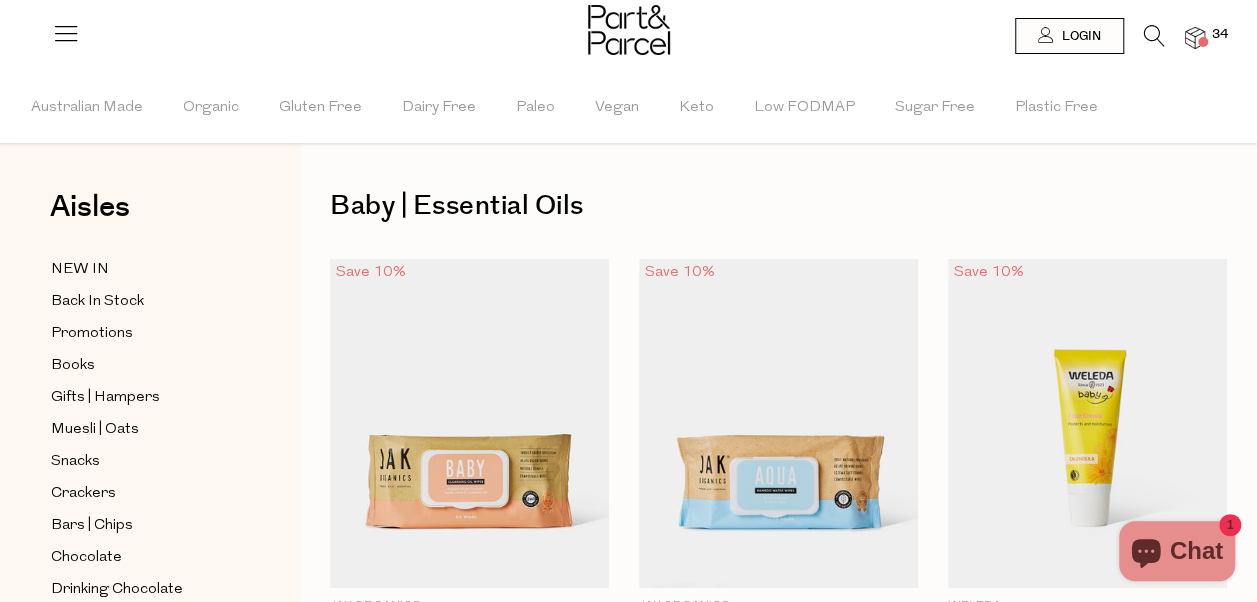 scroll, scrollTop: 0, scrollLeft: 0, axis: both 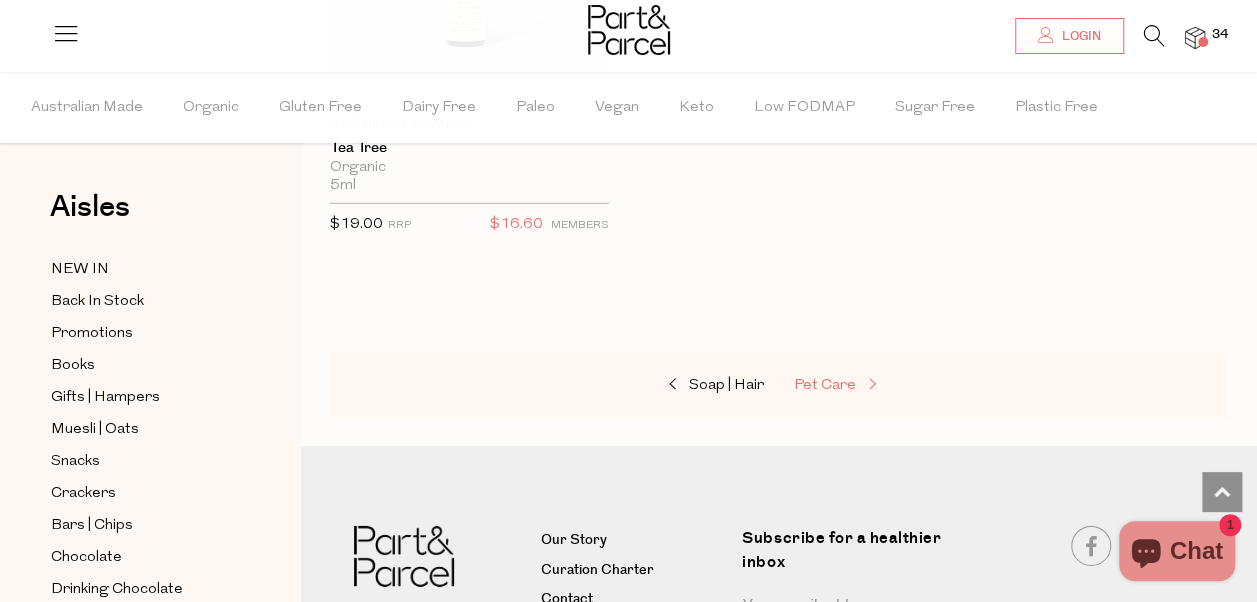 click on "Pet Care" at bounding box center (825, 385) 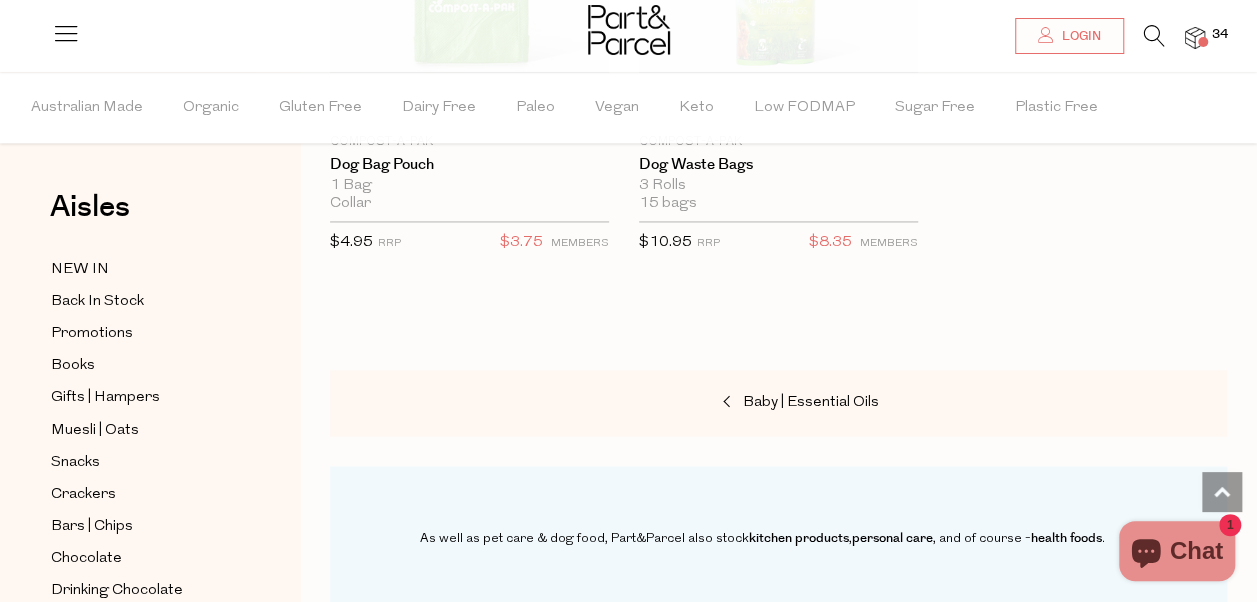scroll, scrollTop: 1467, scrollLeft: 0, axis: vertical 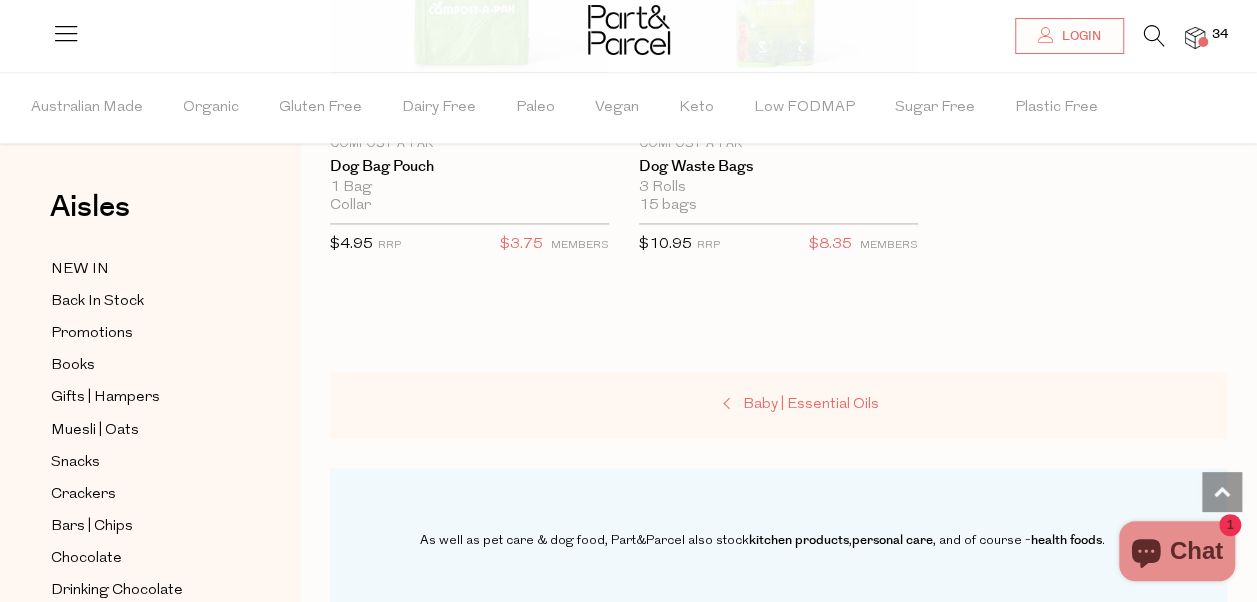 click on "Baby | Essential Oils" at bounding box center (811, 404) 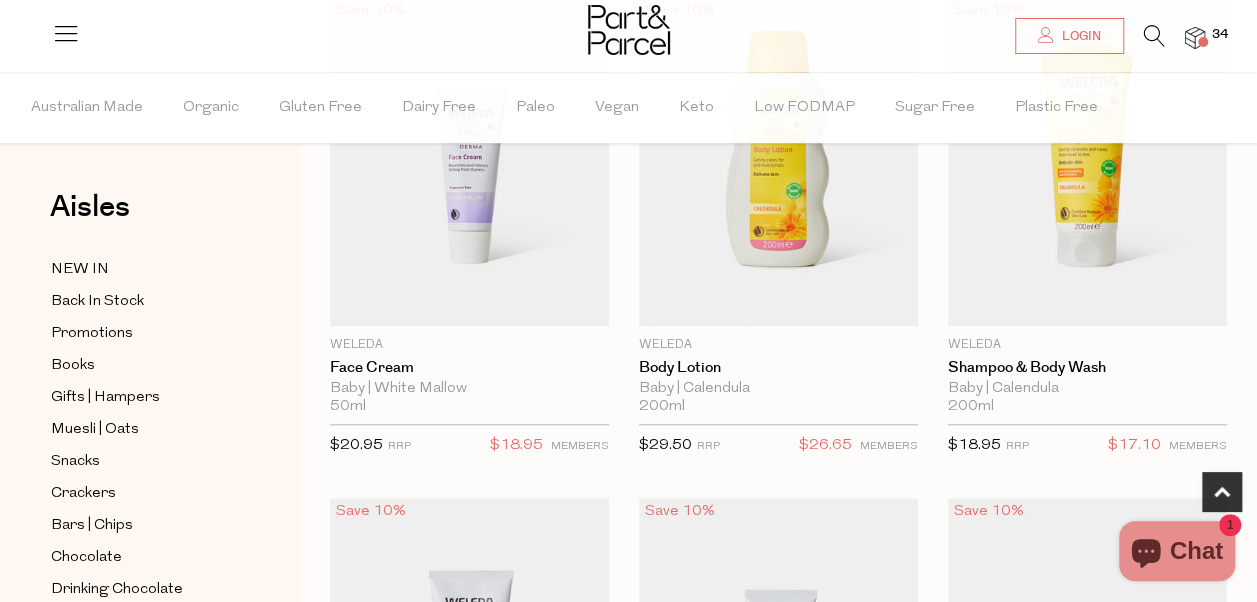 scroll, scrollTop: 767, scrollLeft: 0, axis: vertical 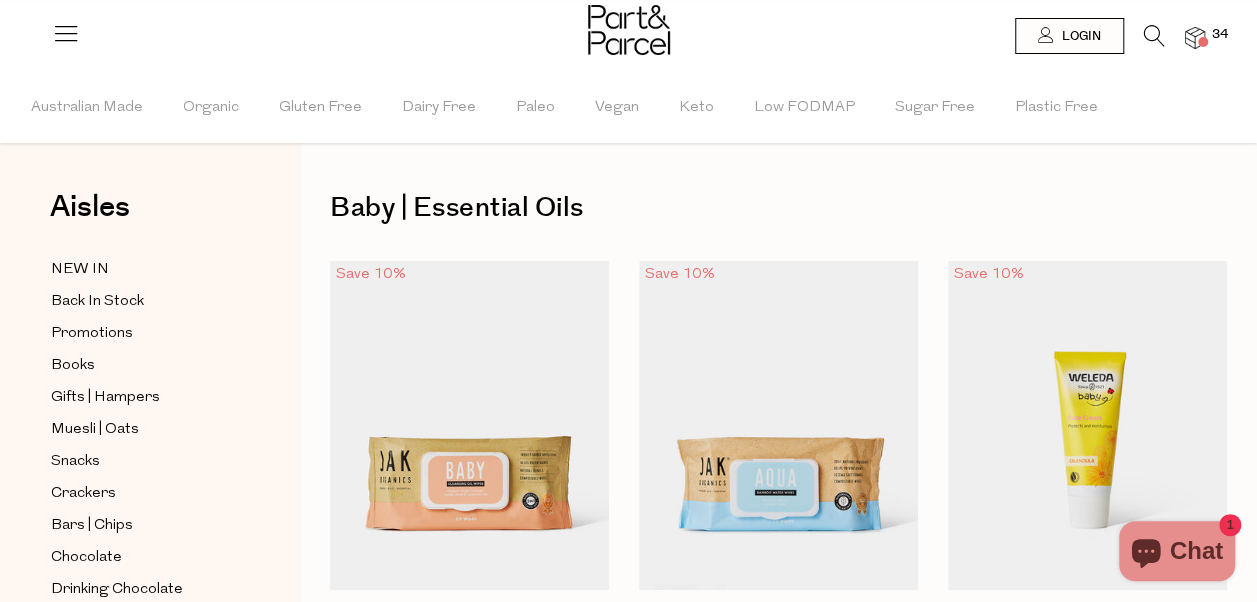 click at bounding box center (1195, 38) 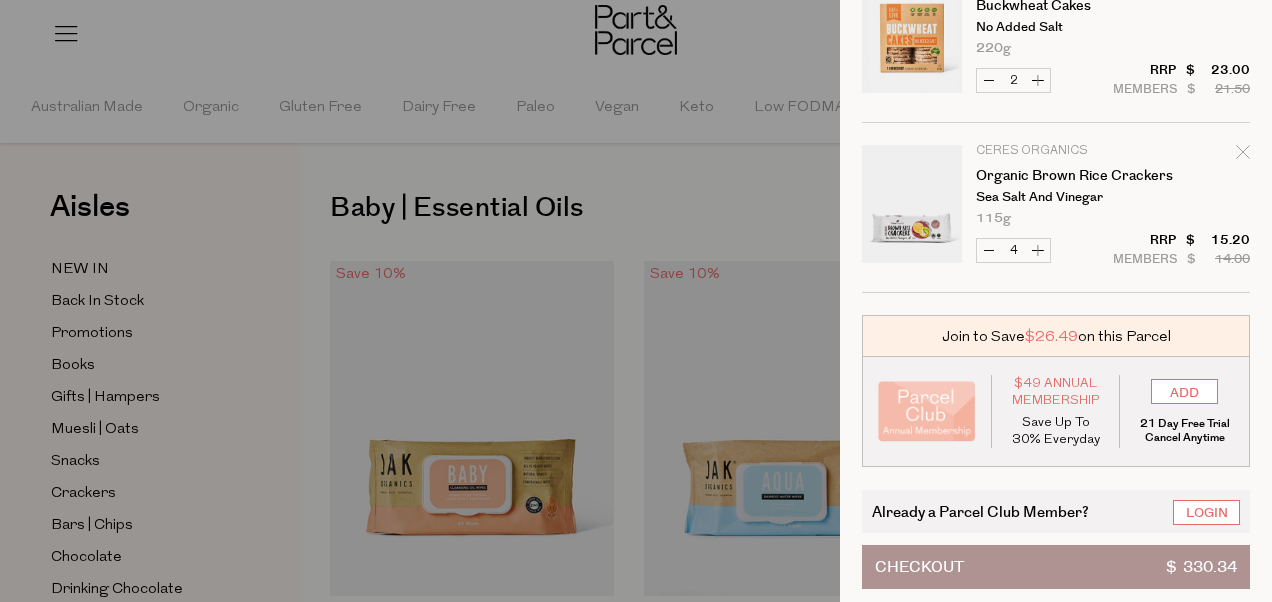 scroll, scrollTop: 3175, scrollLeft: 0, axis: vertical 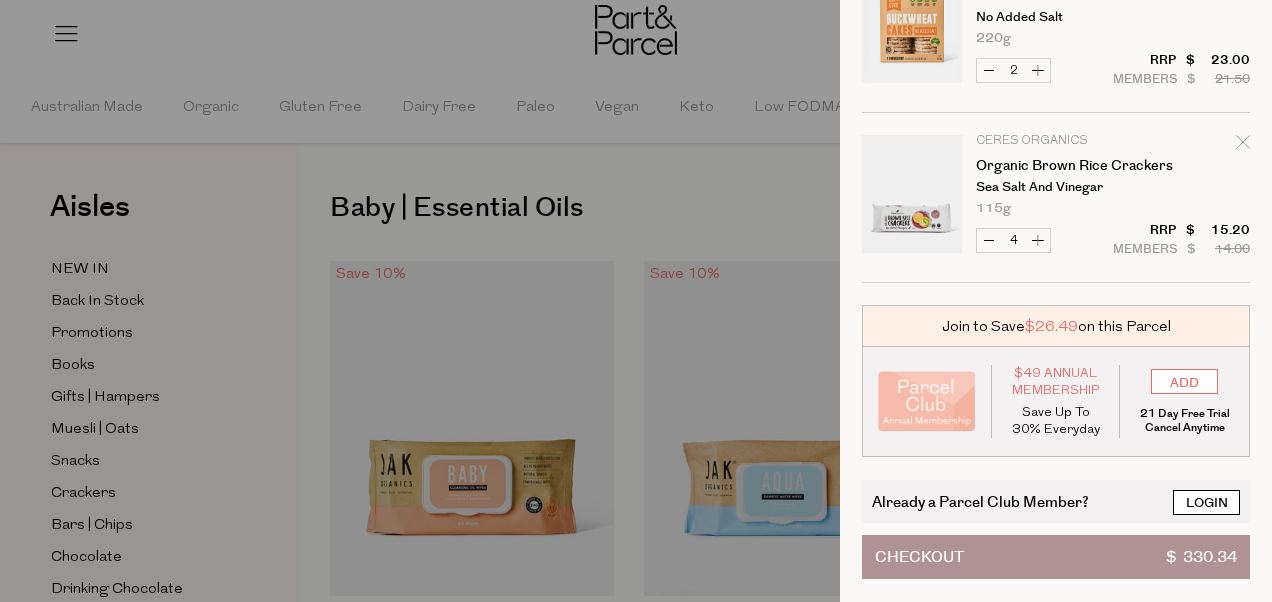 click on "Login" at bounding box center (1206, 502) 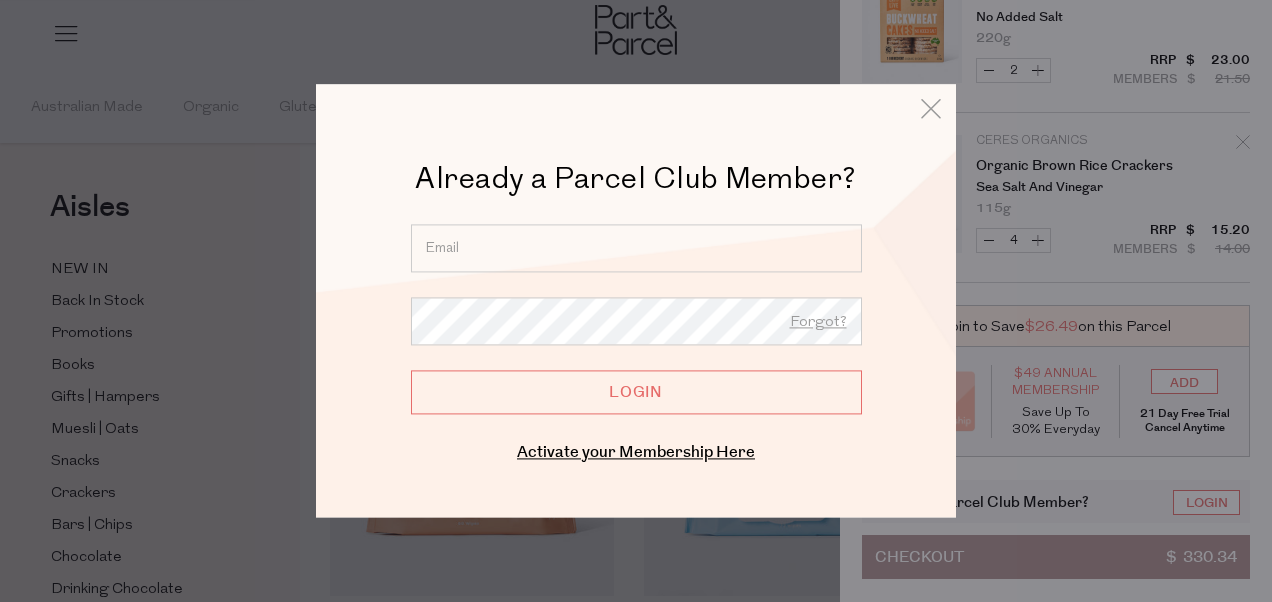 click at bounding box center [636, 248] 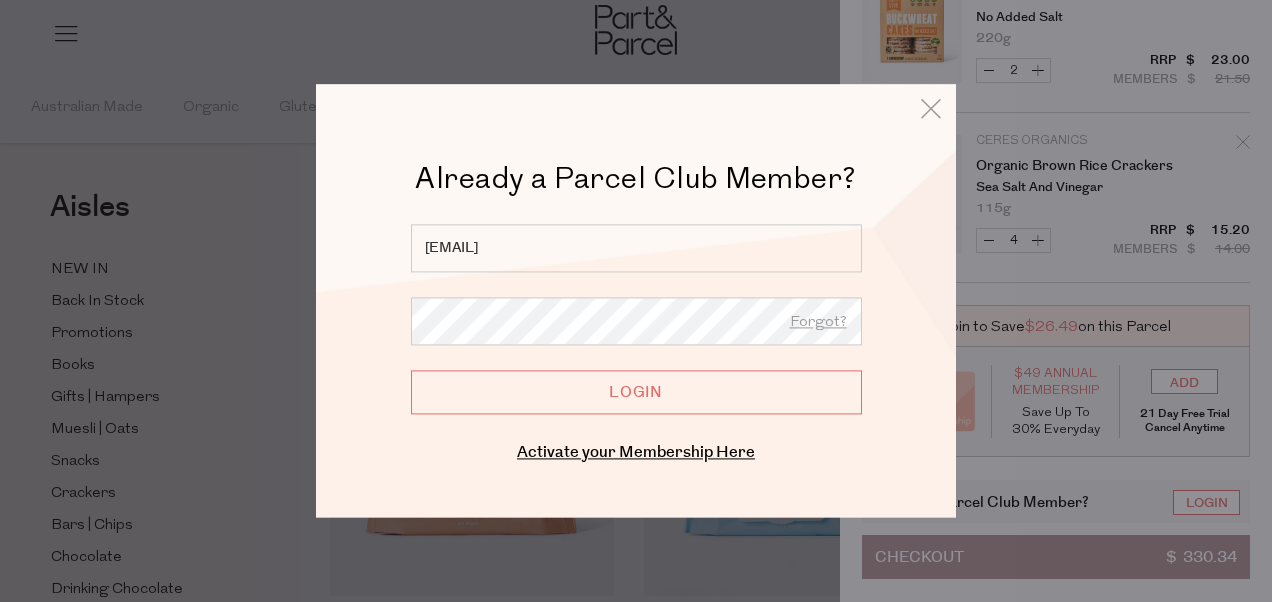 click on "Login" at bounding box center [636, 392] 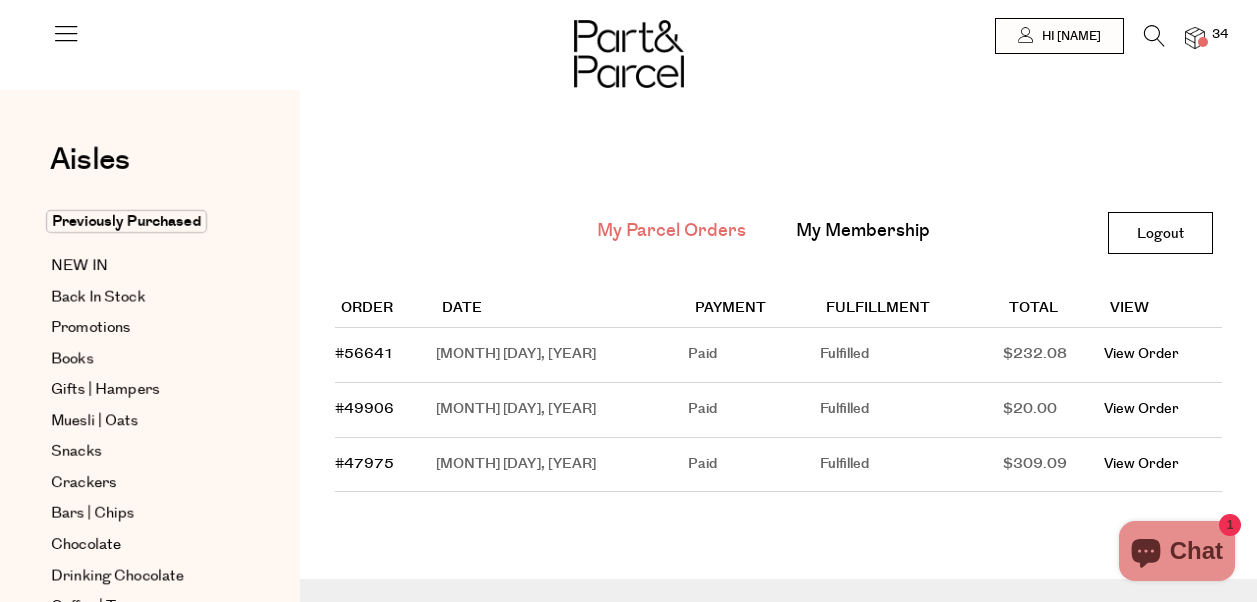 scroll, scrollTop: 0, scrollLeft: 0, axis: both 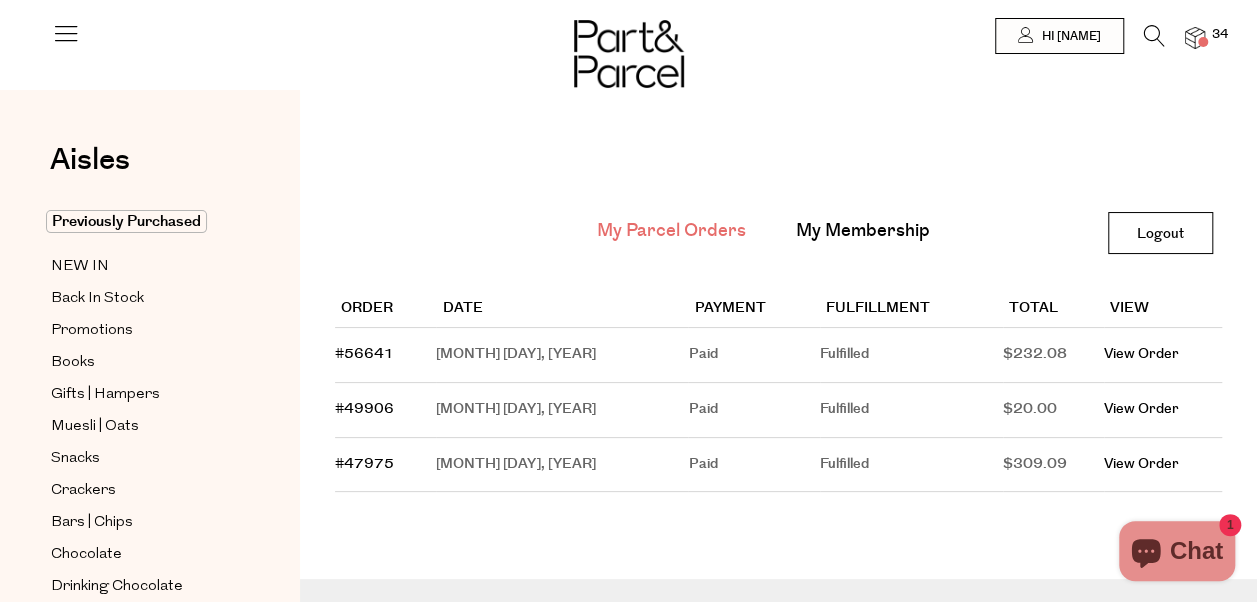 click at bounding box center (1195, 38) 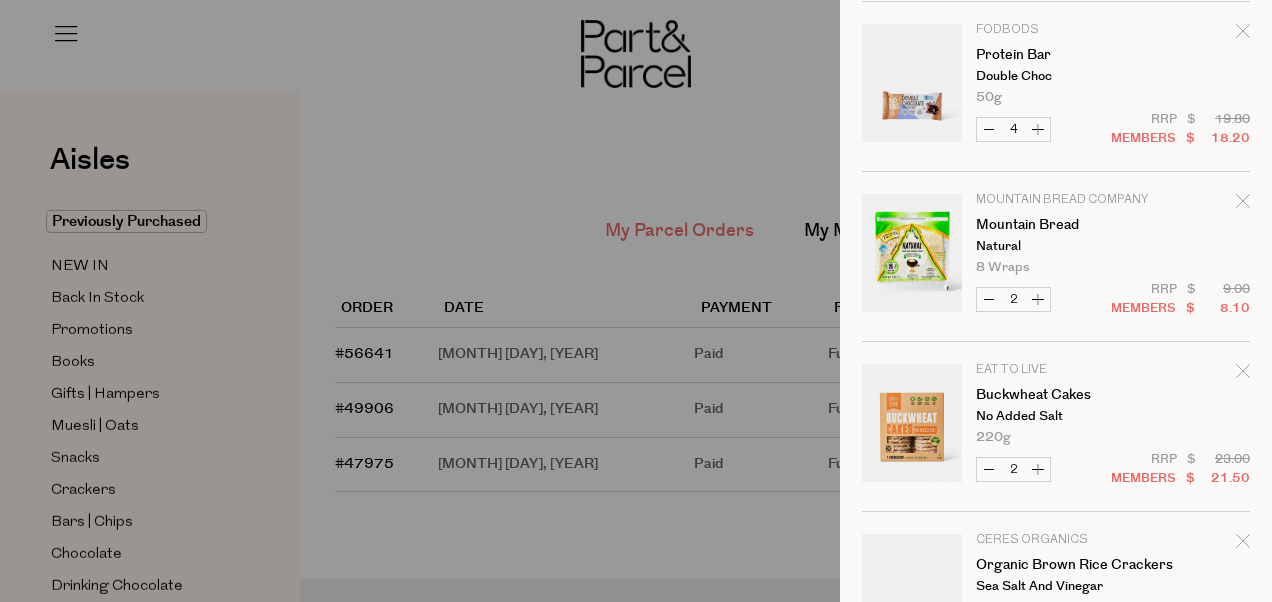 scroll, scrollTop: 3001, scrollLeft: 0, axis: vertical 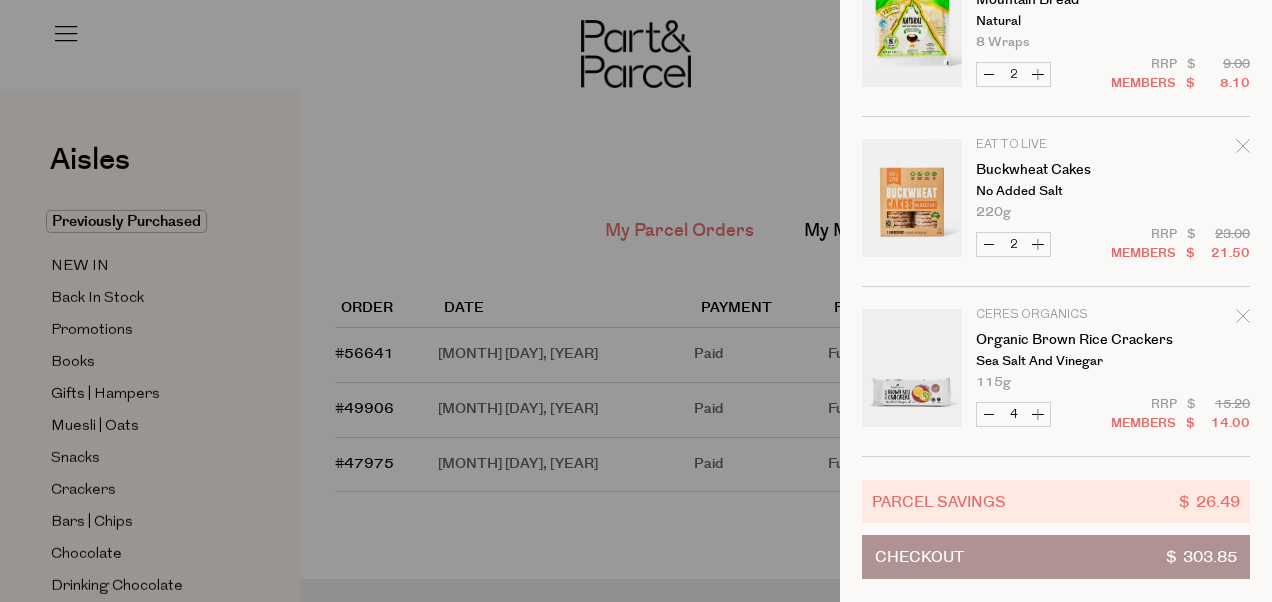 click on "Checkout" at bounding box center (919, 557) 